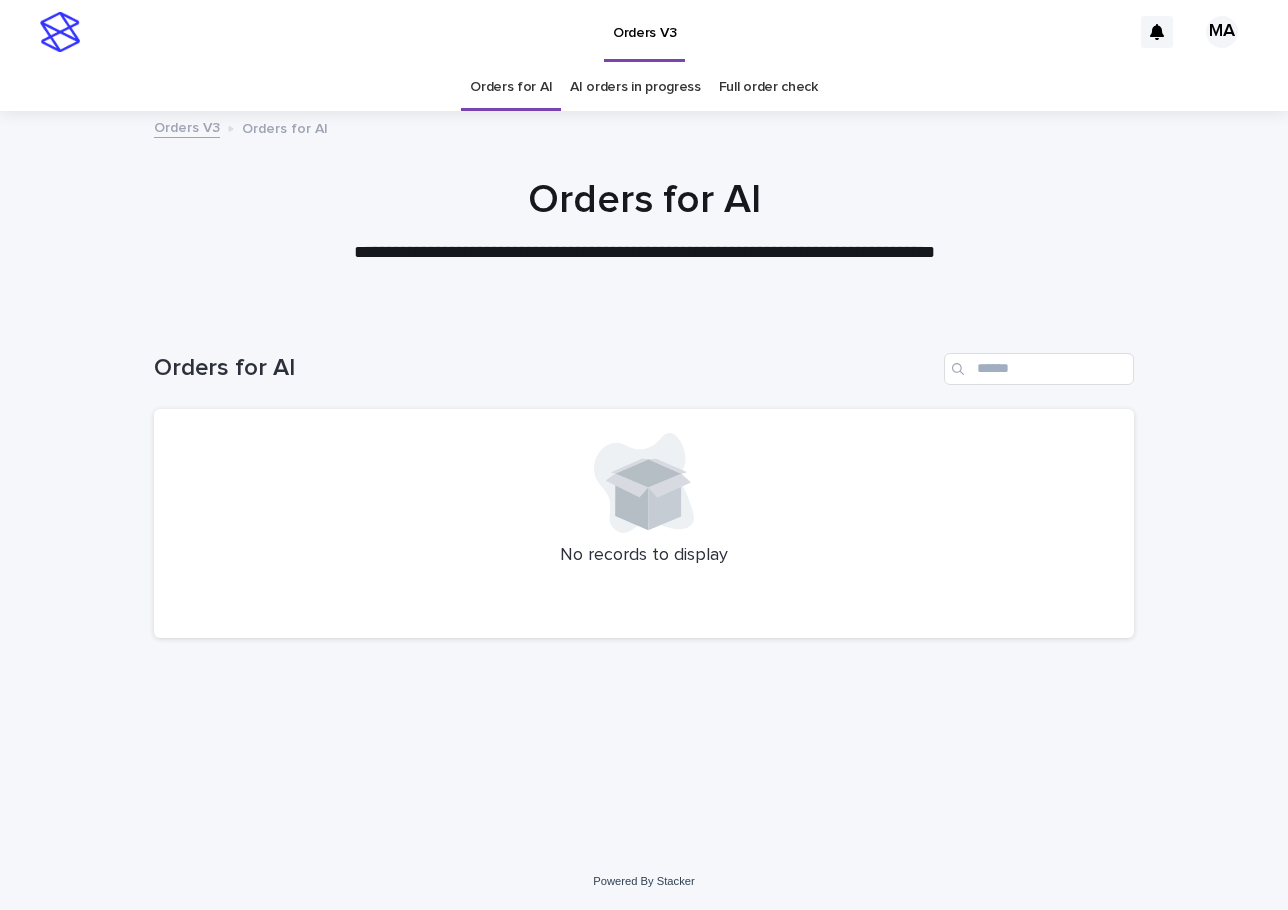 scroll, scrollTop: 0, scrollLeft: 0, axis: both 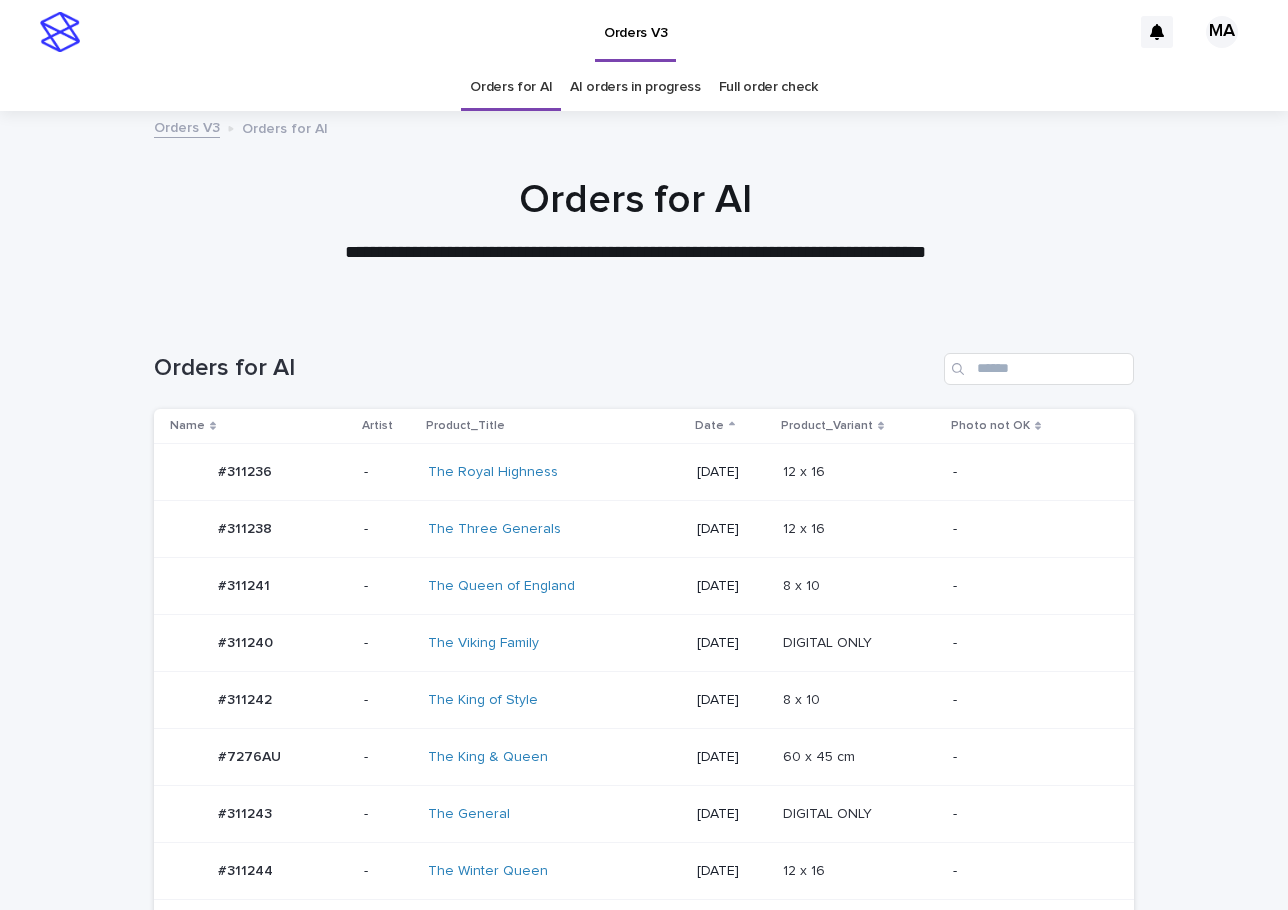 click on "The Viking Family" at bounding box center [555, 643] 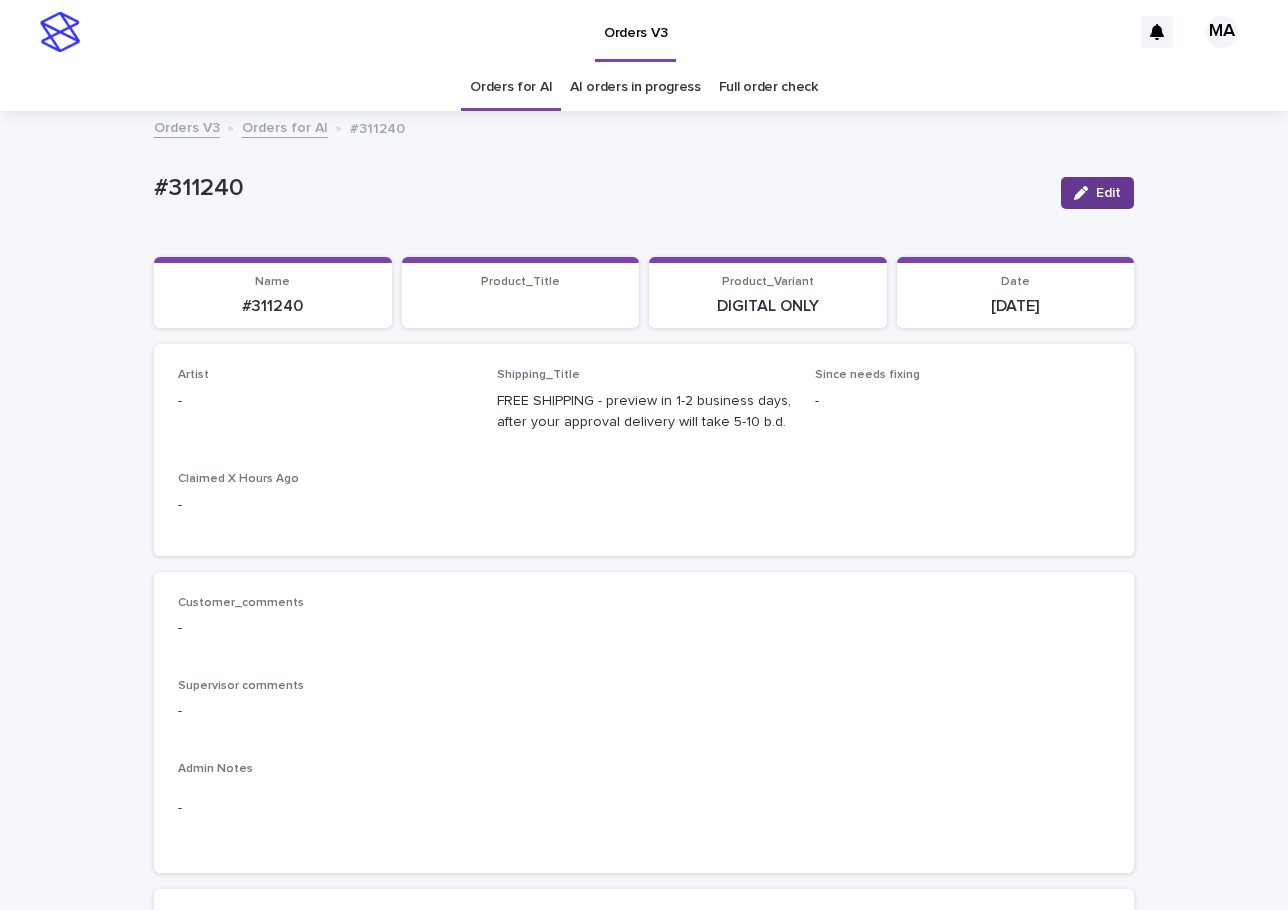 click on "Edit" at bounding box center (1097, 193) 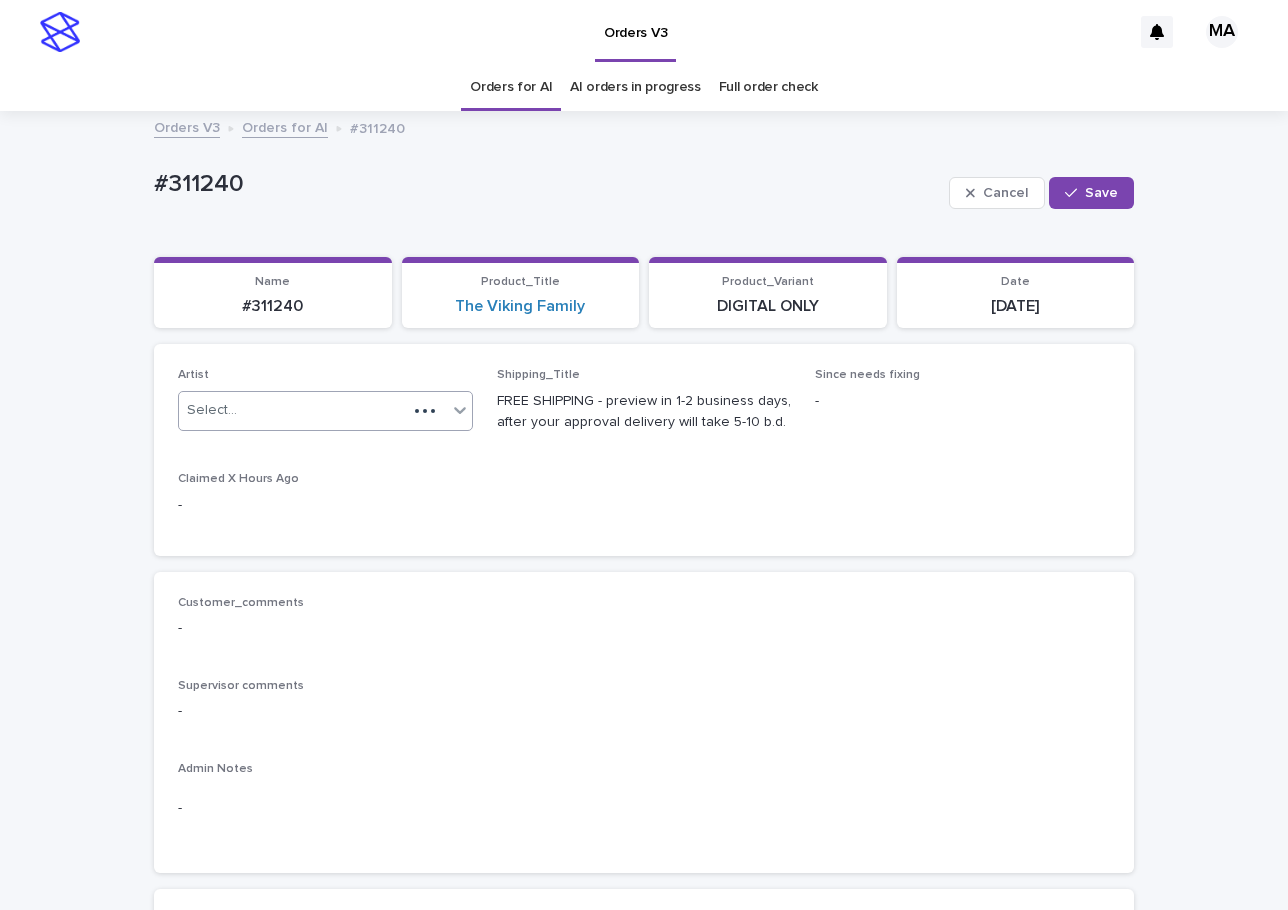 click on "Select..." at bounding box center (293, 410) 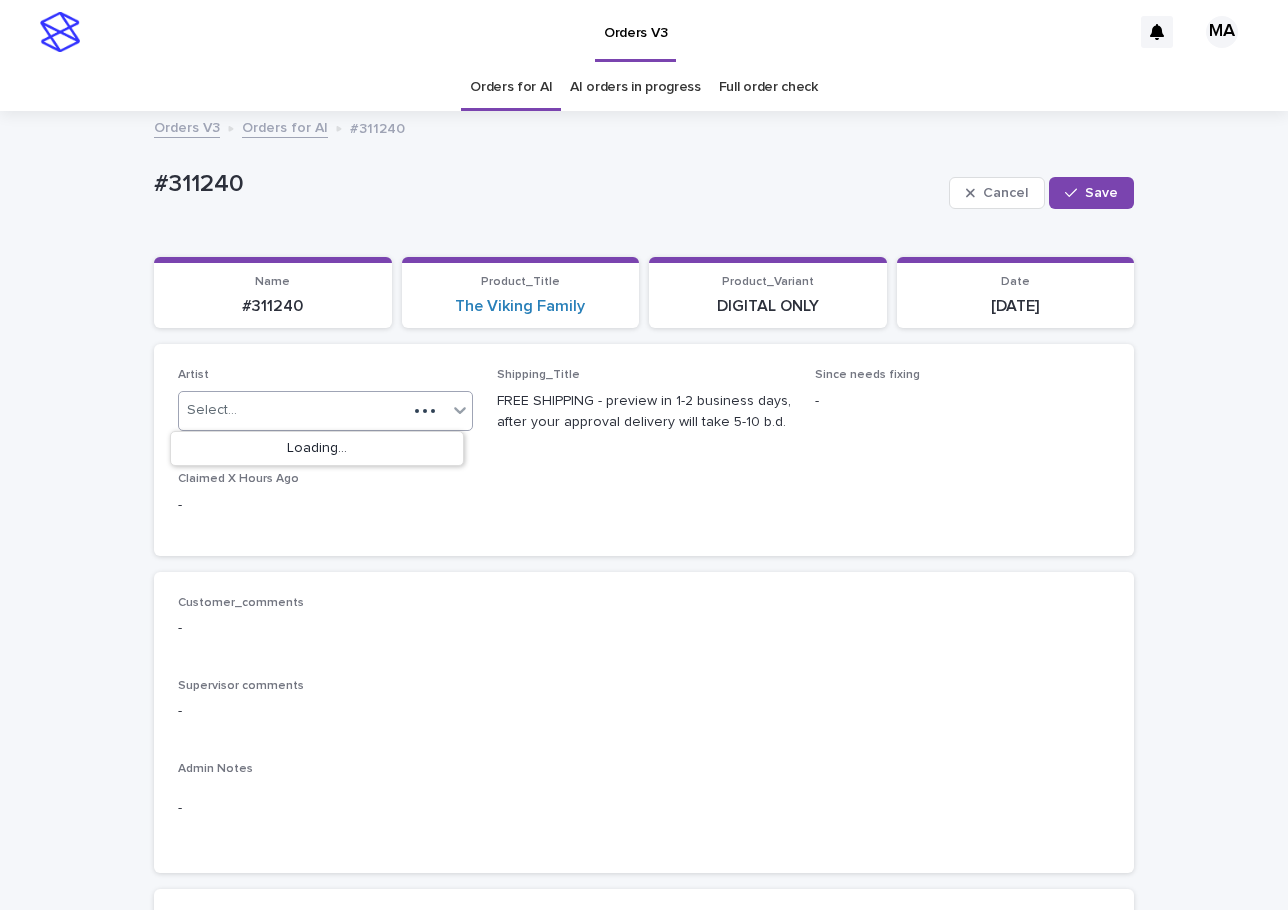 paste on "**********" 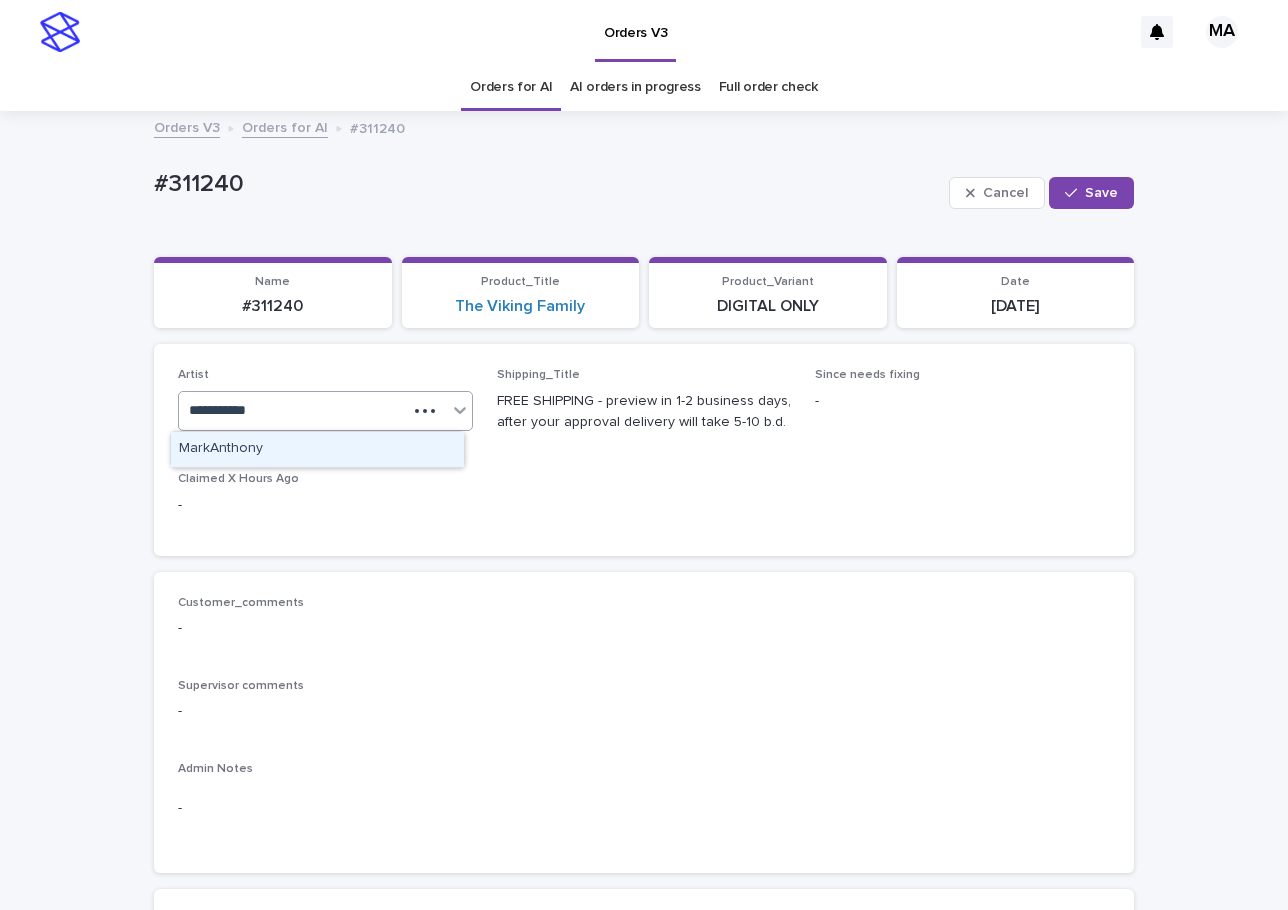 click on "MarkAnthony" at bounding box center (317, 449) 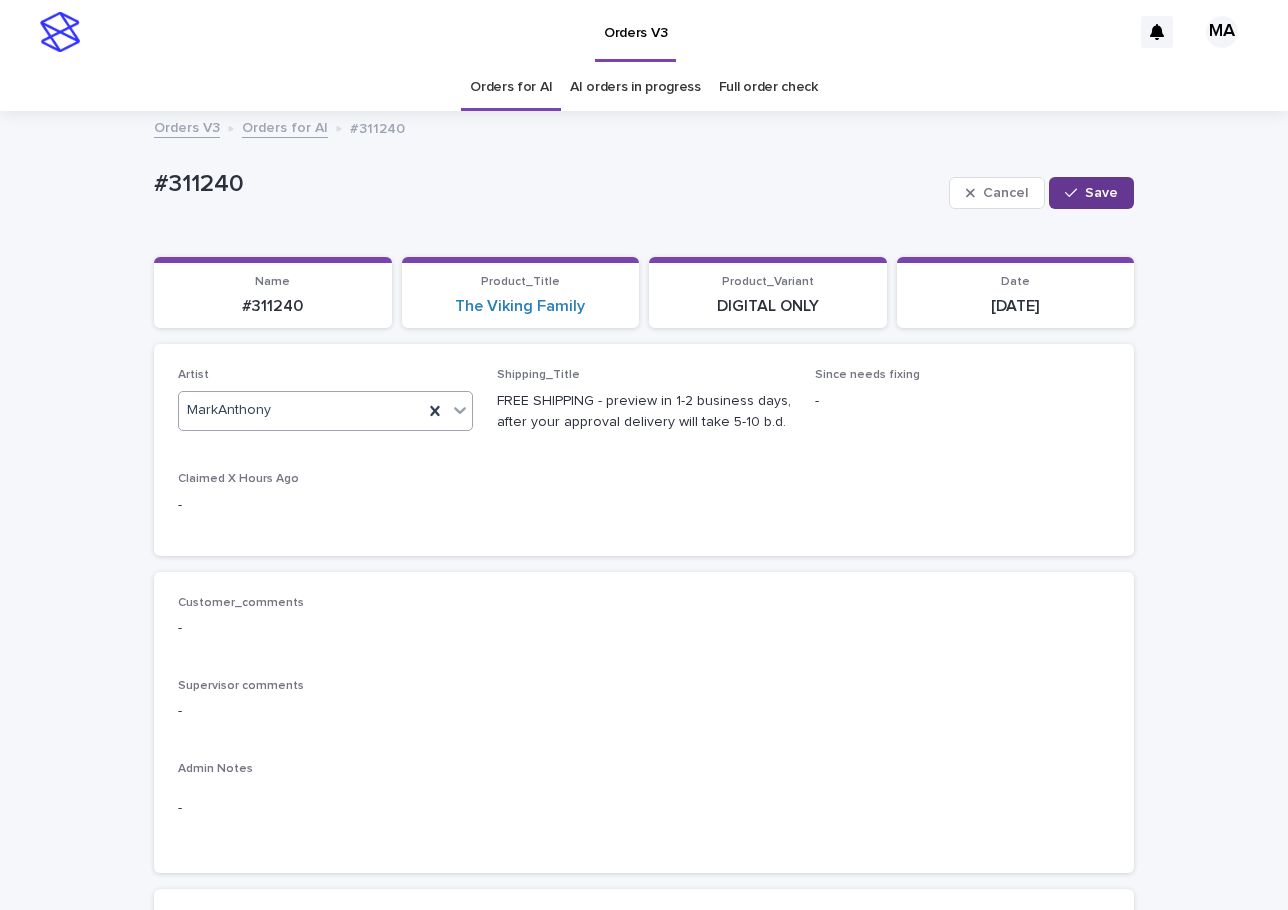click on "Save" at bounding box center [1101, 193] 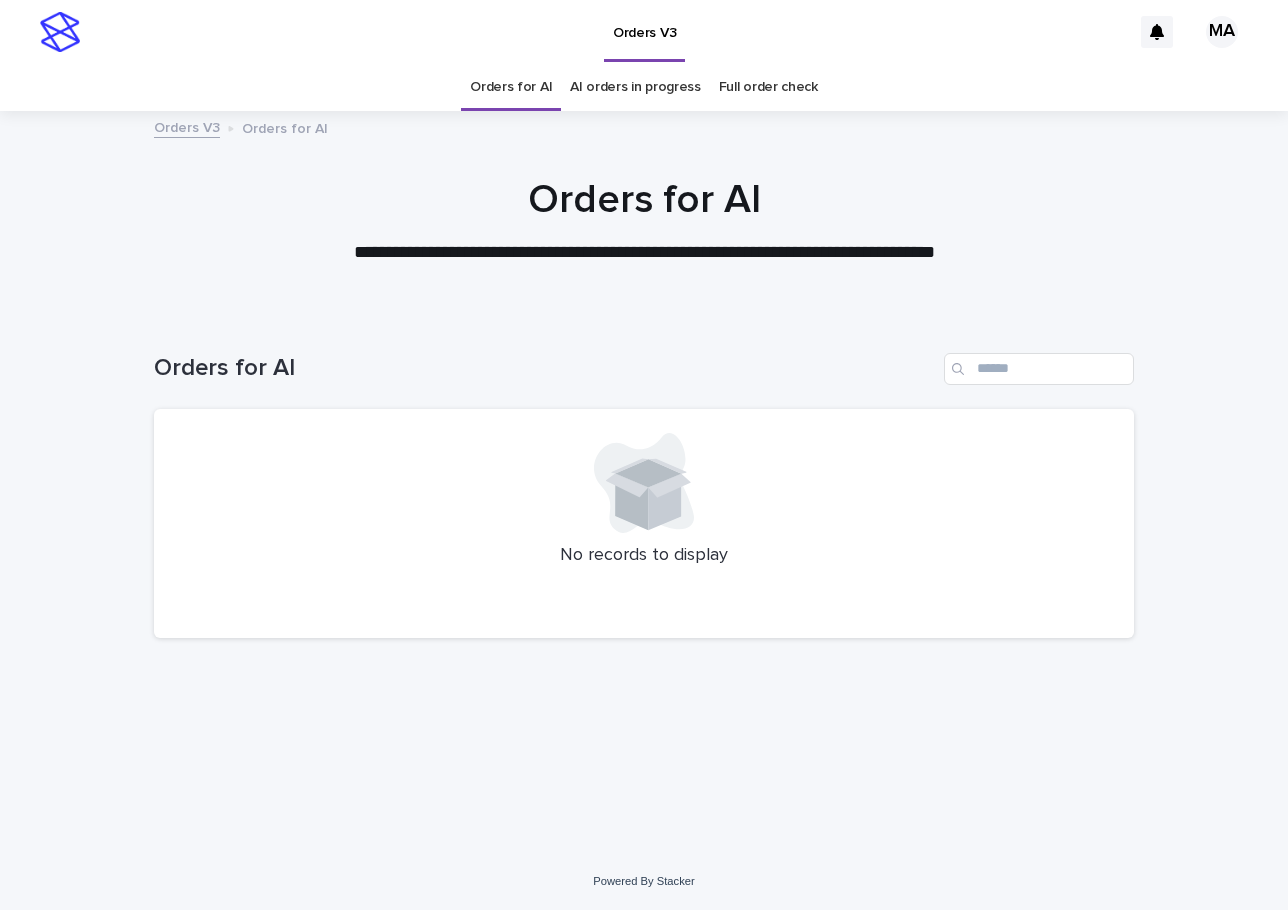 scroll, scrollTop: 0, scrollLeft: 0, axis: both 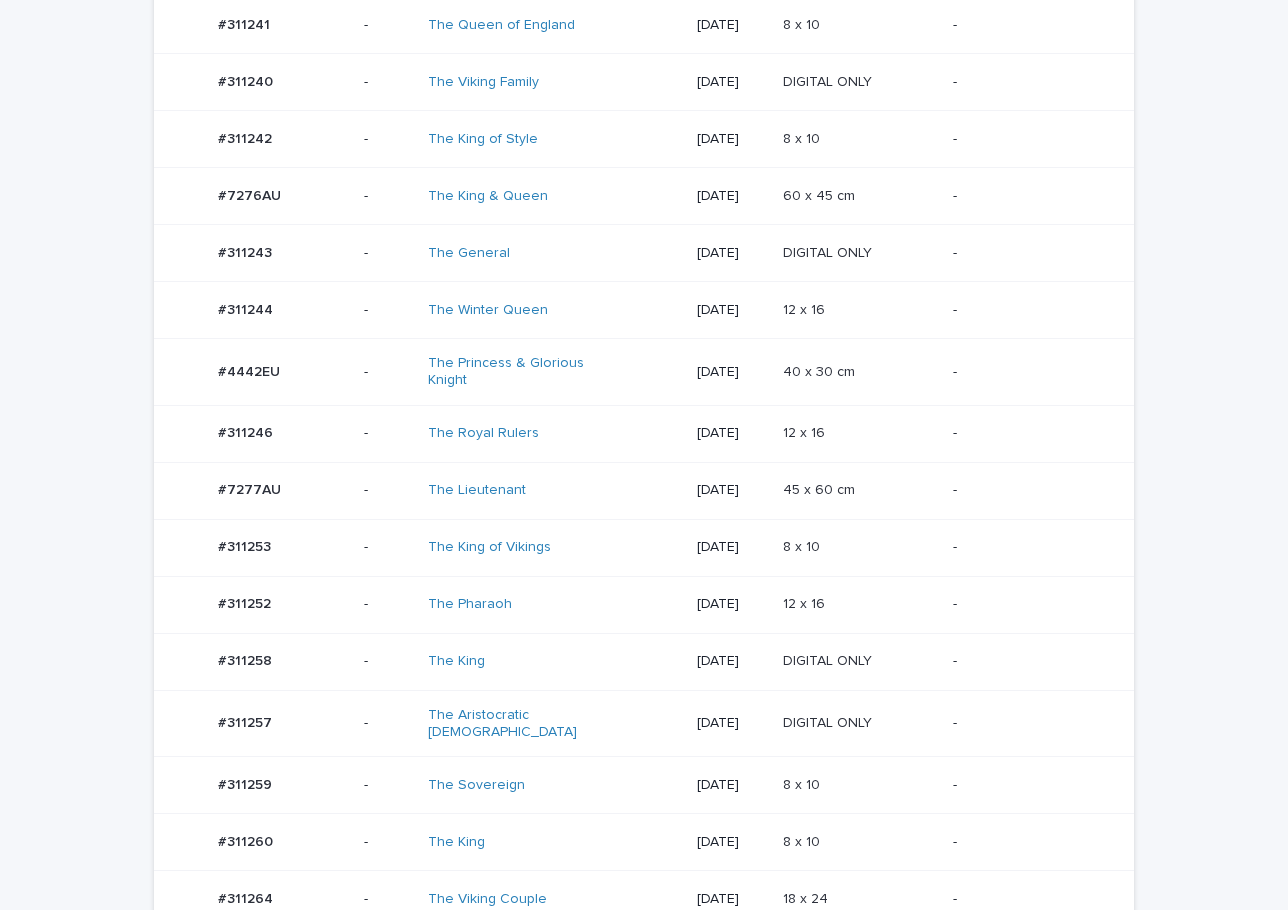 click at bounding box center [860, 661] 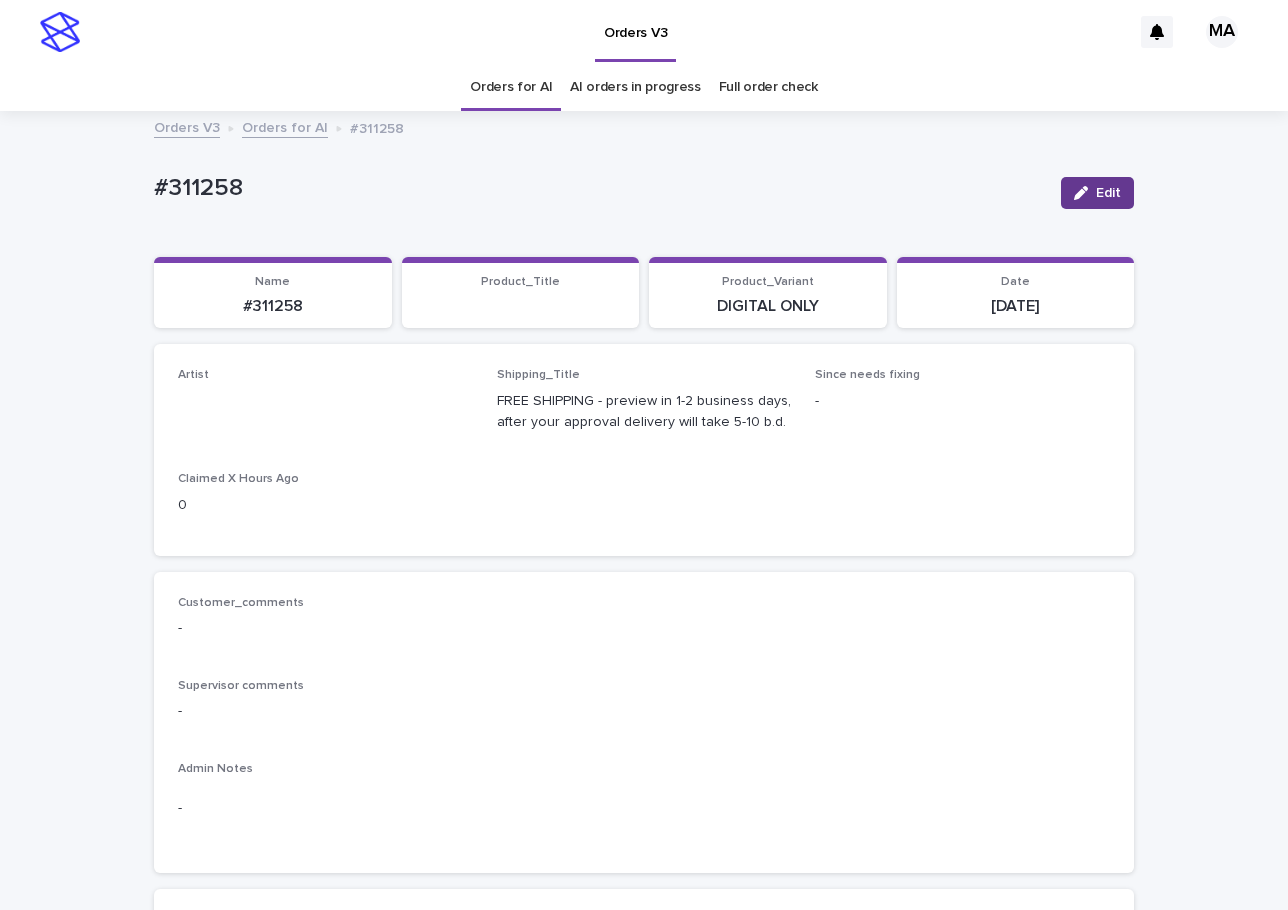 click at bounding box center (1085, 193) 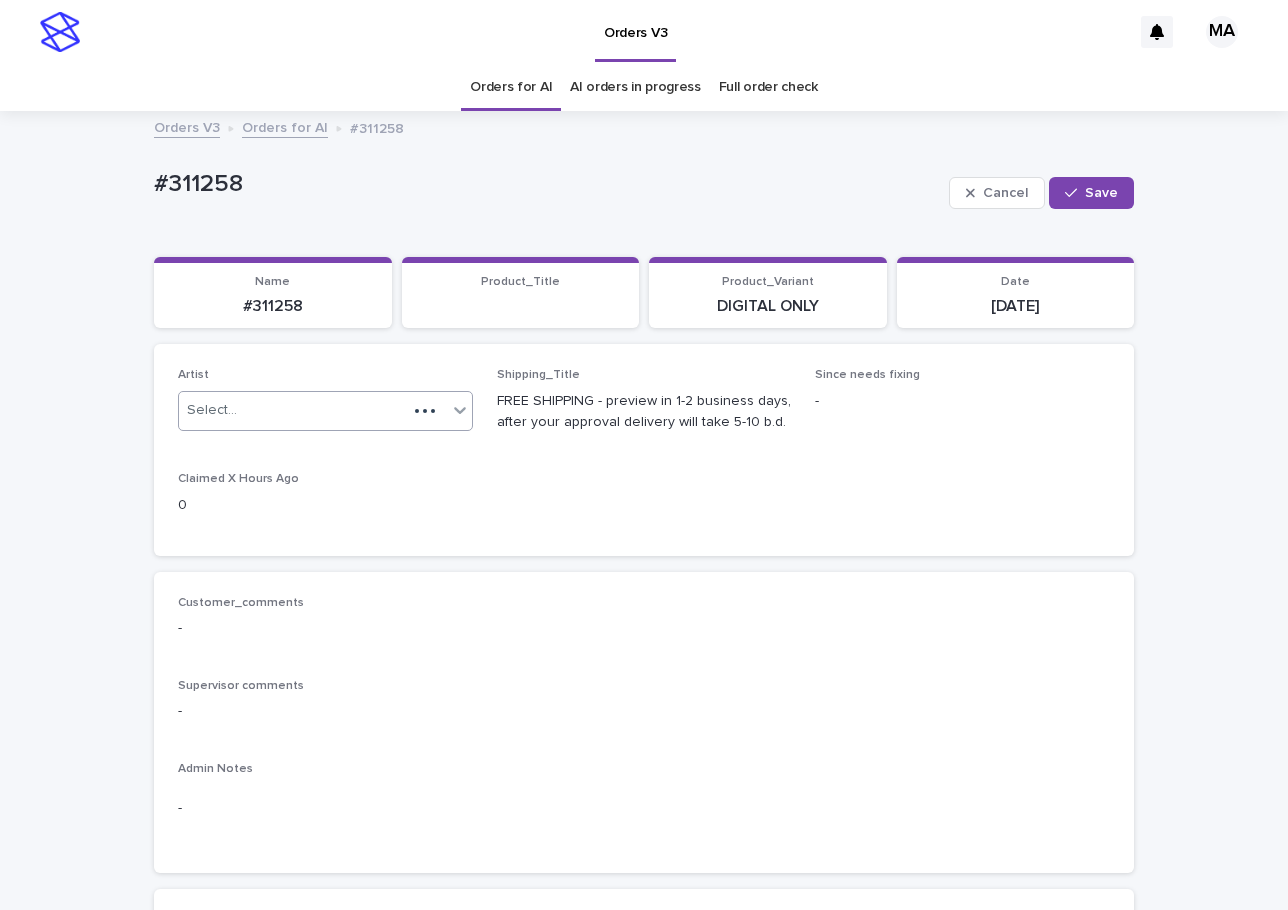 click on "Select..." at bounding box center [293, 410] 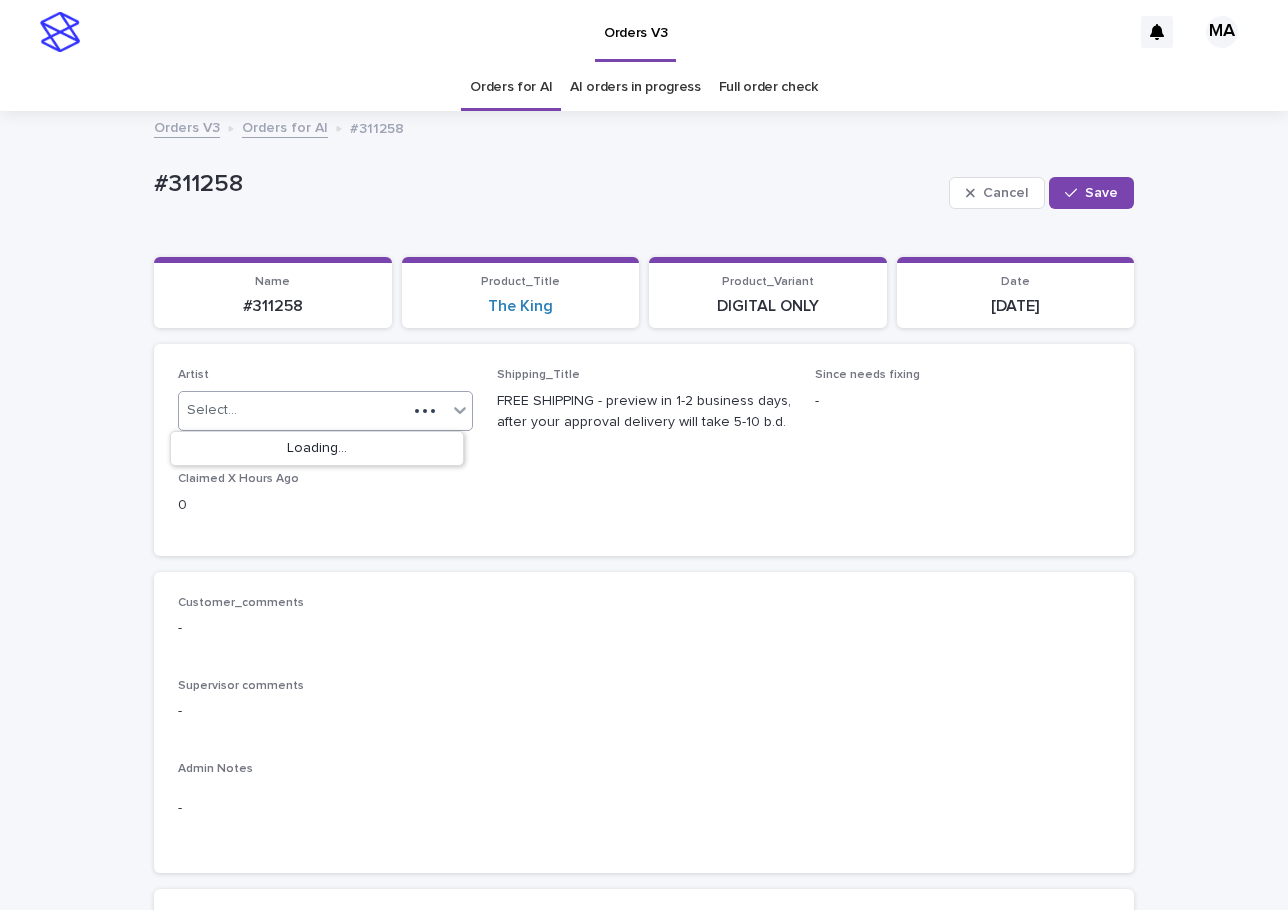 paste on "**********" 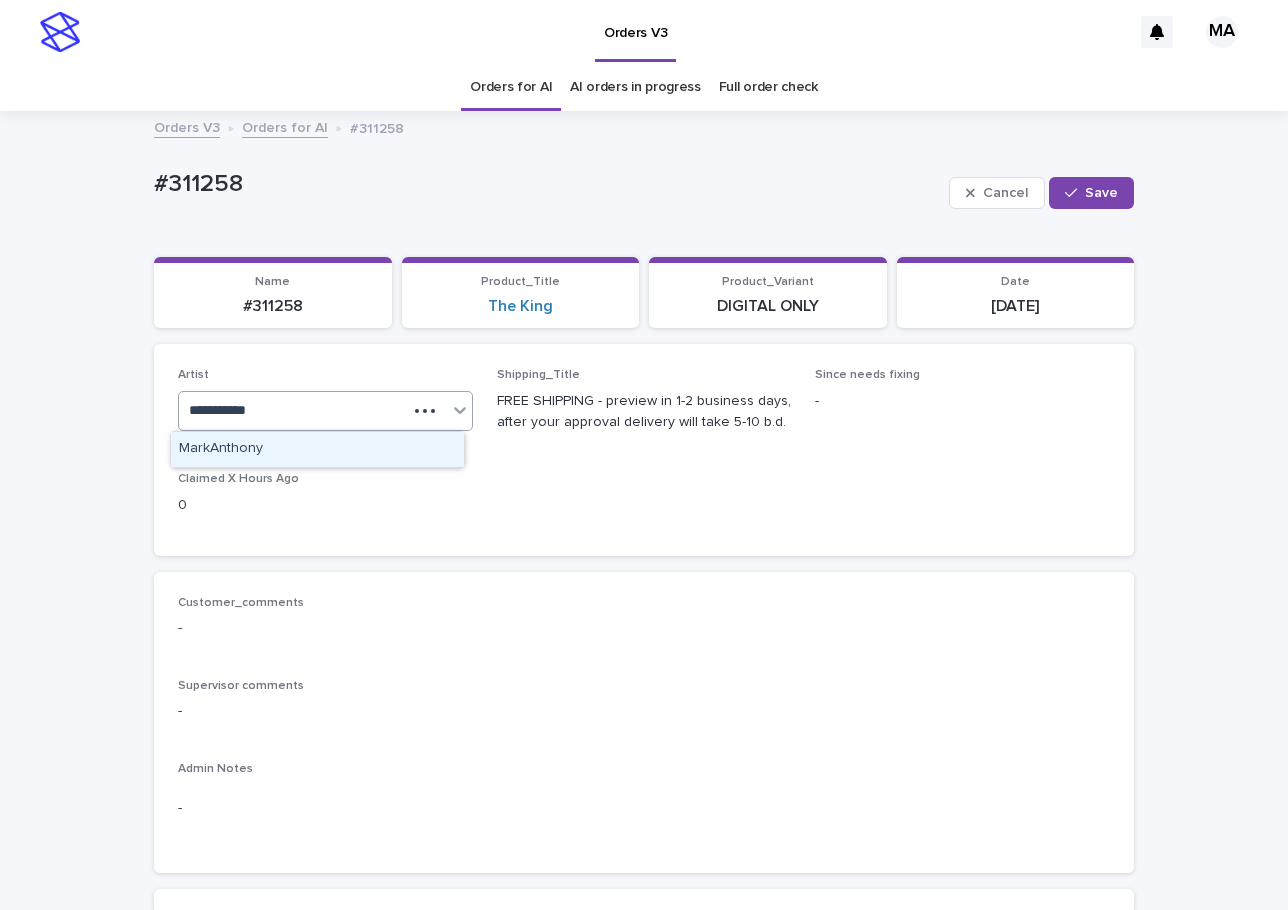 click on "MarkAnthony" at bounding box center [317, 449] 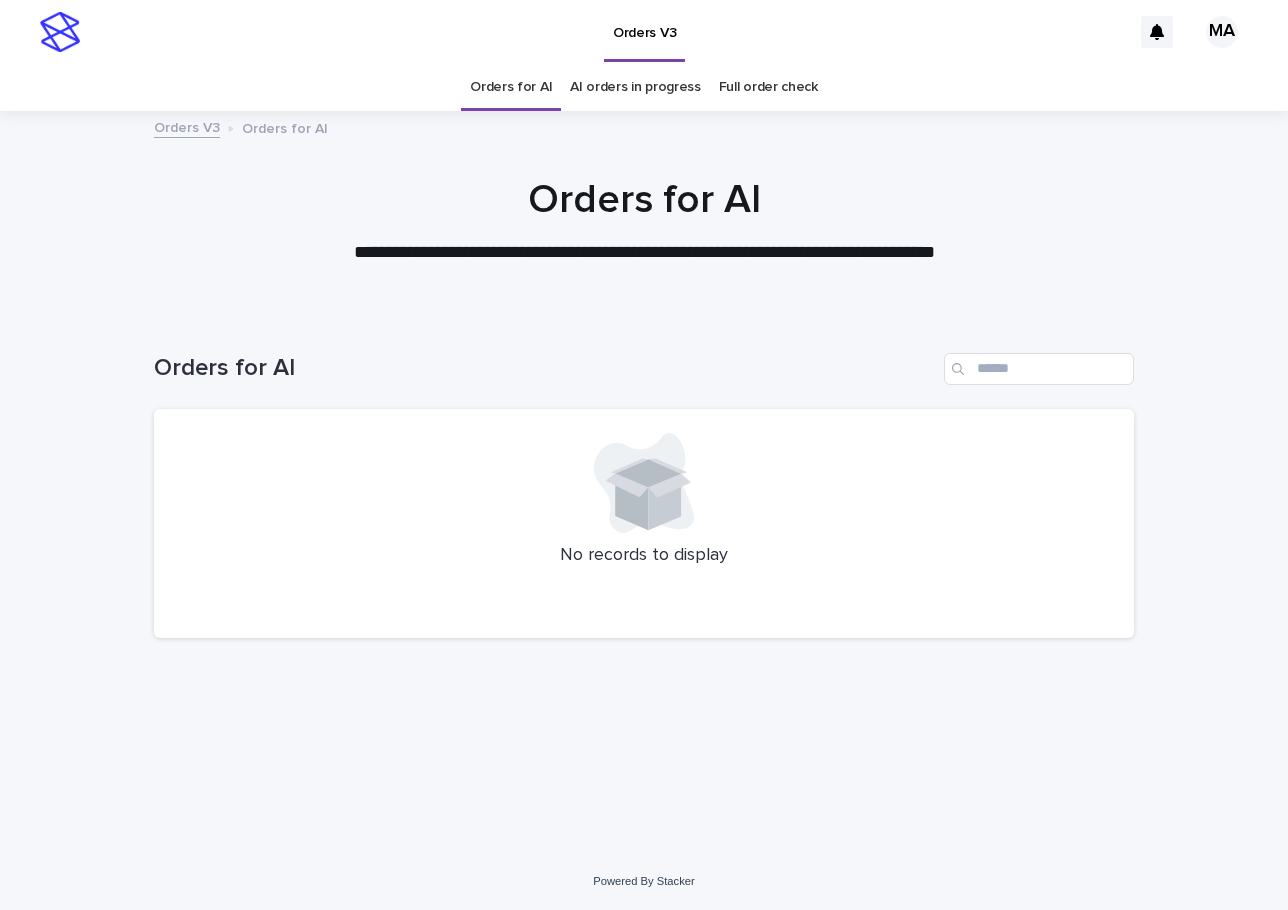 scroll, scrollTop: 0, scrollLeft: 0, axis: both 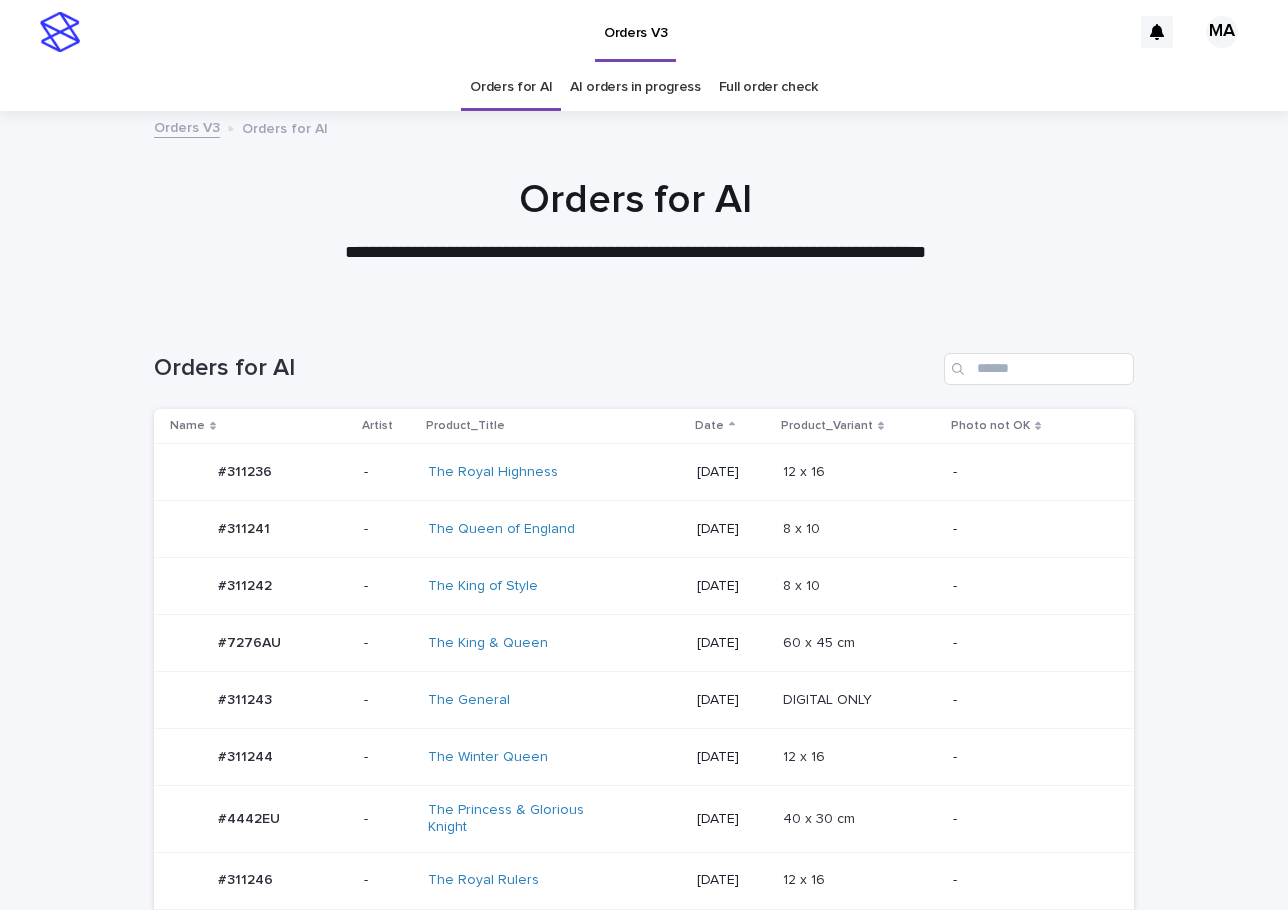 click on "8 x 10 8 x 10" at bounding box center (860, 586) 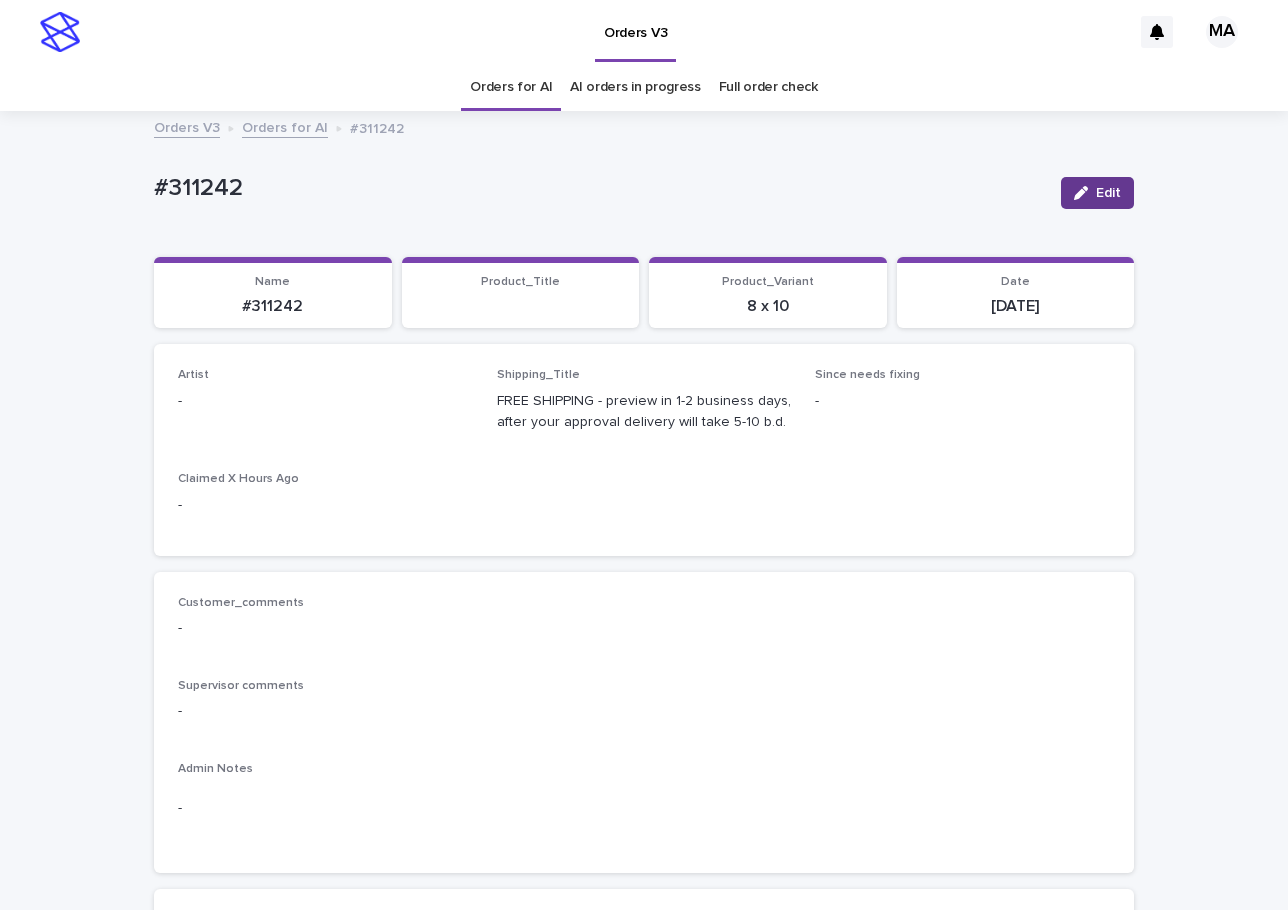 click on "Edit" at bounding box center [1097, 193] 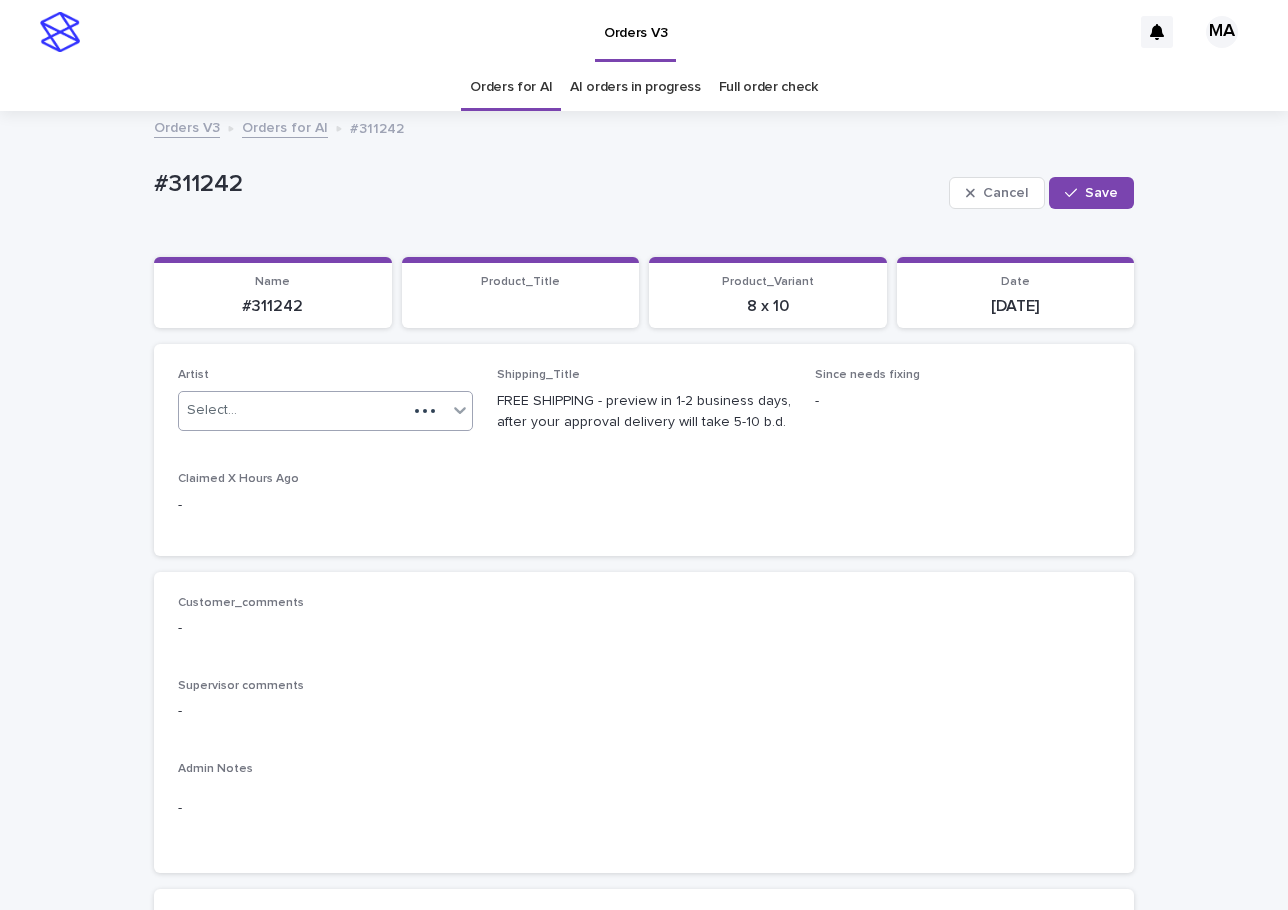 click on "Select..." at bounding box center [293, 410] 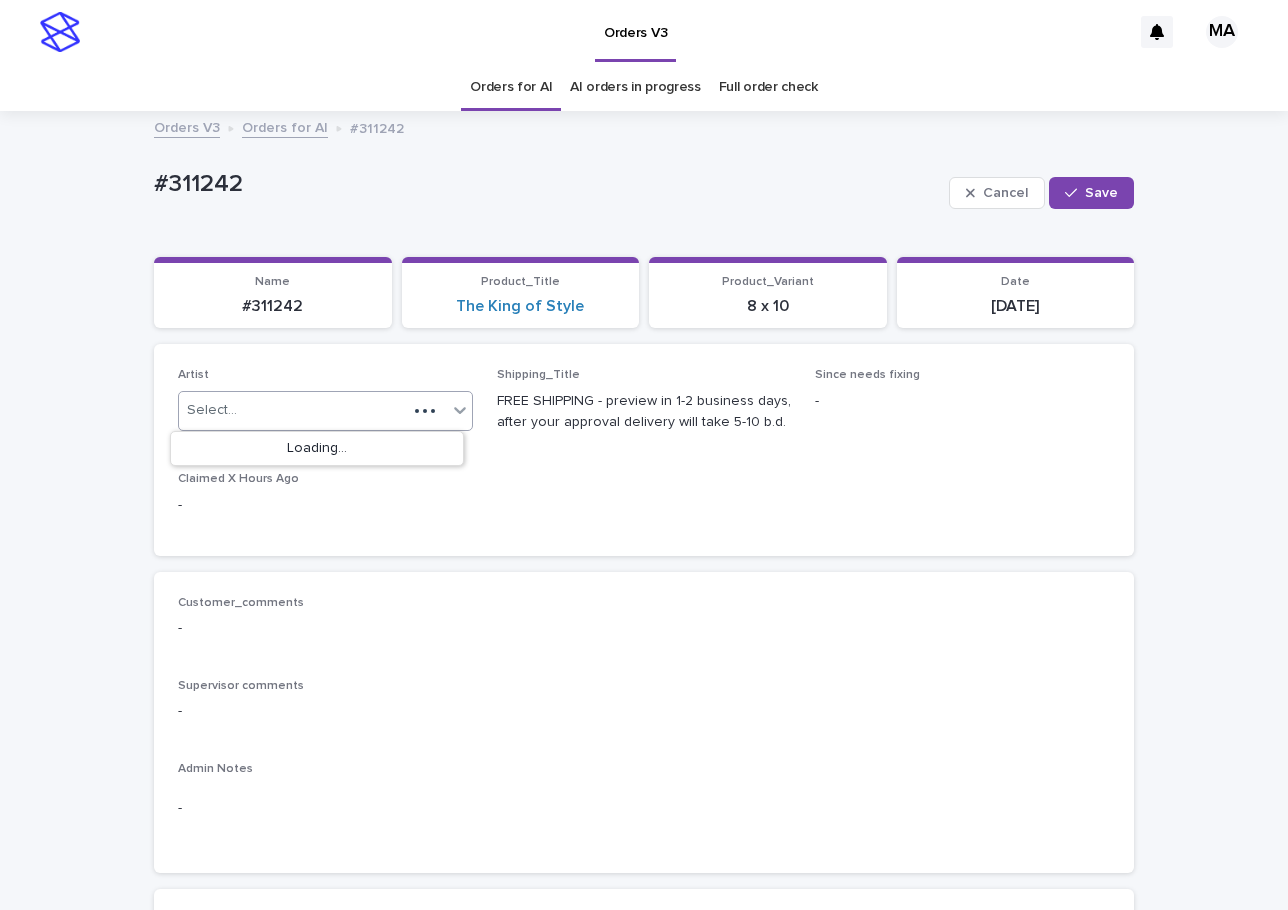 paste on "**********" 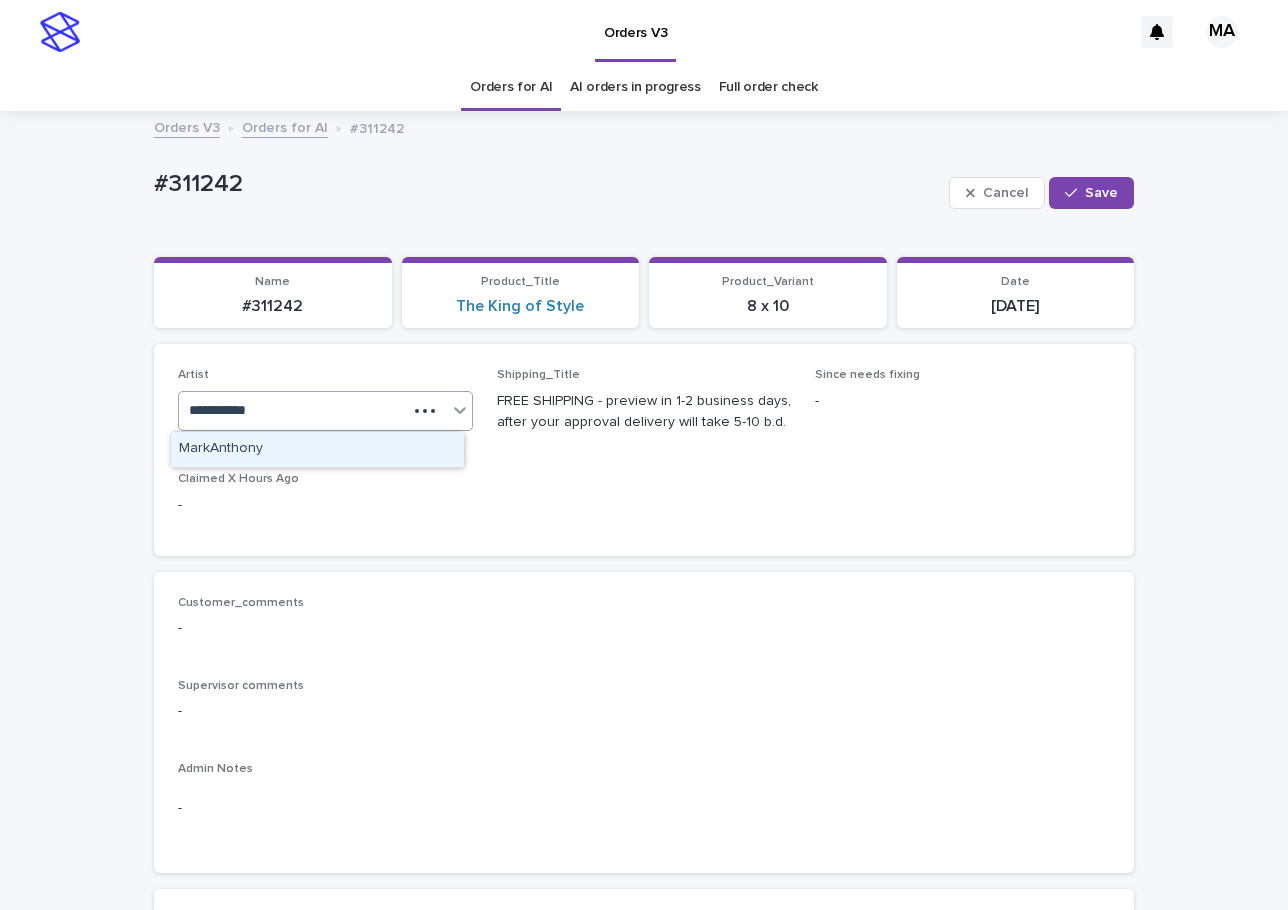 click on "MarkAnthony" at bounding box center [317, 449] 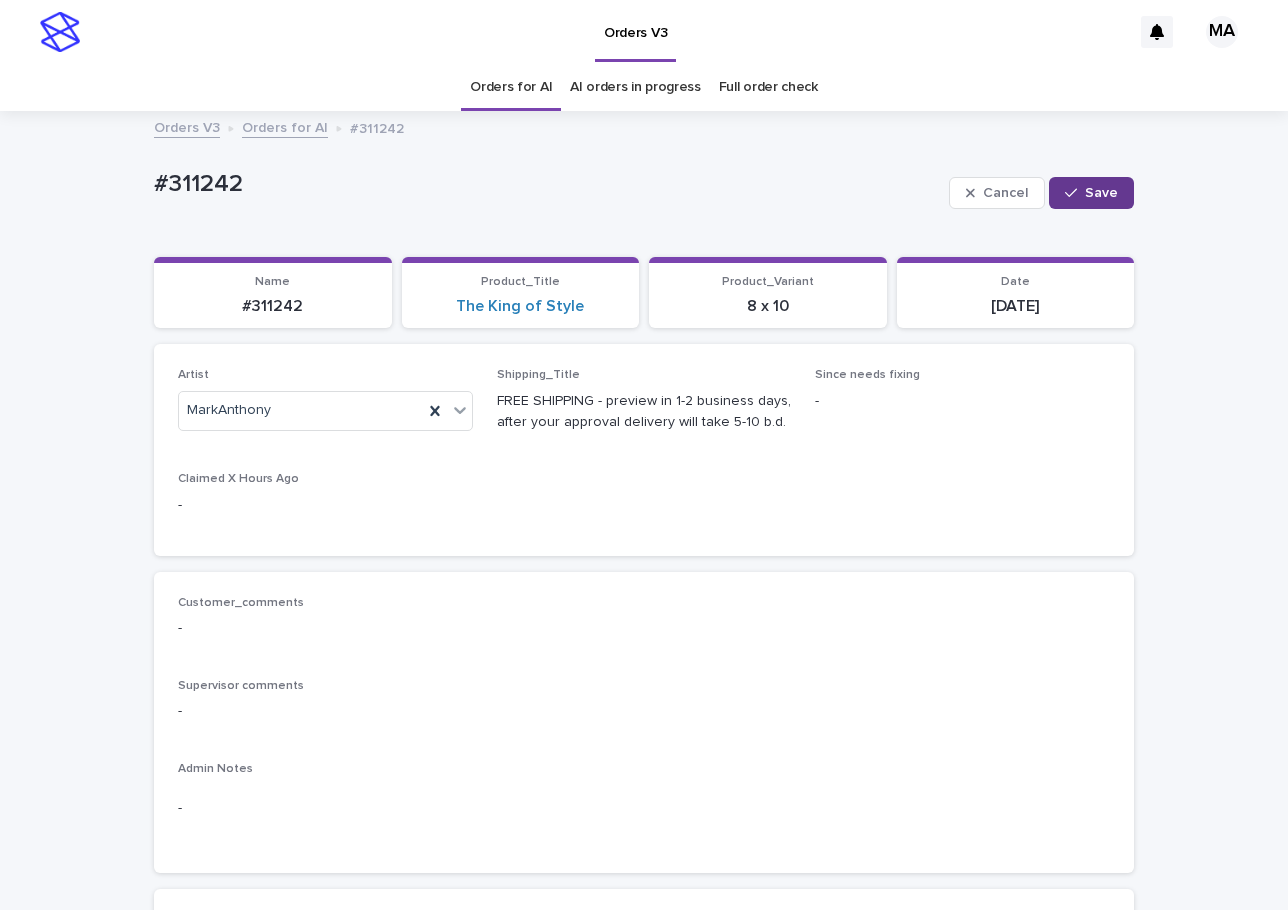 click at bounding box center [1075, 193] 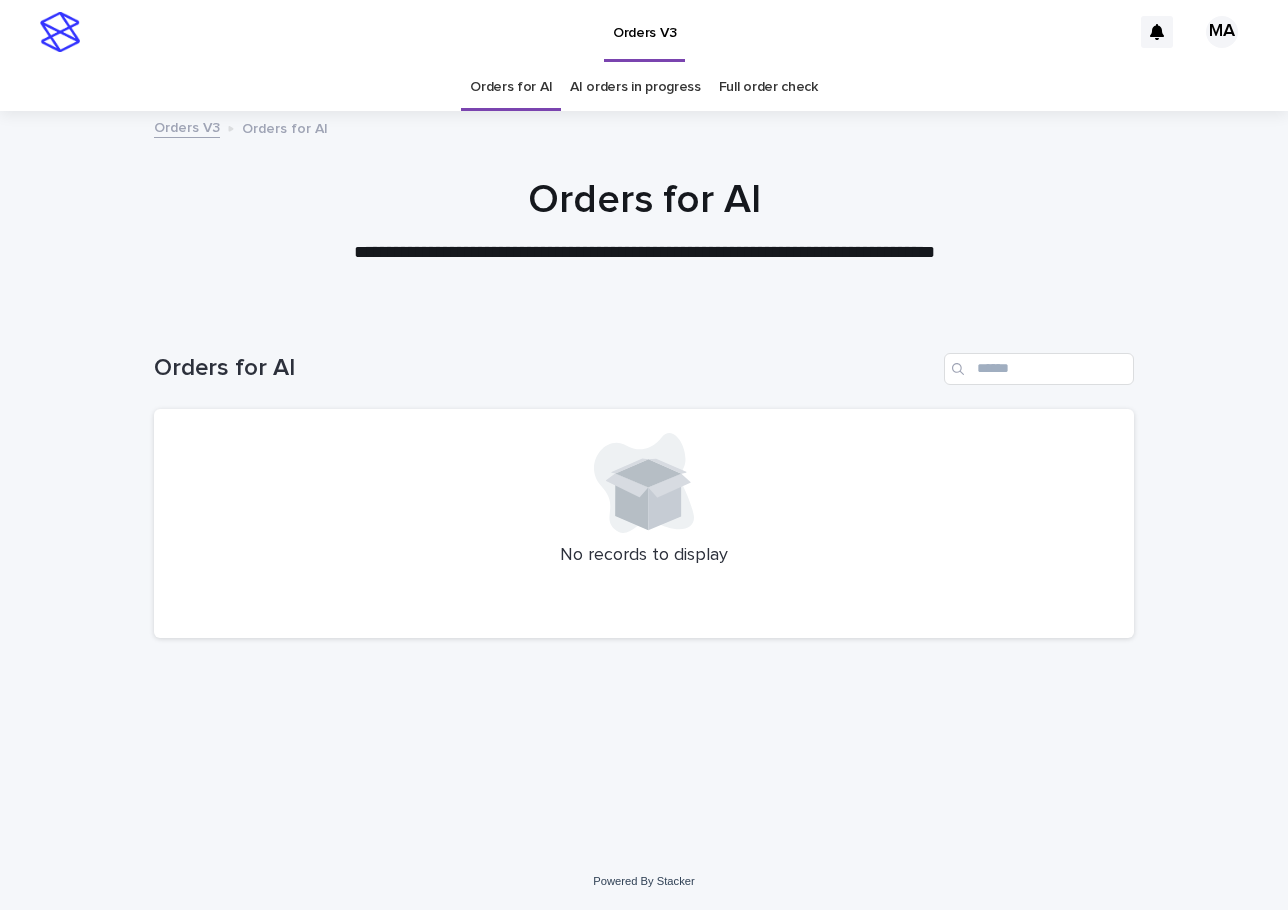 scroll, scrollTop: 0, scrollLeft: 0, axis: both 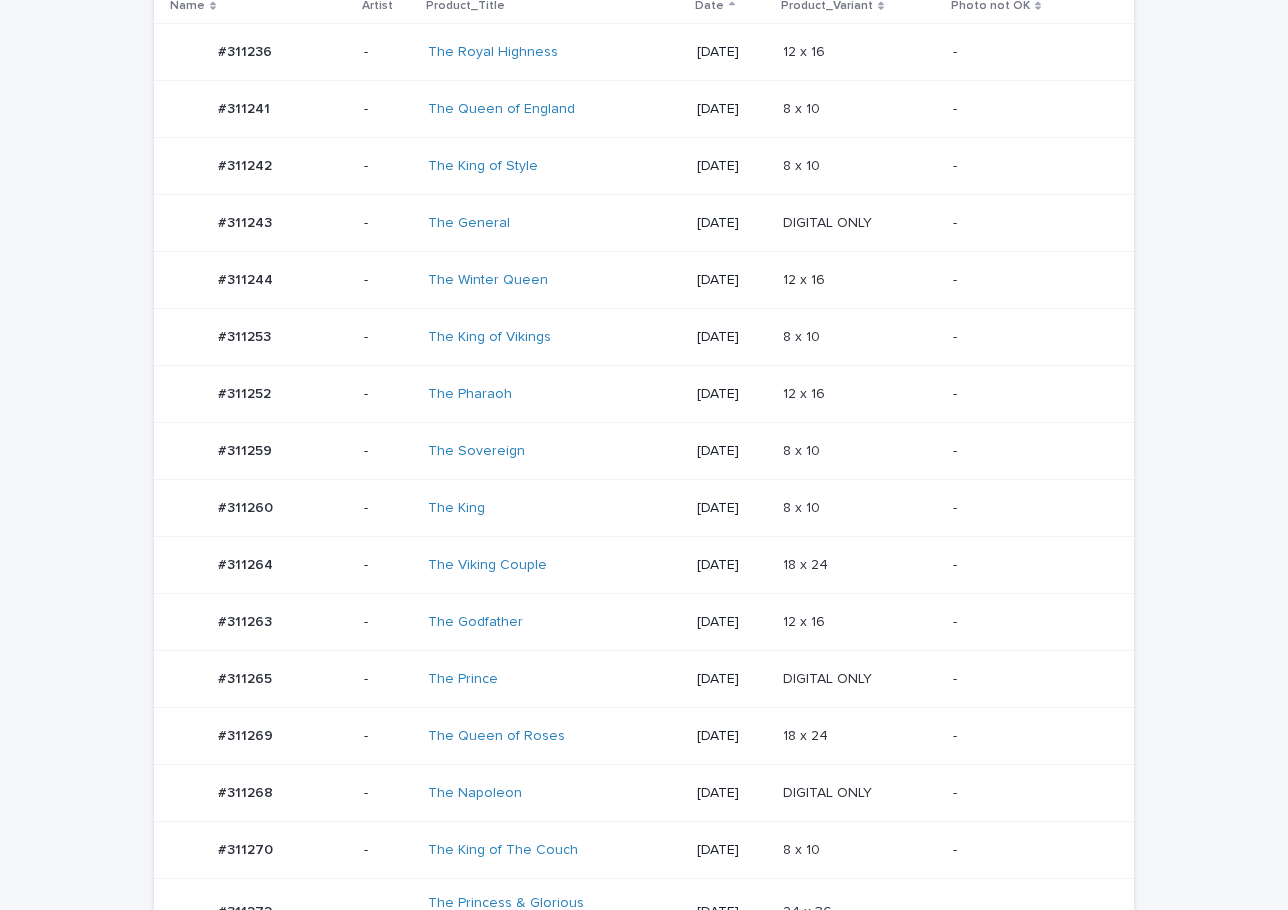 click on "18 x 24 18 x 24" at bounding box center [860, 565] 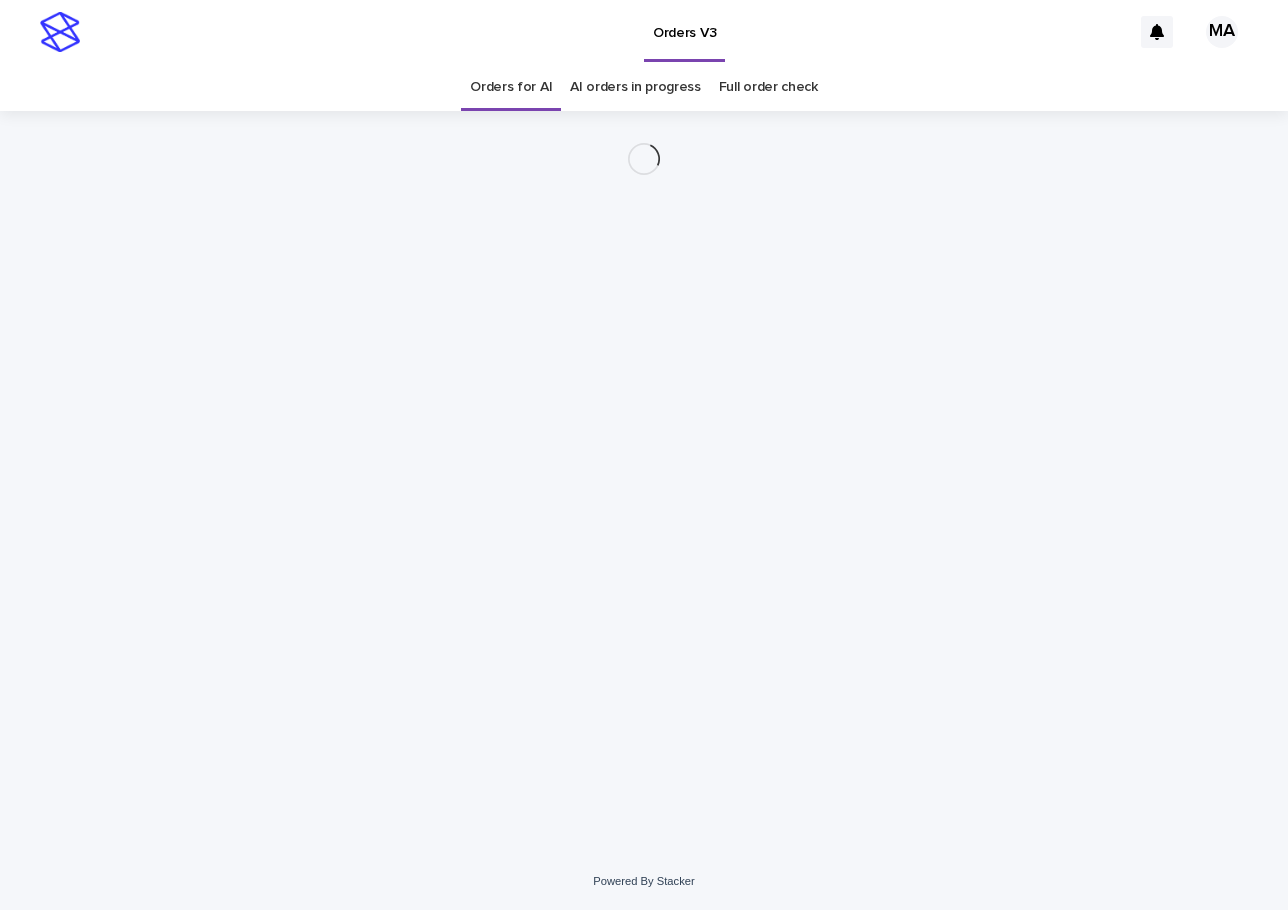scroll, scrollTop: 0, scrollLeft: 0, axis: both 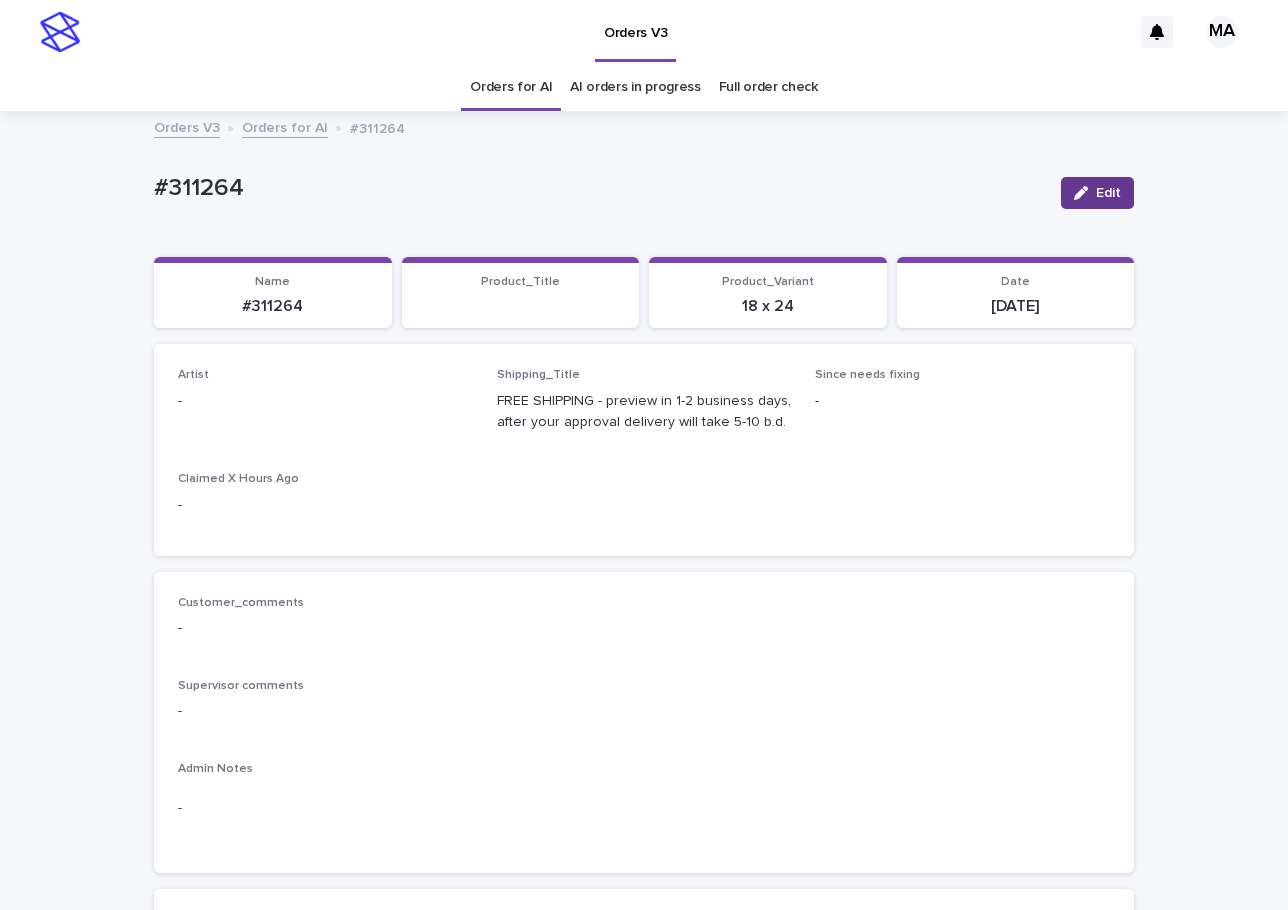click on "Edit" at bounding box center (1108, 193) 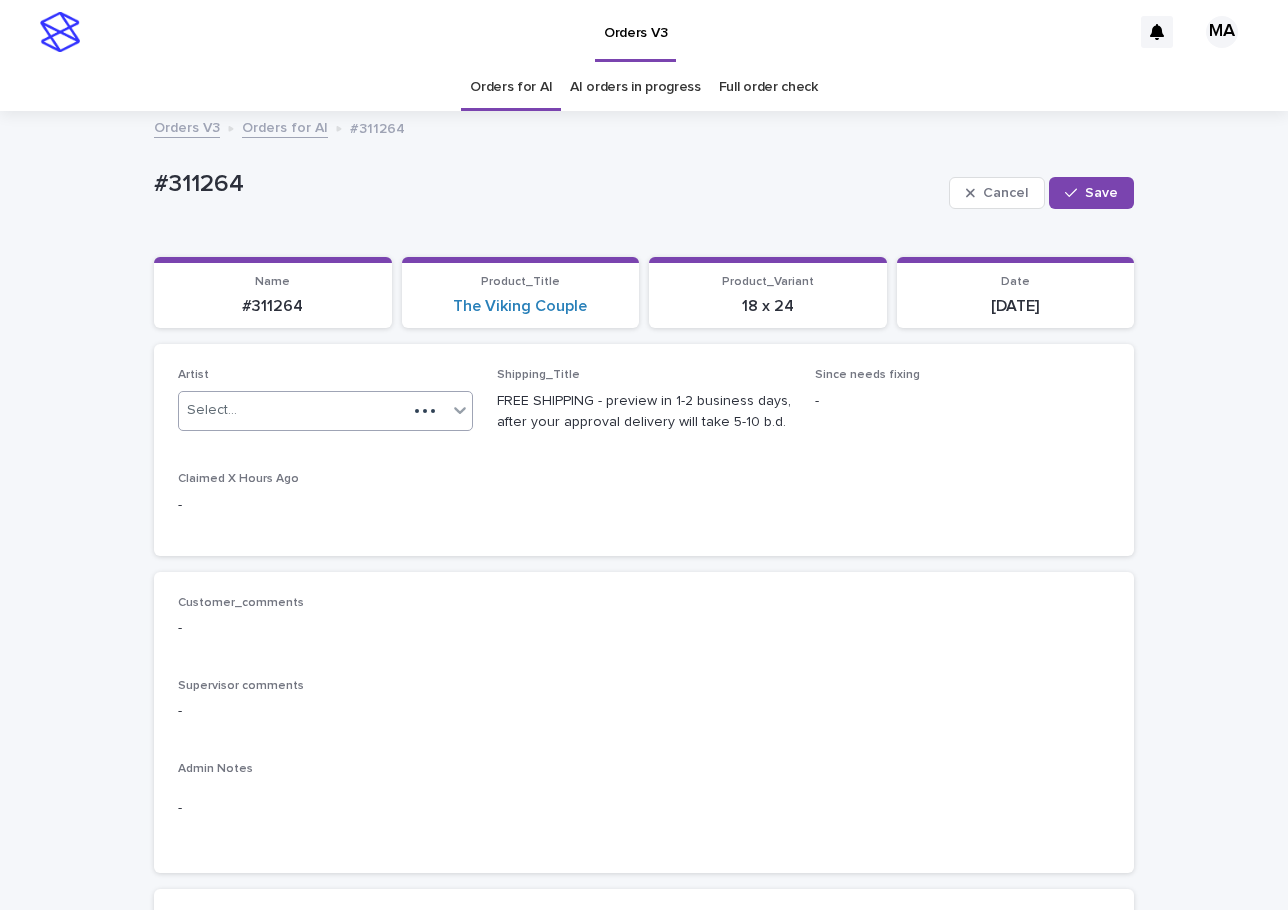 click on "Select..." at bounding box center [293, 410] 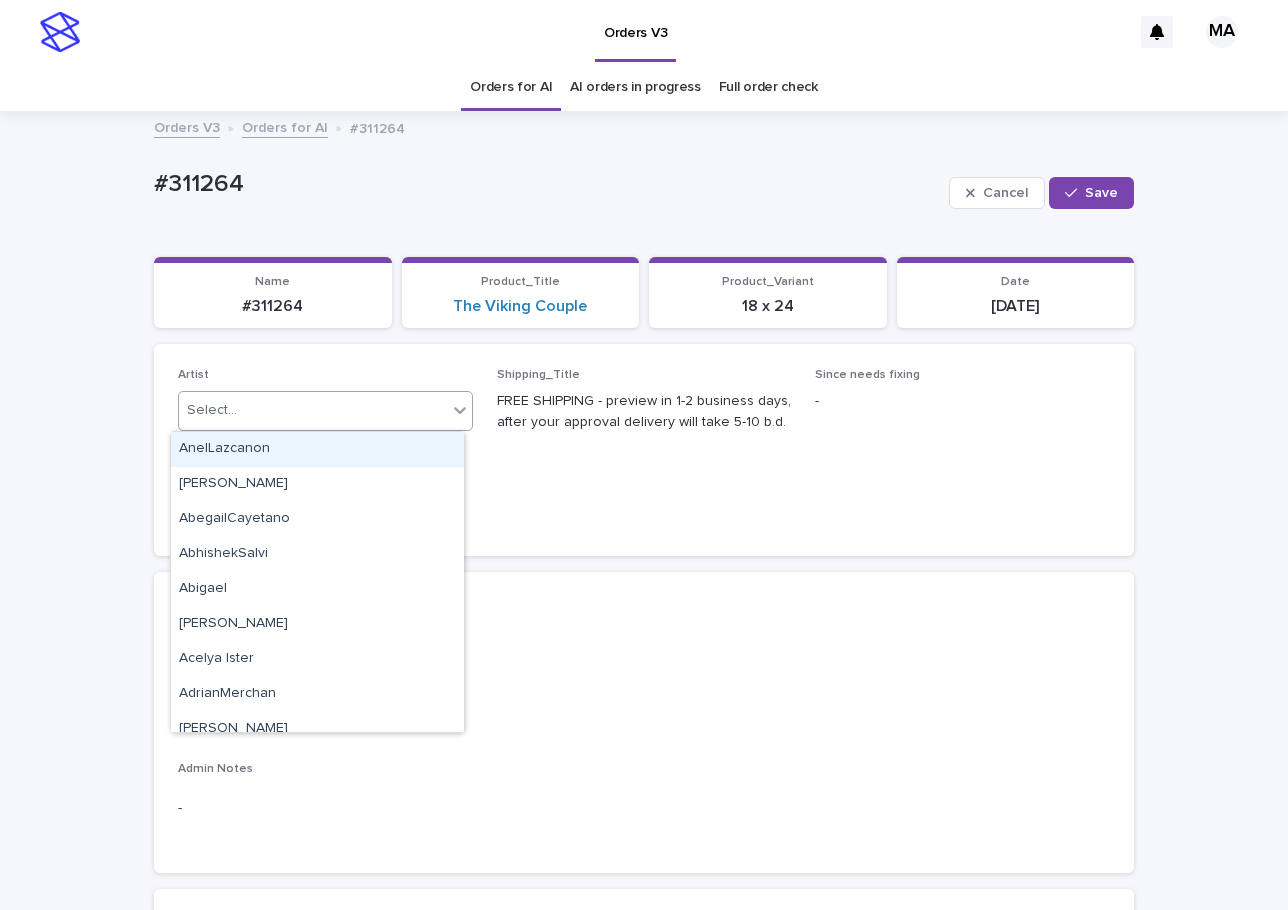 paste on "**********" 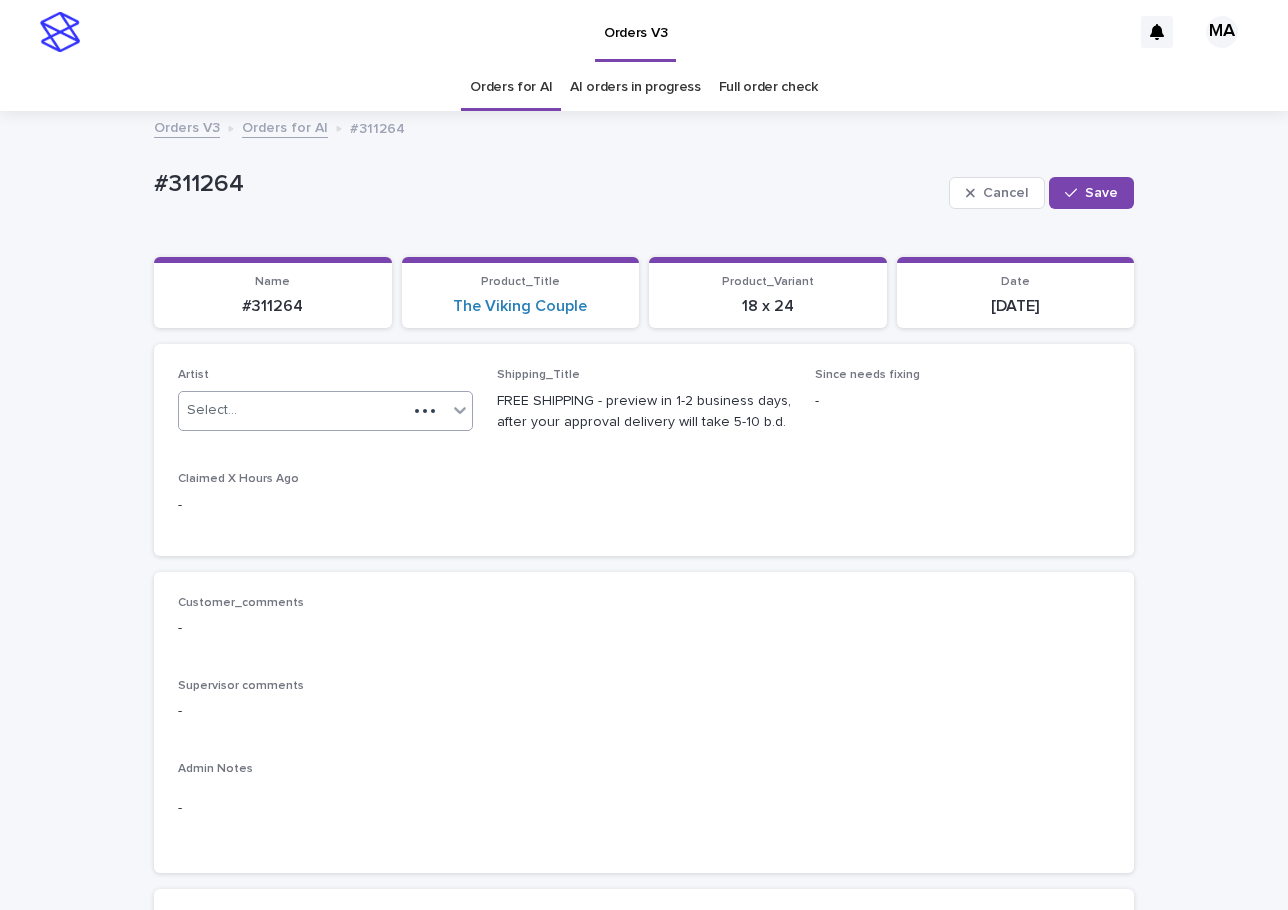 type 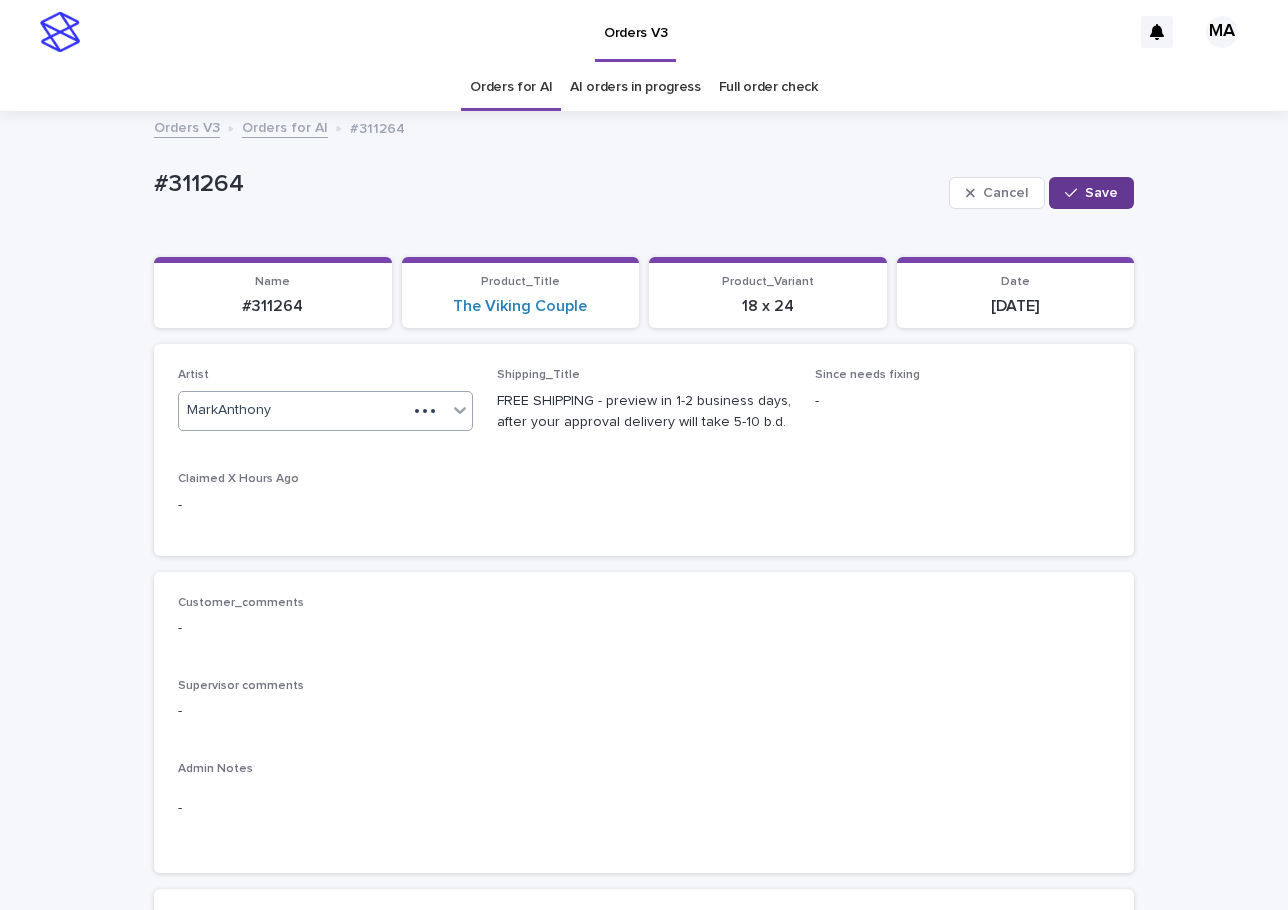 click on "Save" at bounding box center (1101, 193) 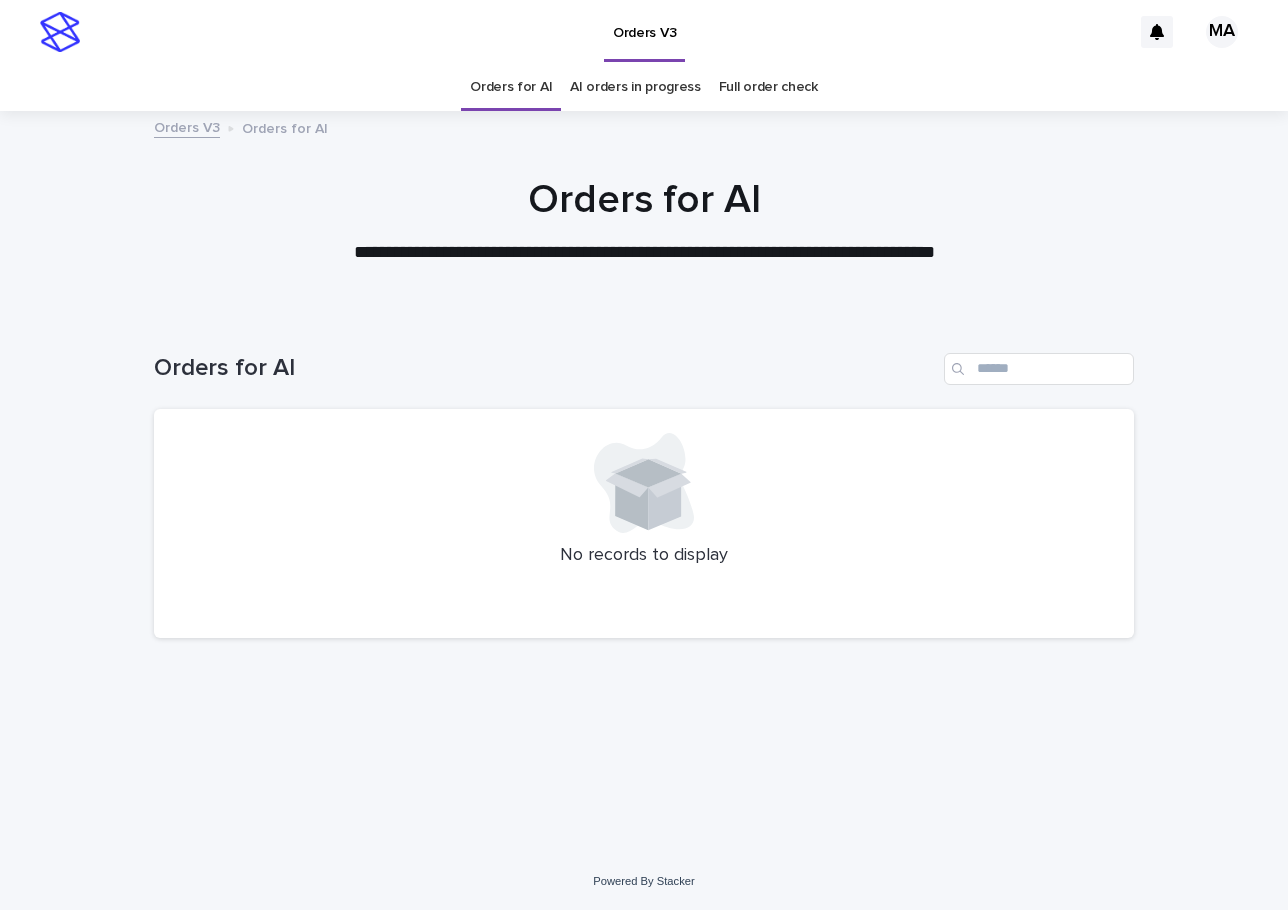 scroll, scrollTop: 0, scrollLeft: 0, axis: both 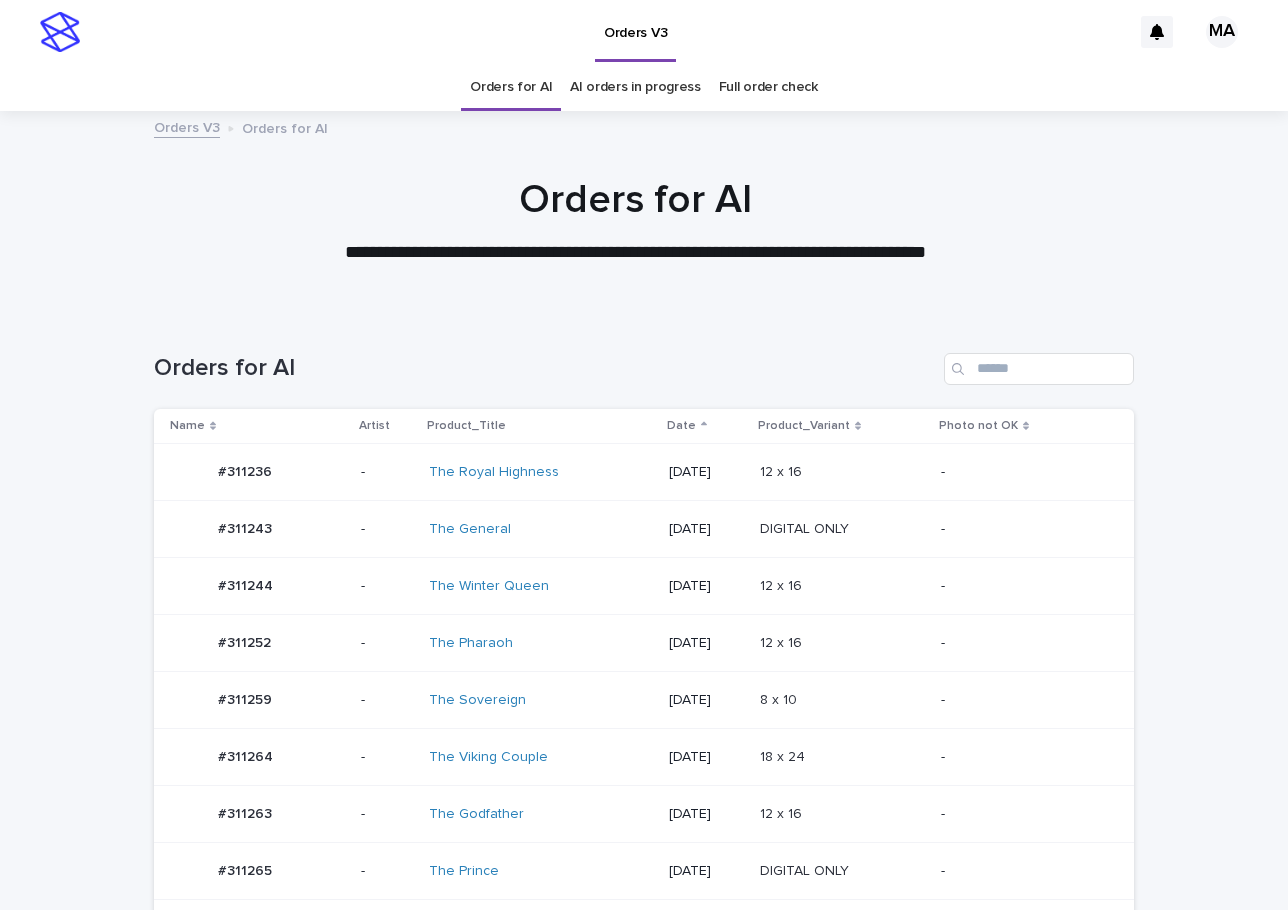click on "-" at bounding box center (1021, 529) 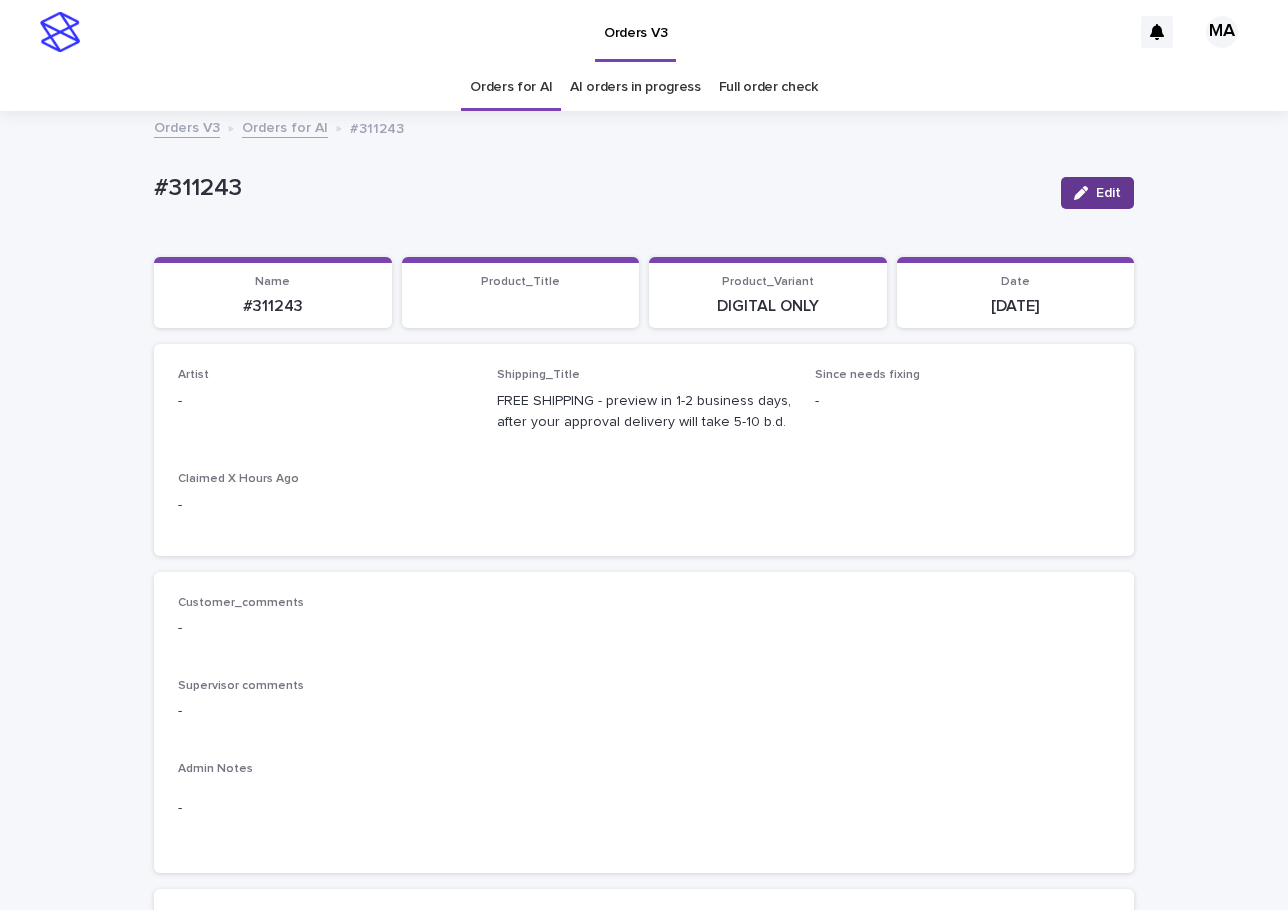 click 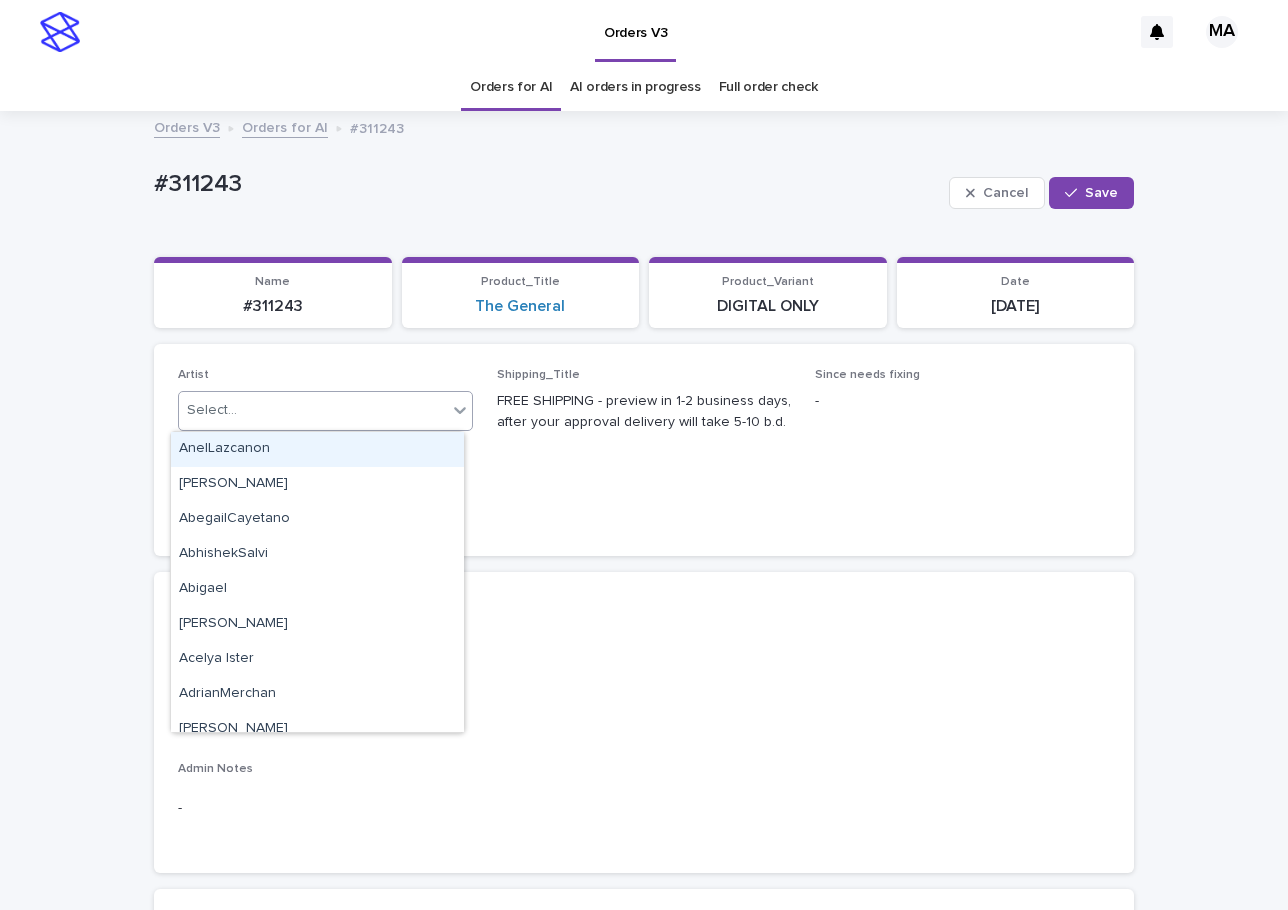 paste on "**********" 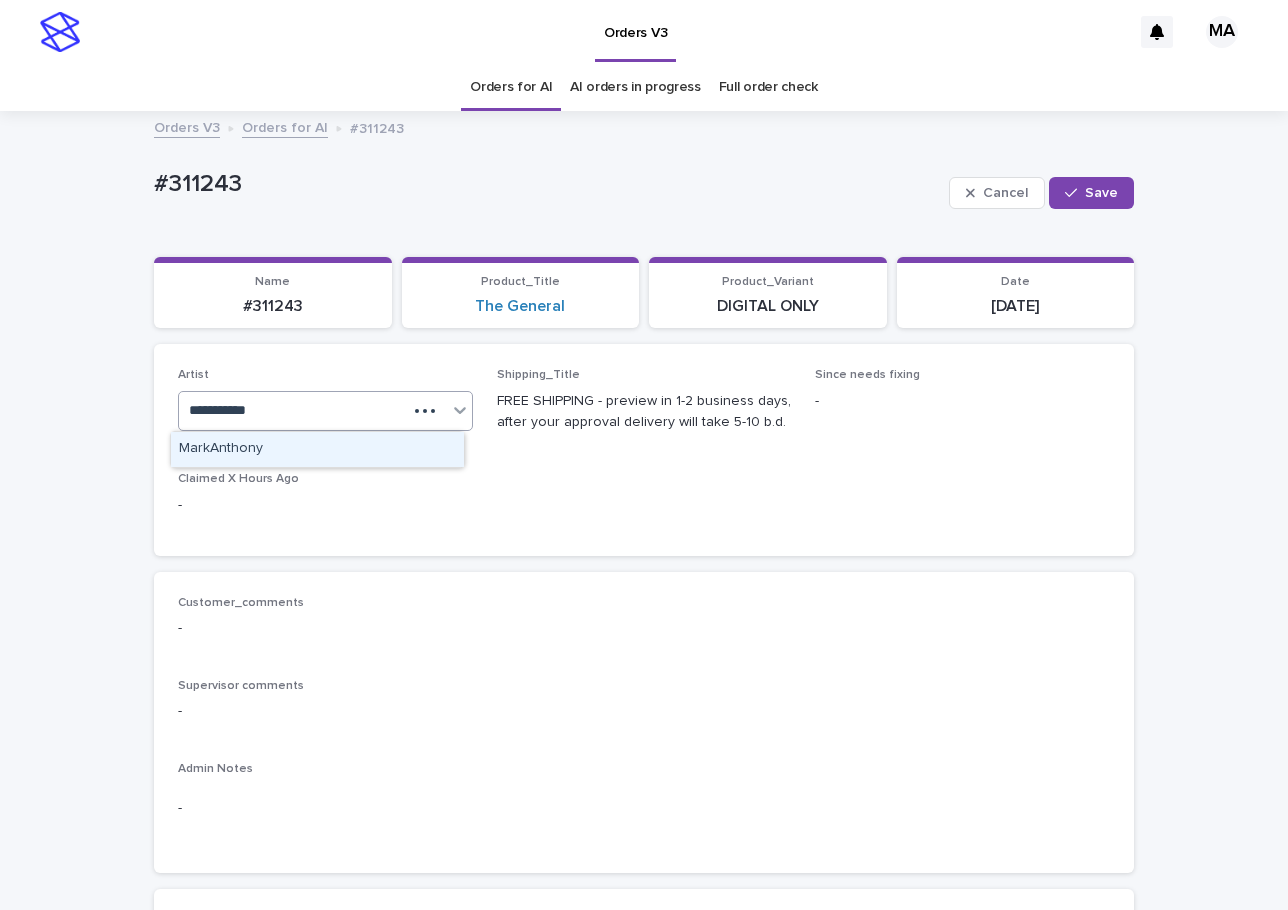 click on "MarkAnthony" at bounding box center [317, 449] 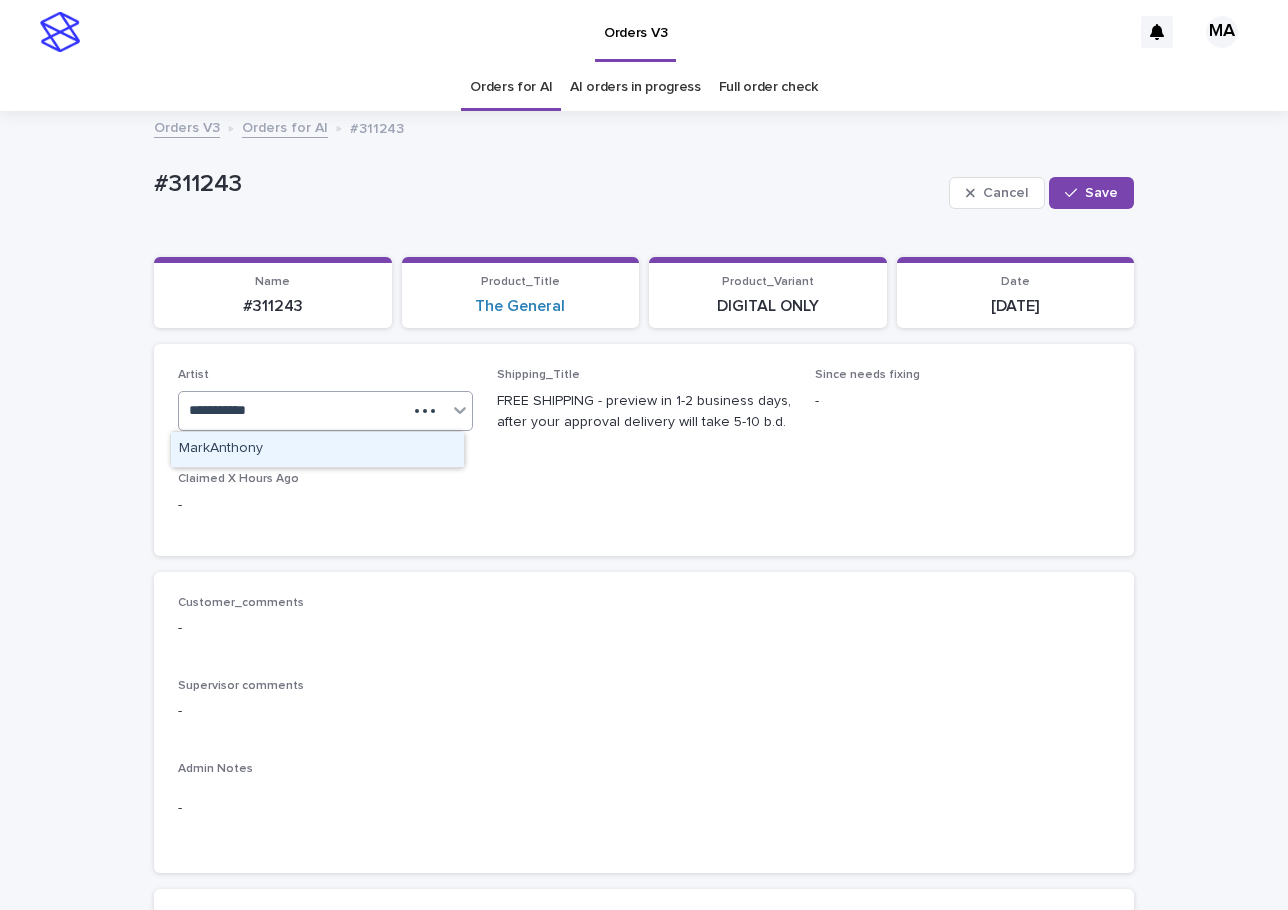 type 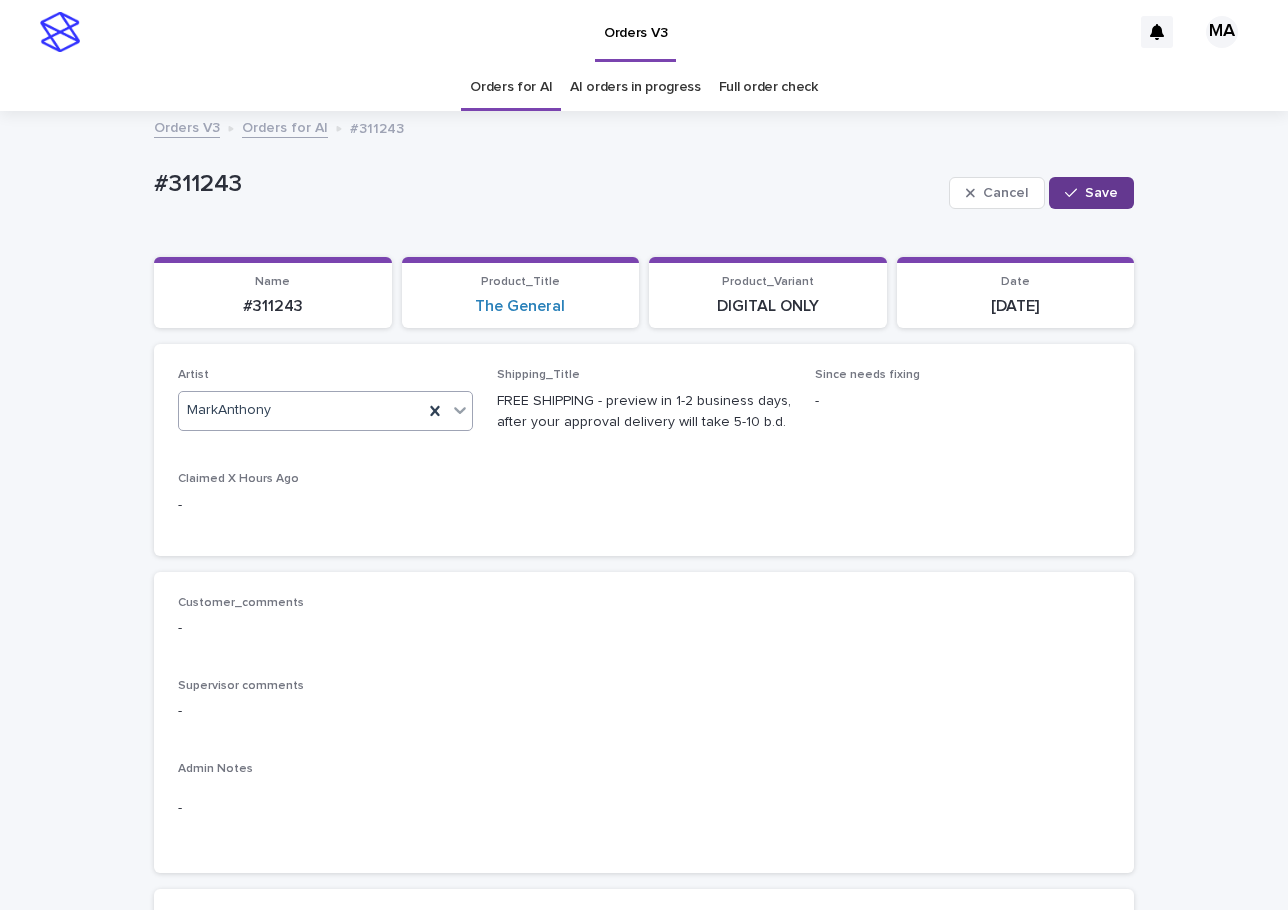 click on "Save" at bounding box center [1101, 193] 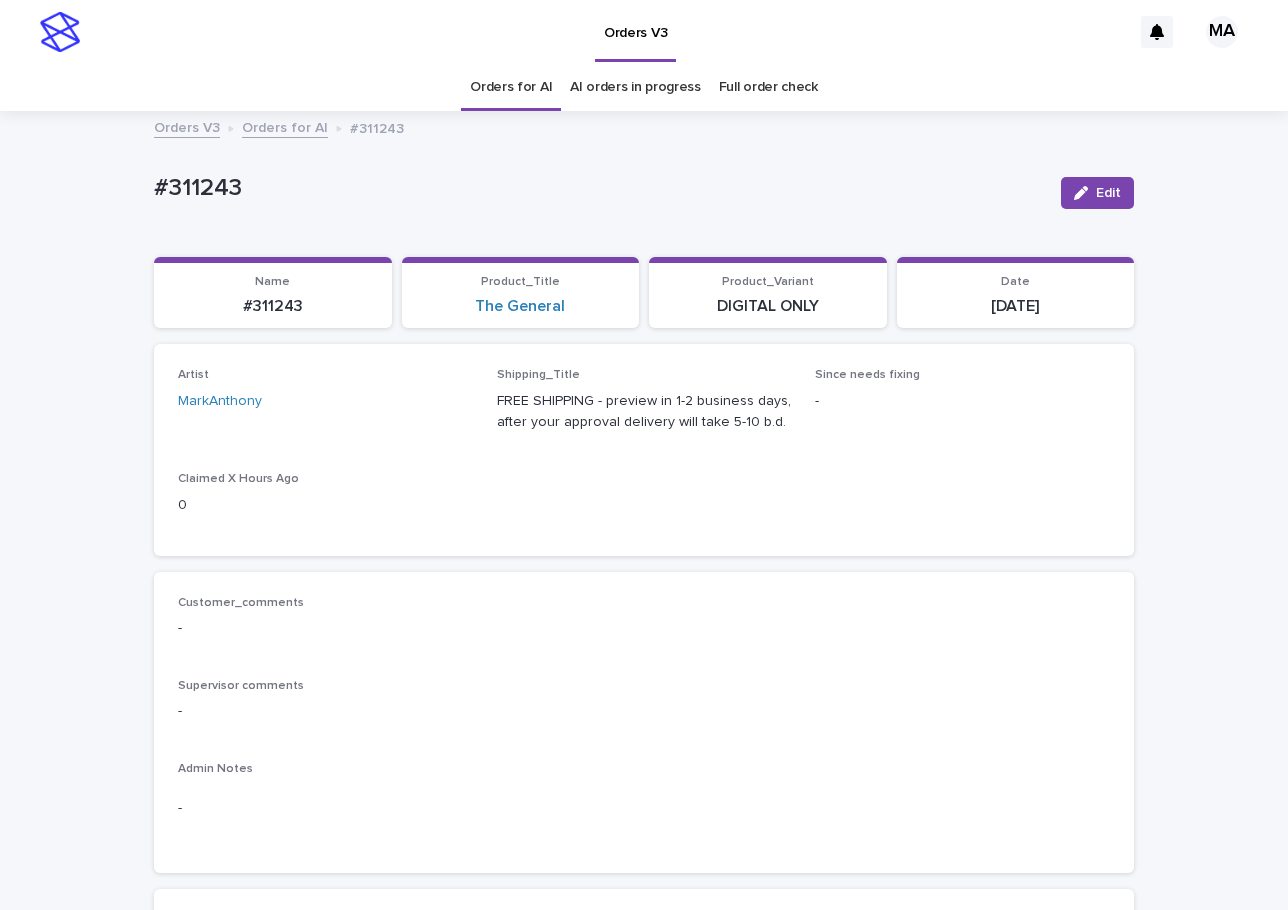 click on "Orders V3" at bounding box center (610, 32) 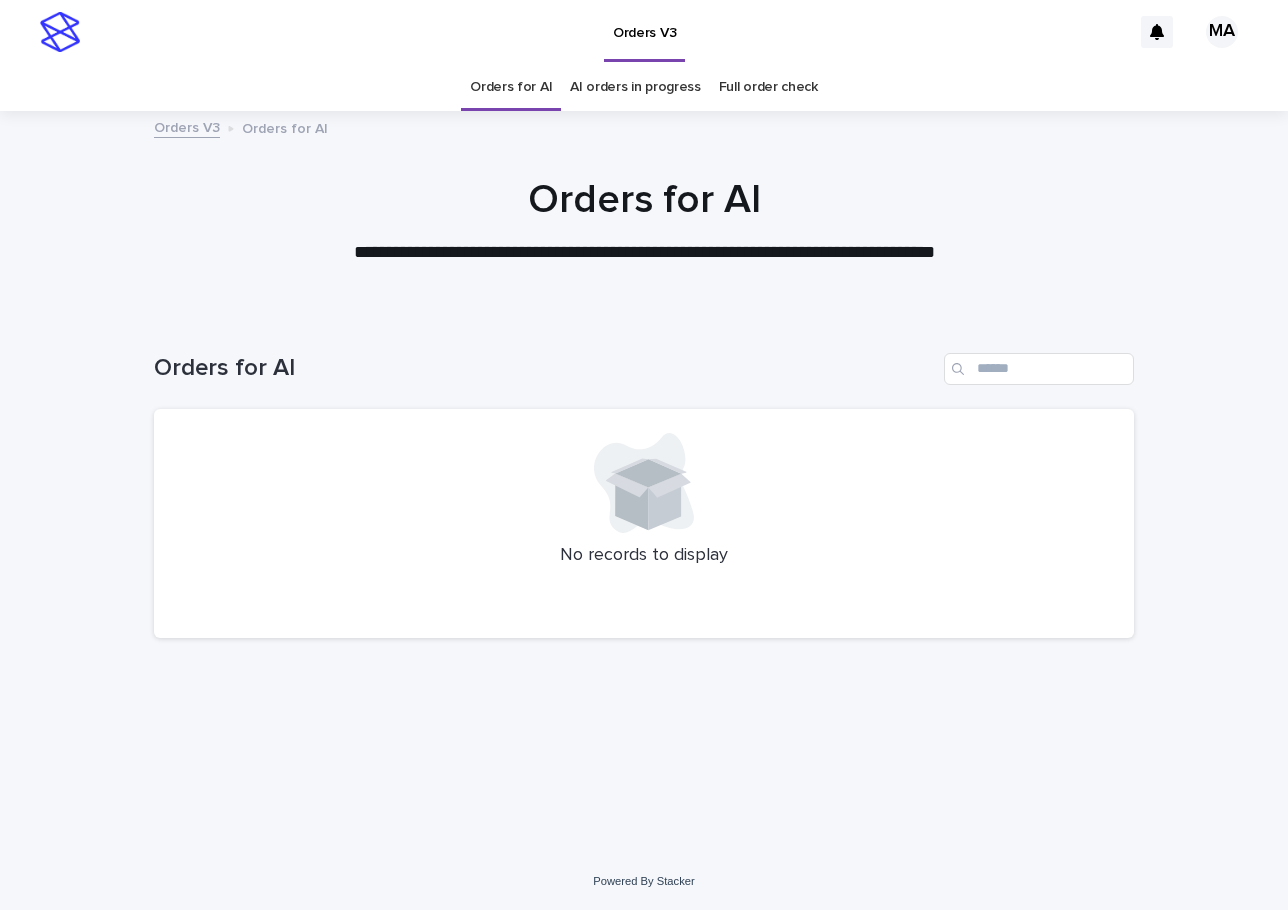scroll, scrollTop: 0, scrollLeft: 0, axis: both 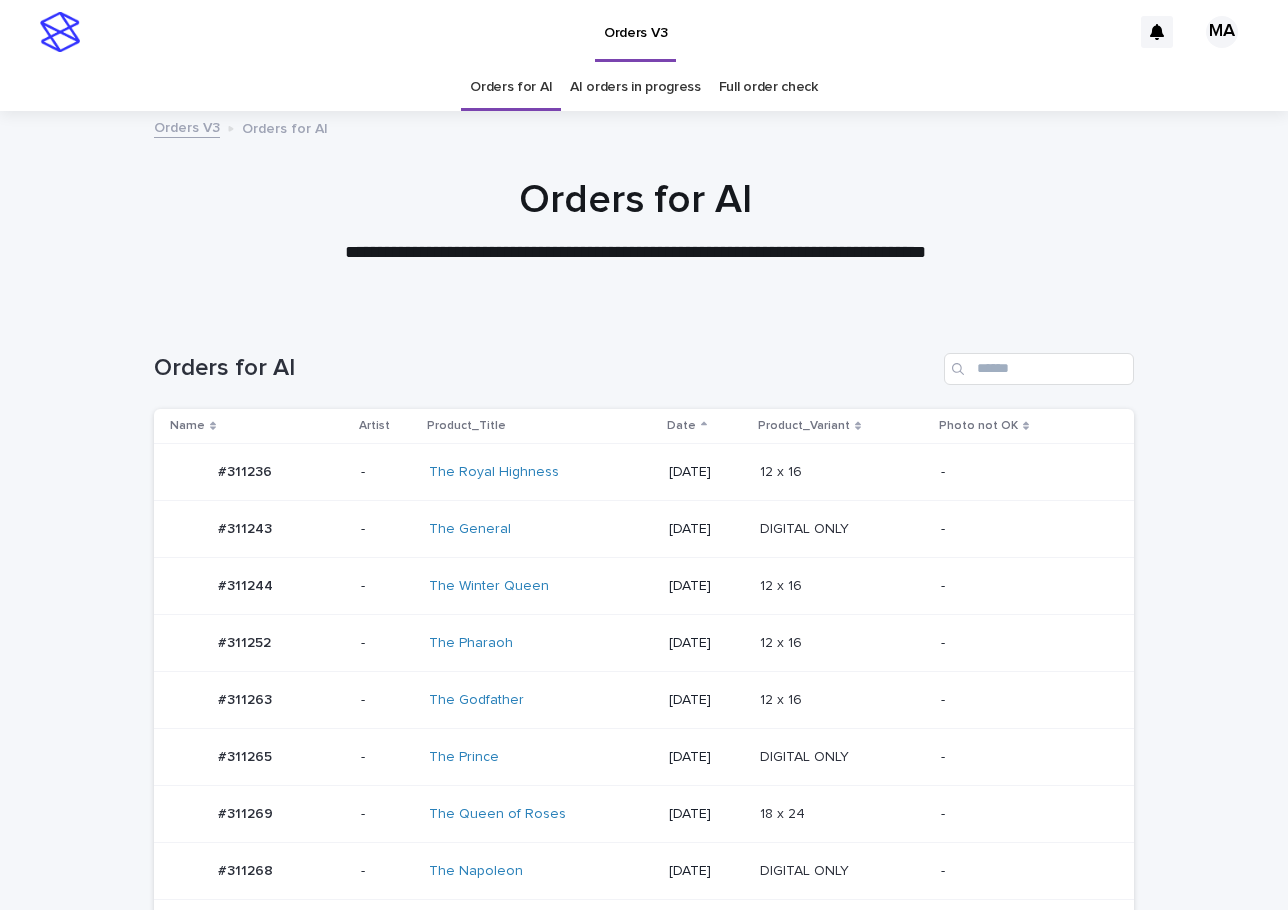 click on "-" at bounding box center (1021, 586) 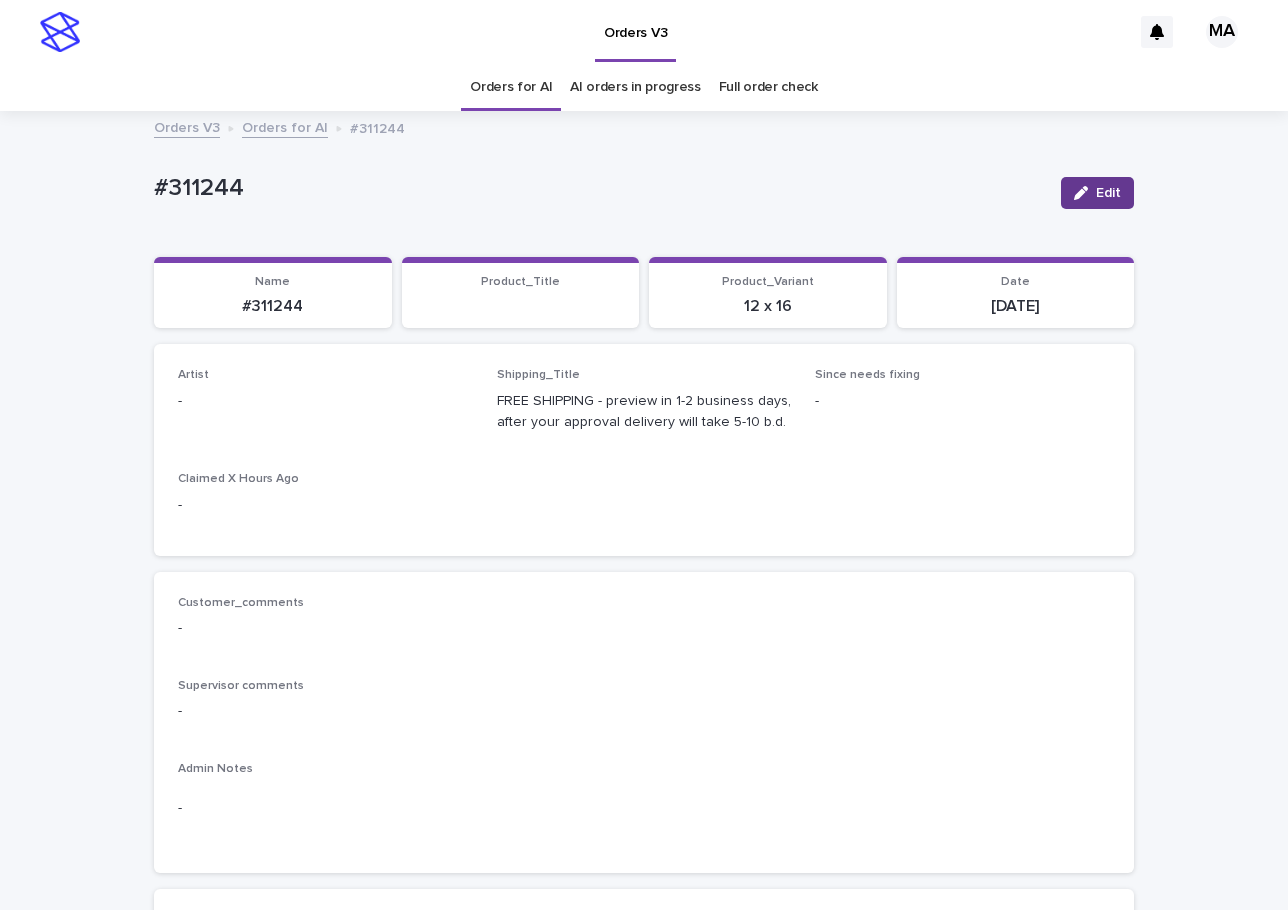 click on "Edit" at bounding box center [1108, 193] 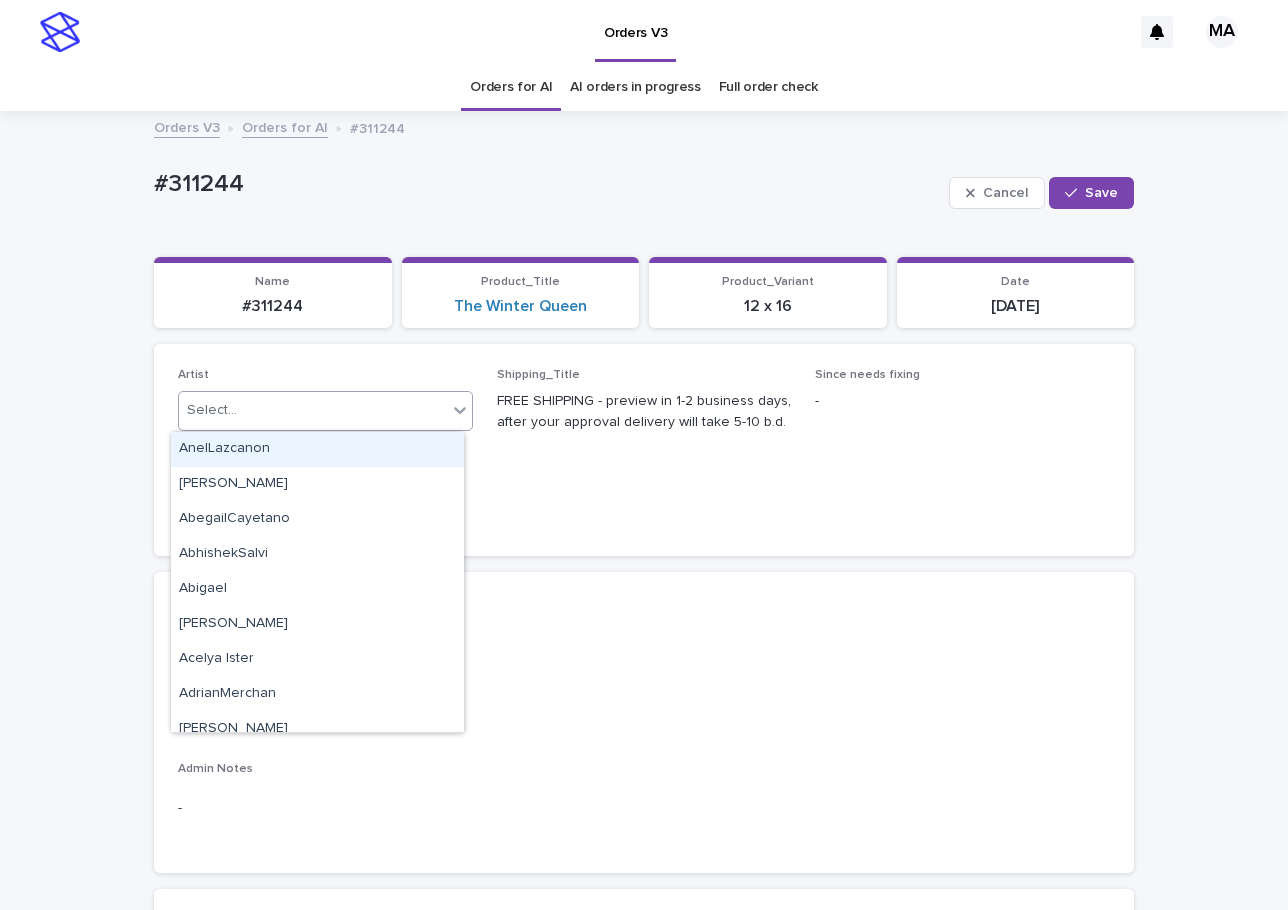 click on "Select..." at bounding box center [313, 410] 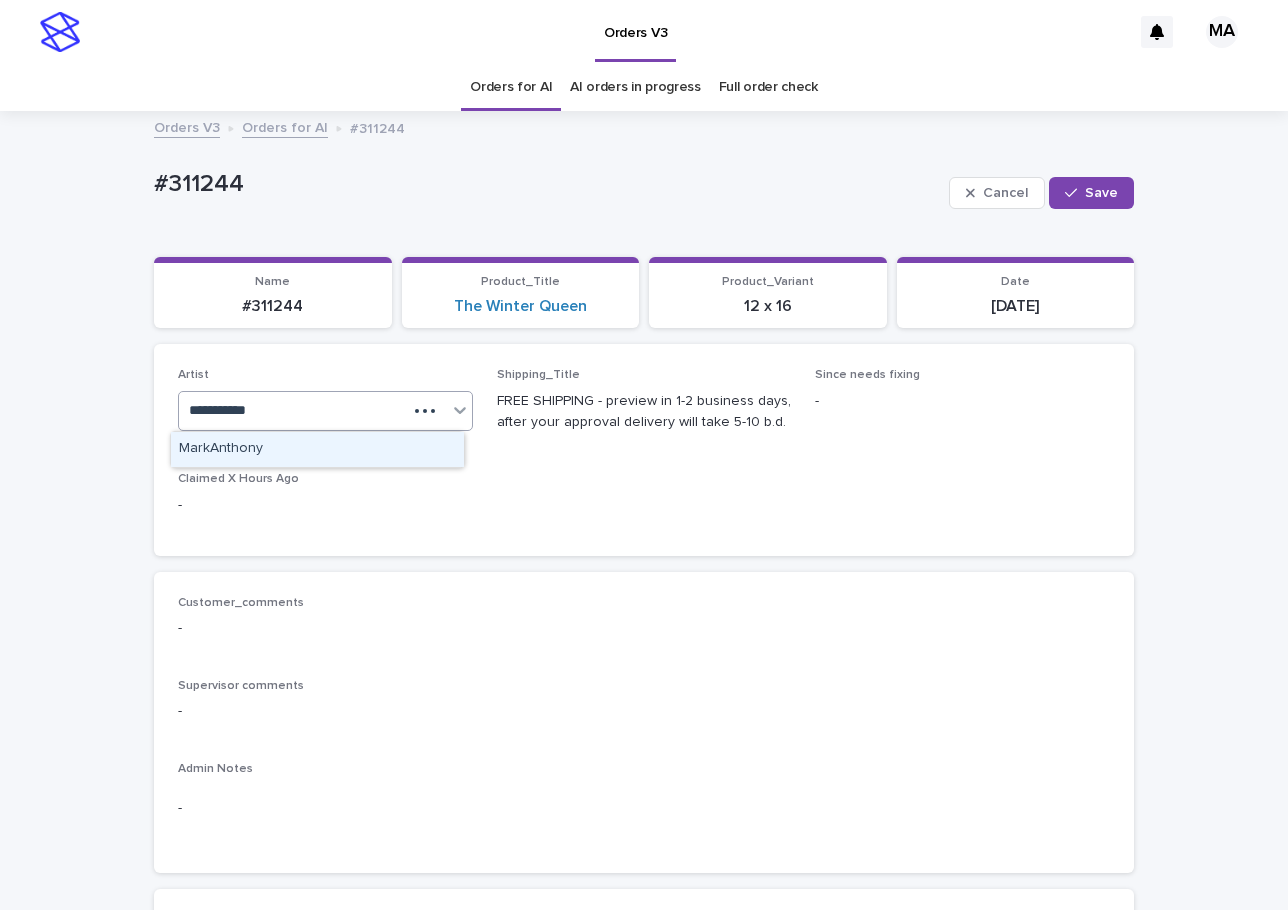 type 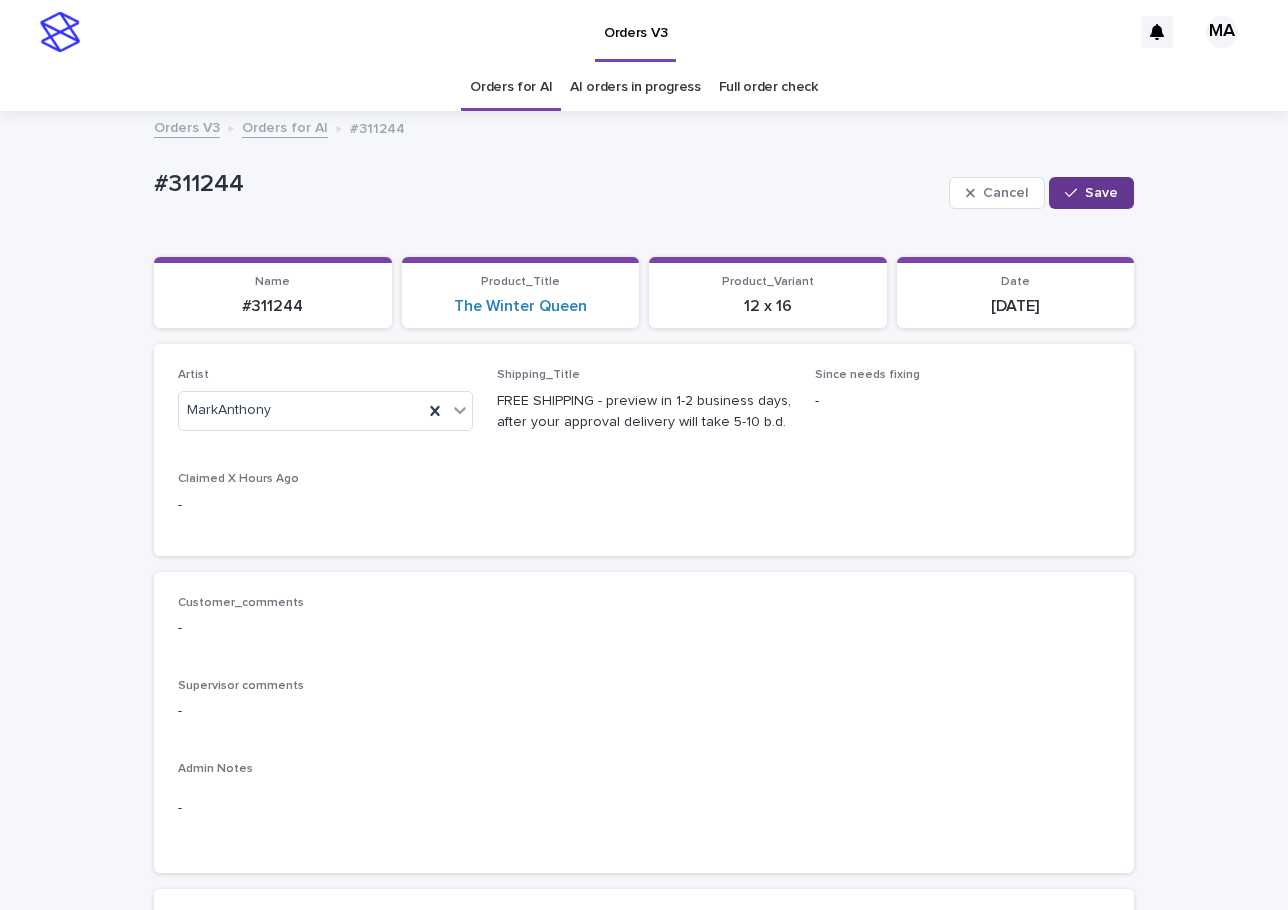click on "Save" at bounding box center (1101, 193) 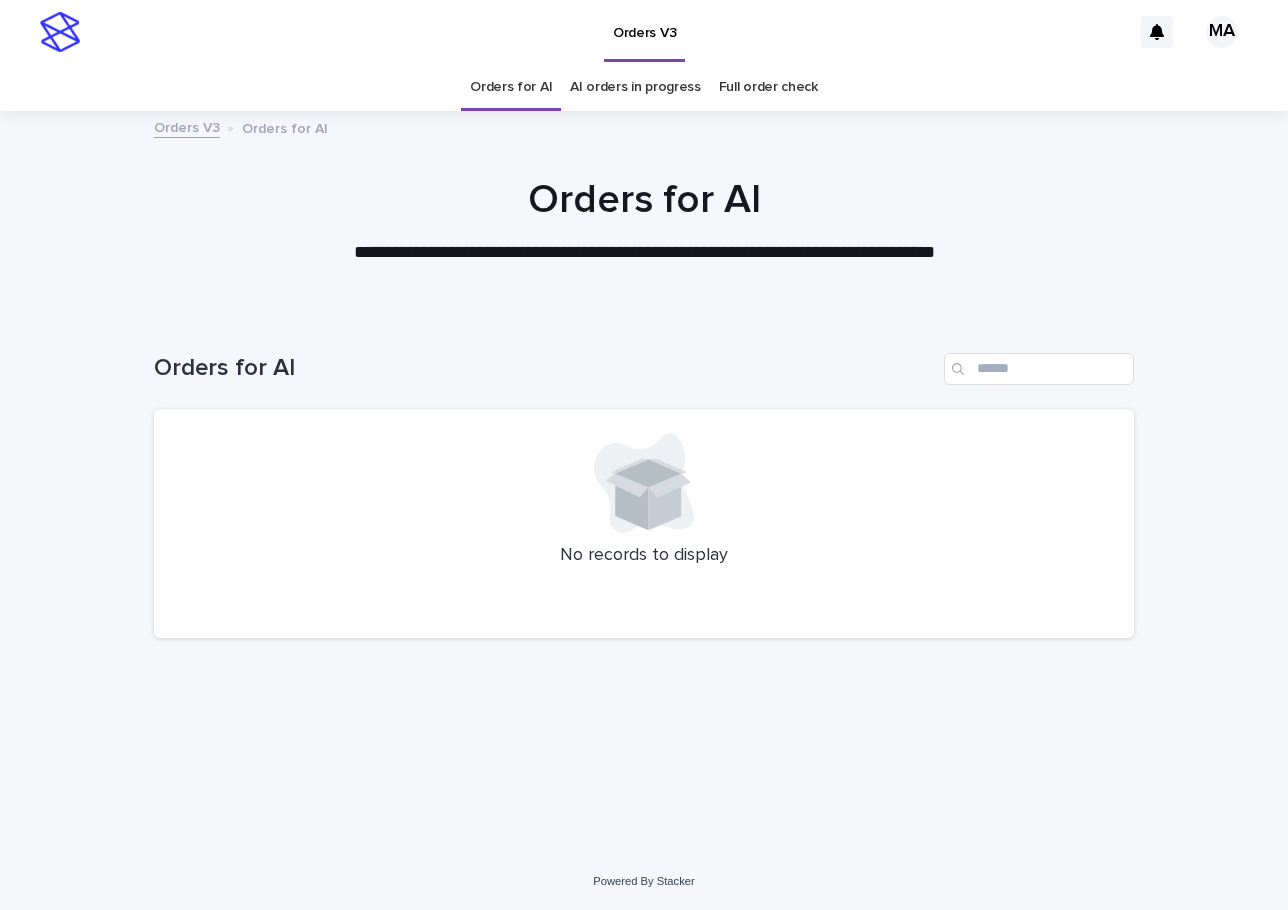 scroll, scrollTop: 0, scrollLeft: 0, axis: both 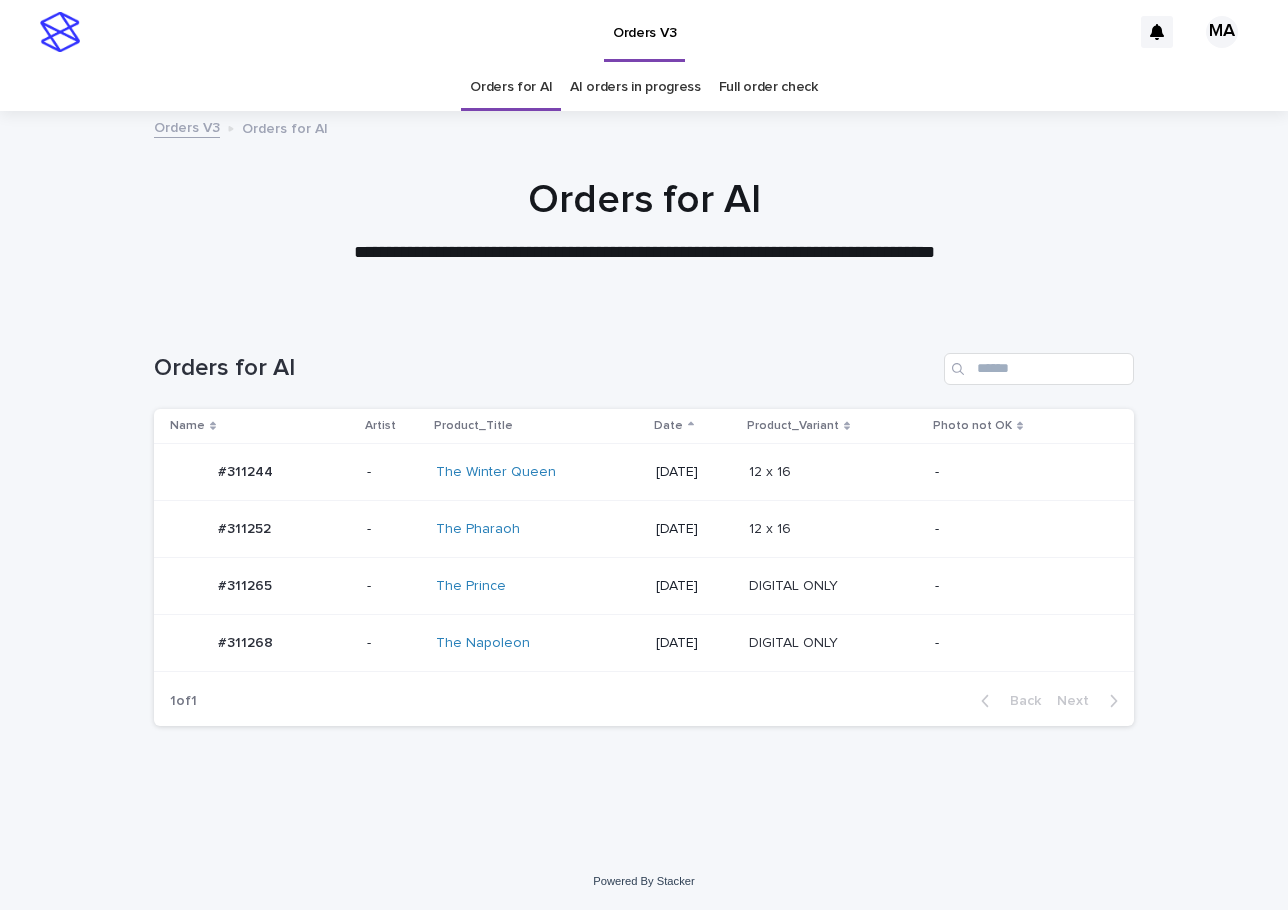 click on "-" at bounding box center [1018, 529] 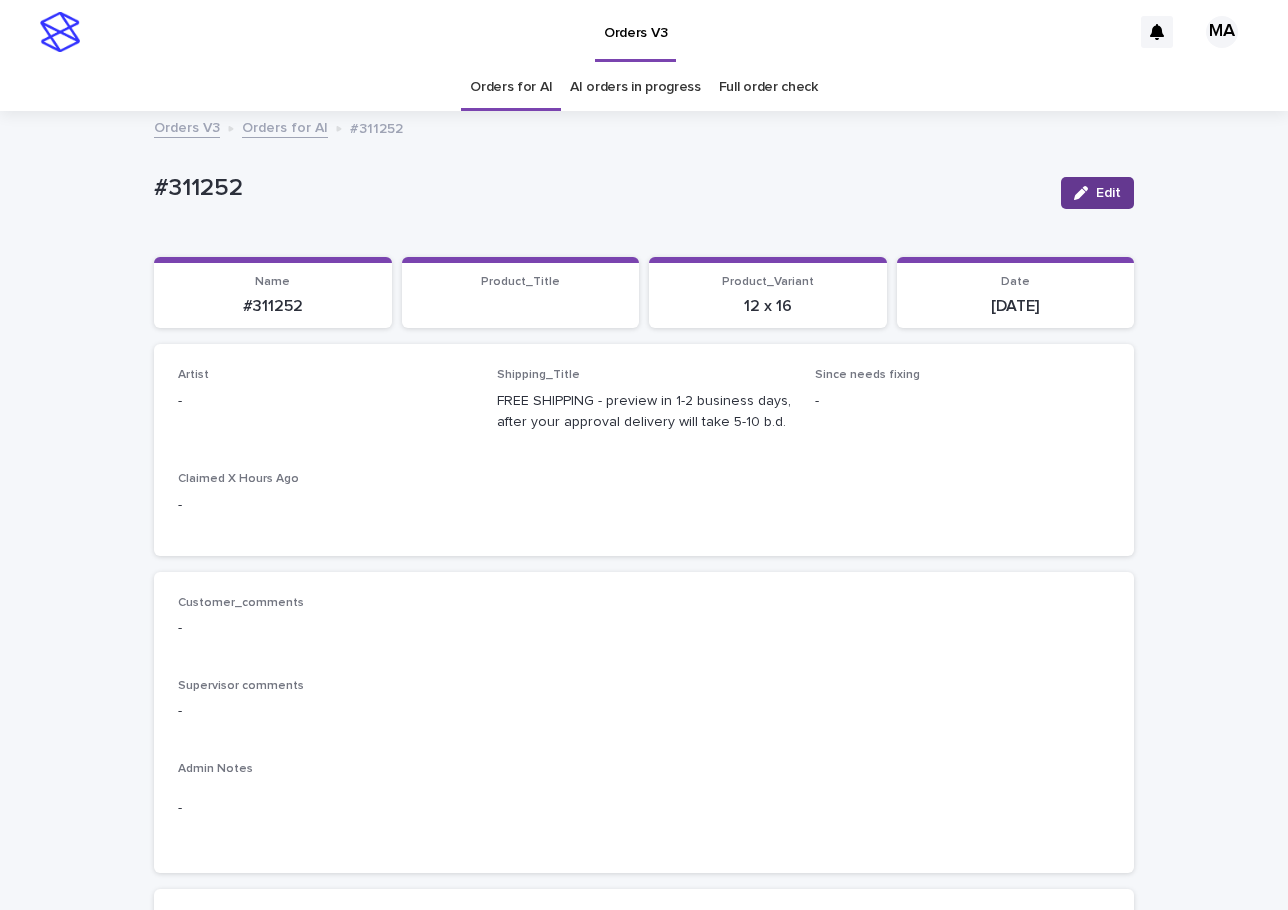 click on "Edit" at bounding box center [1097, 193] 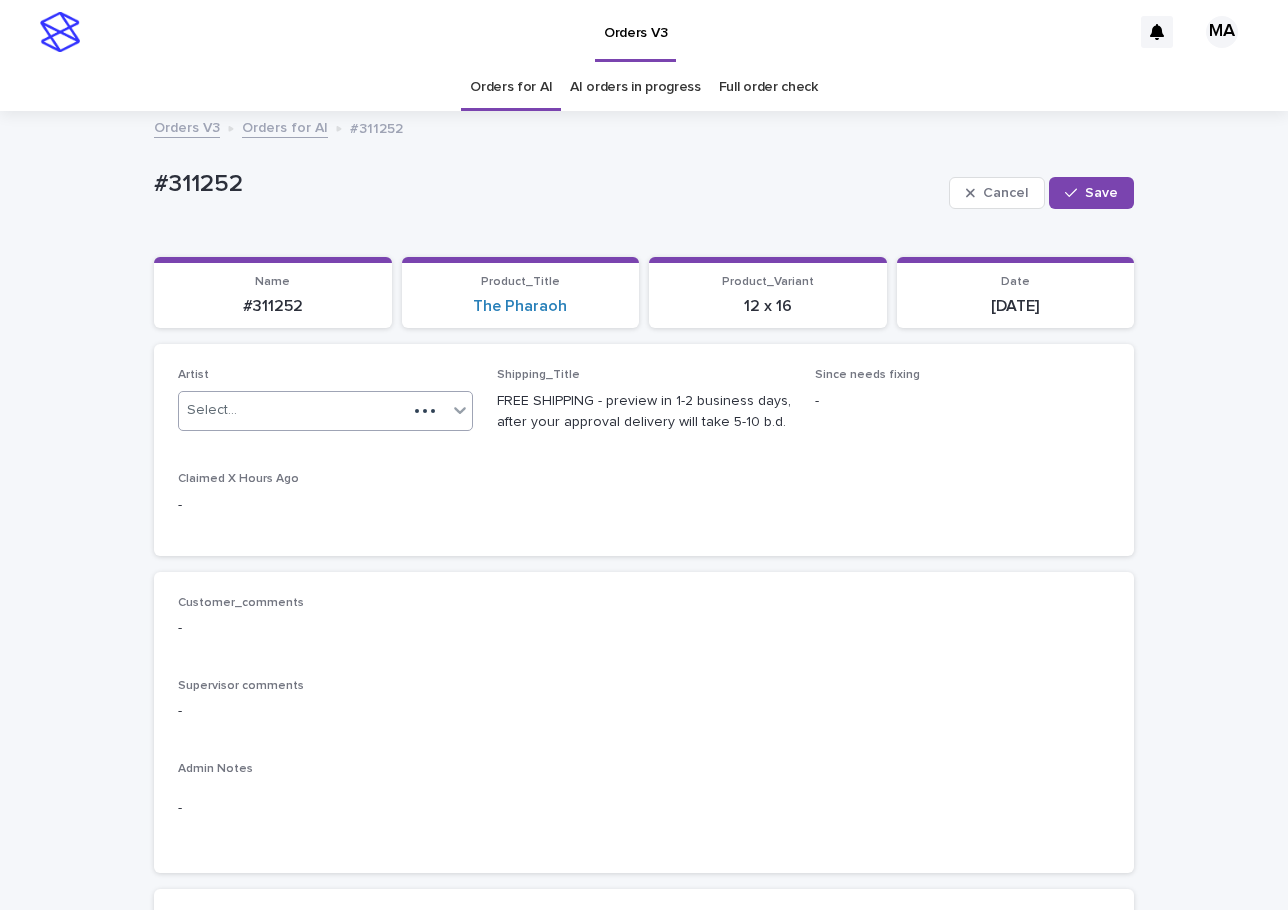 click on "Select..." at bounding box center [293, 410] 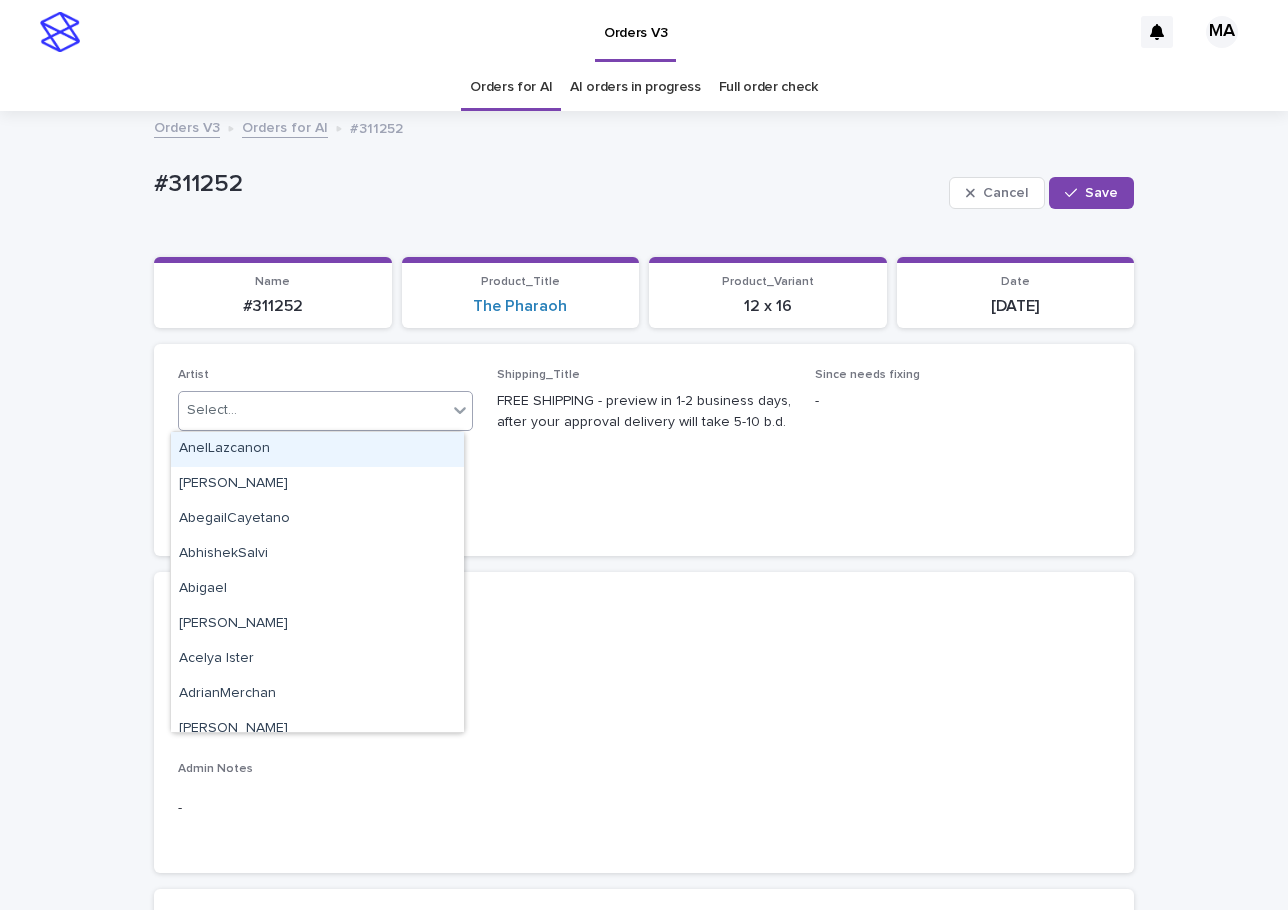 paste on "**********" 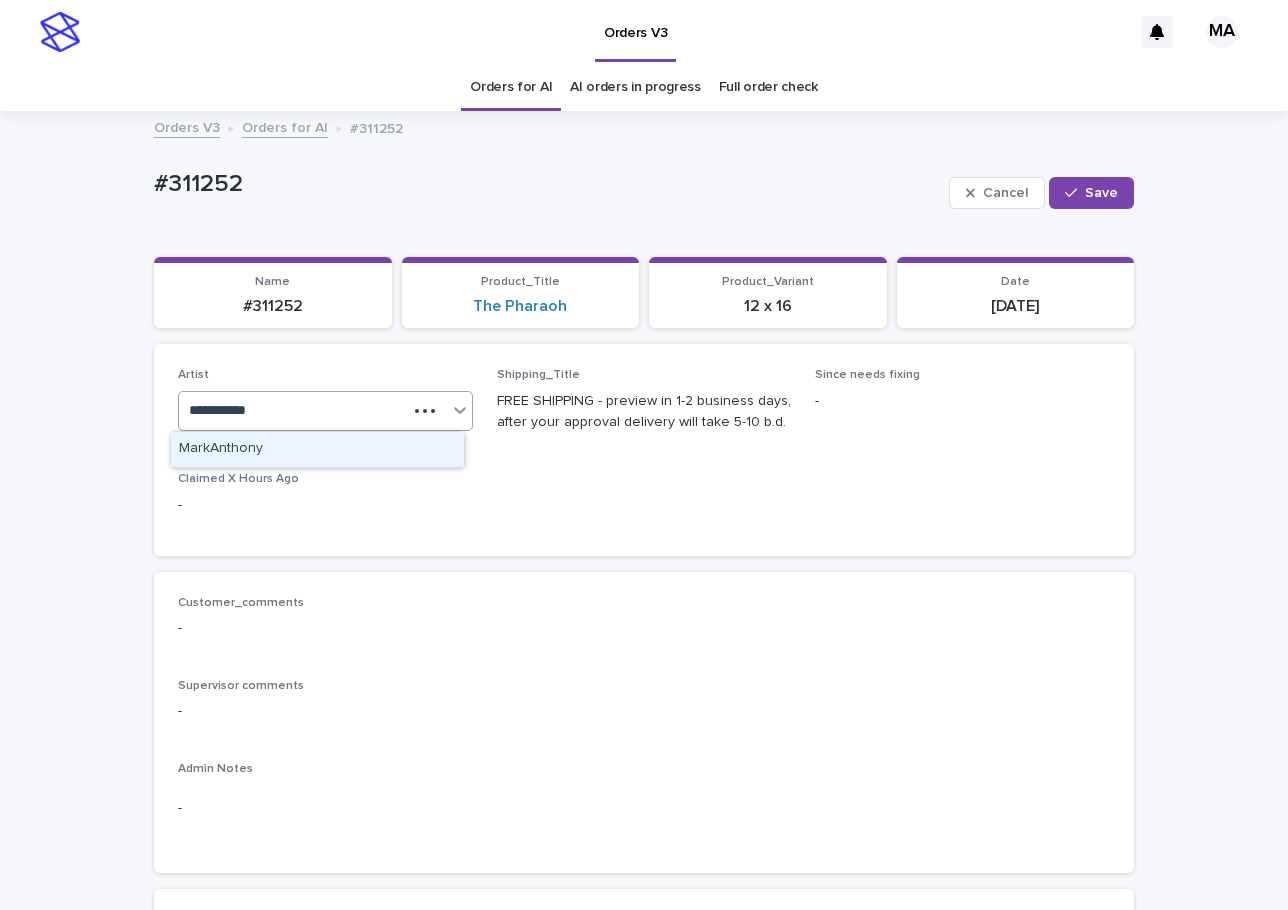 click on "MarkAnthony" at bounding box center (317, 449) 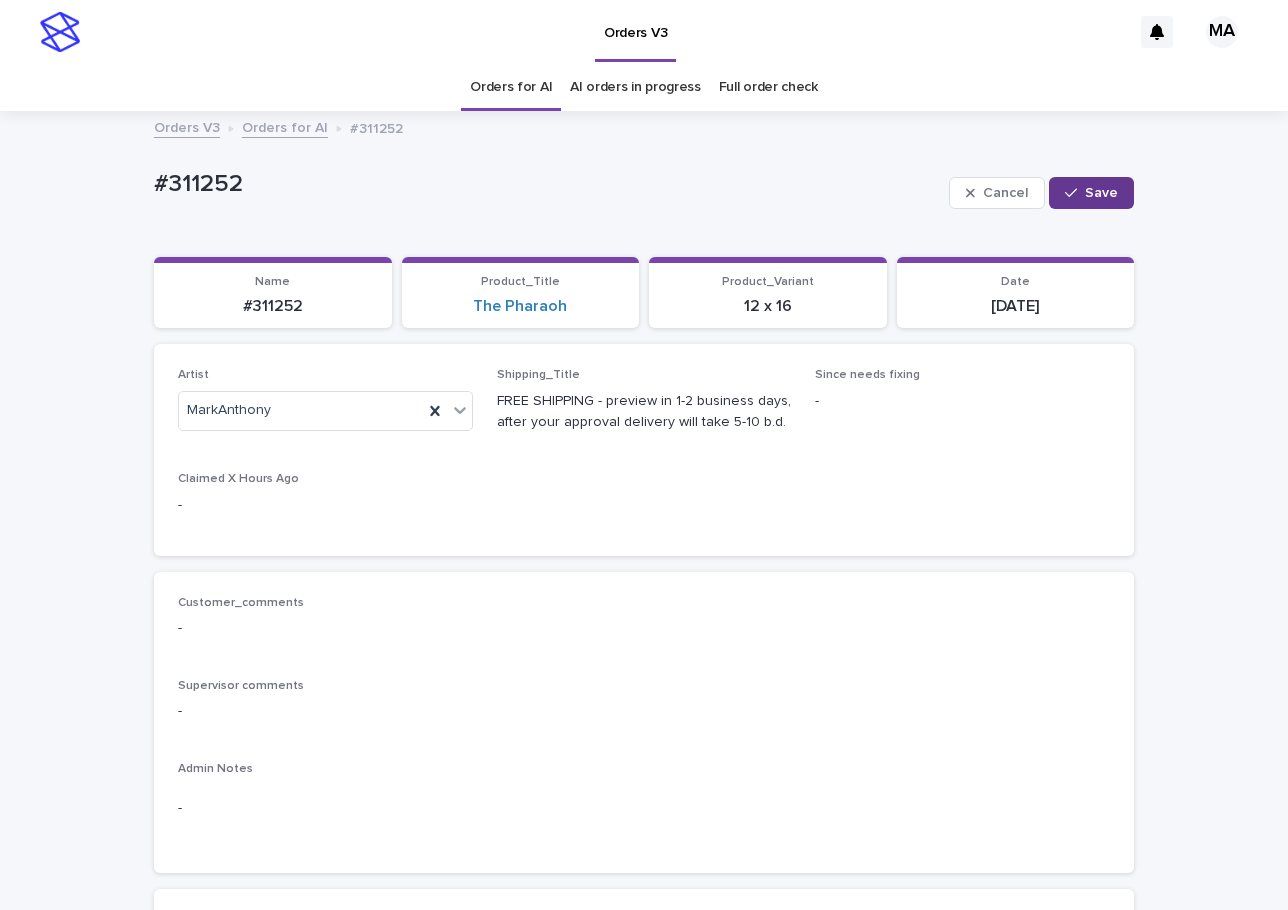 click on "Save" at bounding box center (1101, 193) 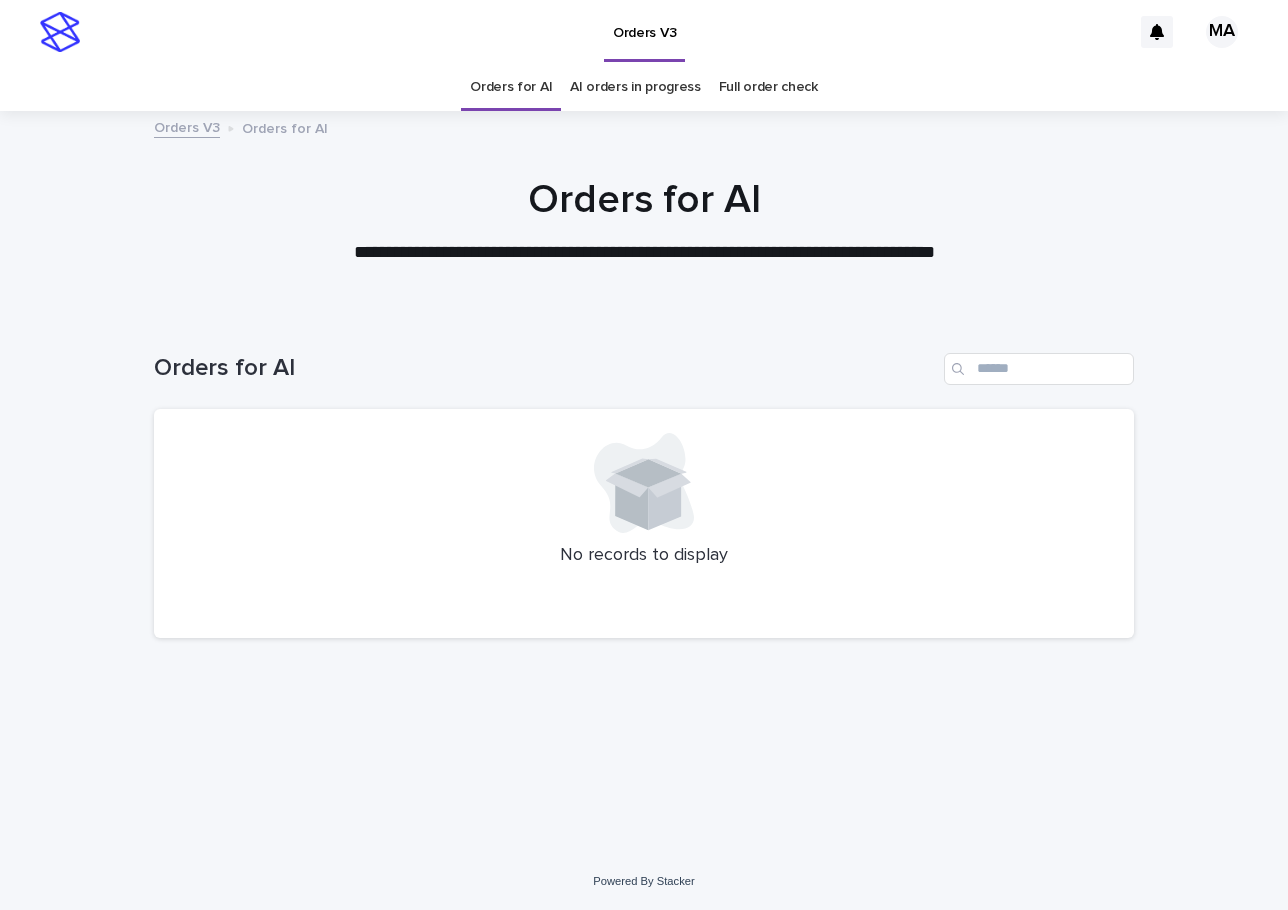 scroll, scrollTop: 0, scrollLeft: 0, axis: both 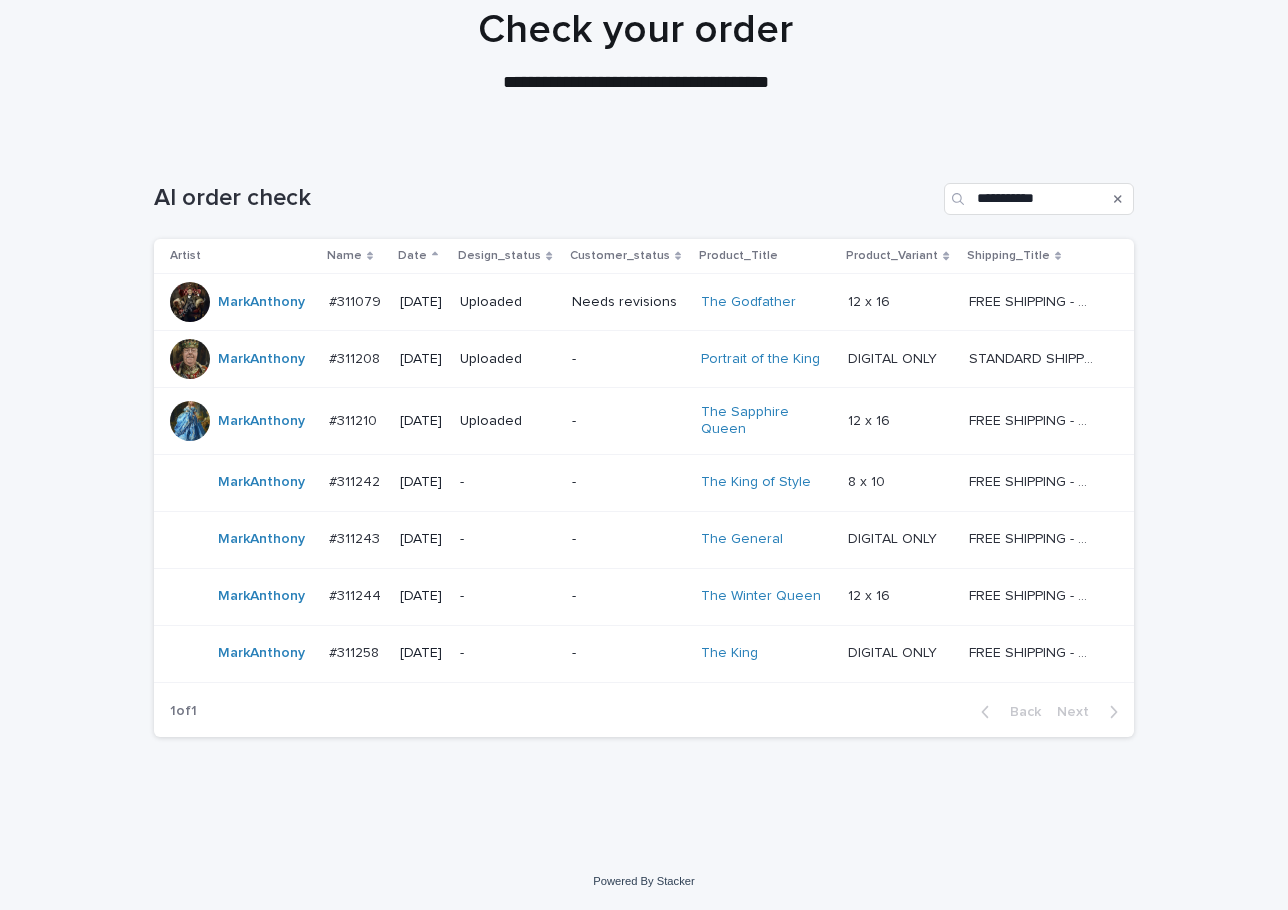 click at bounding box center (635, 42) 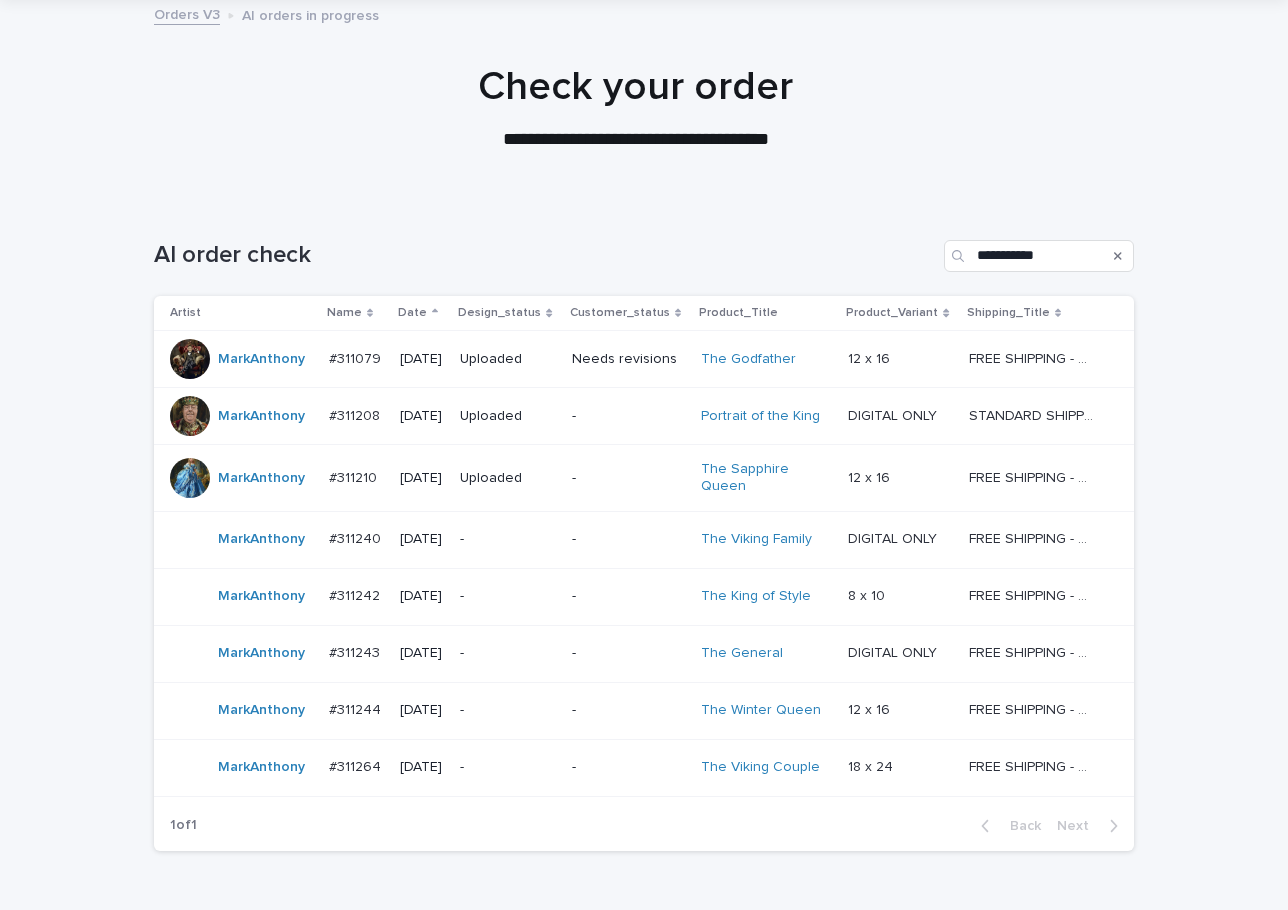click on "-" at bounding box center (507, 537) 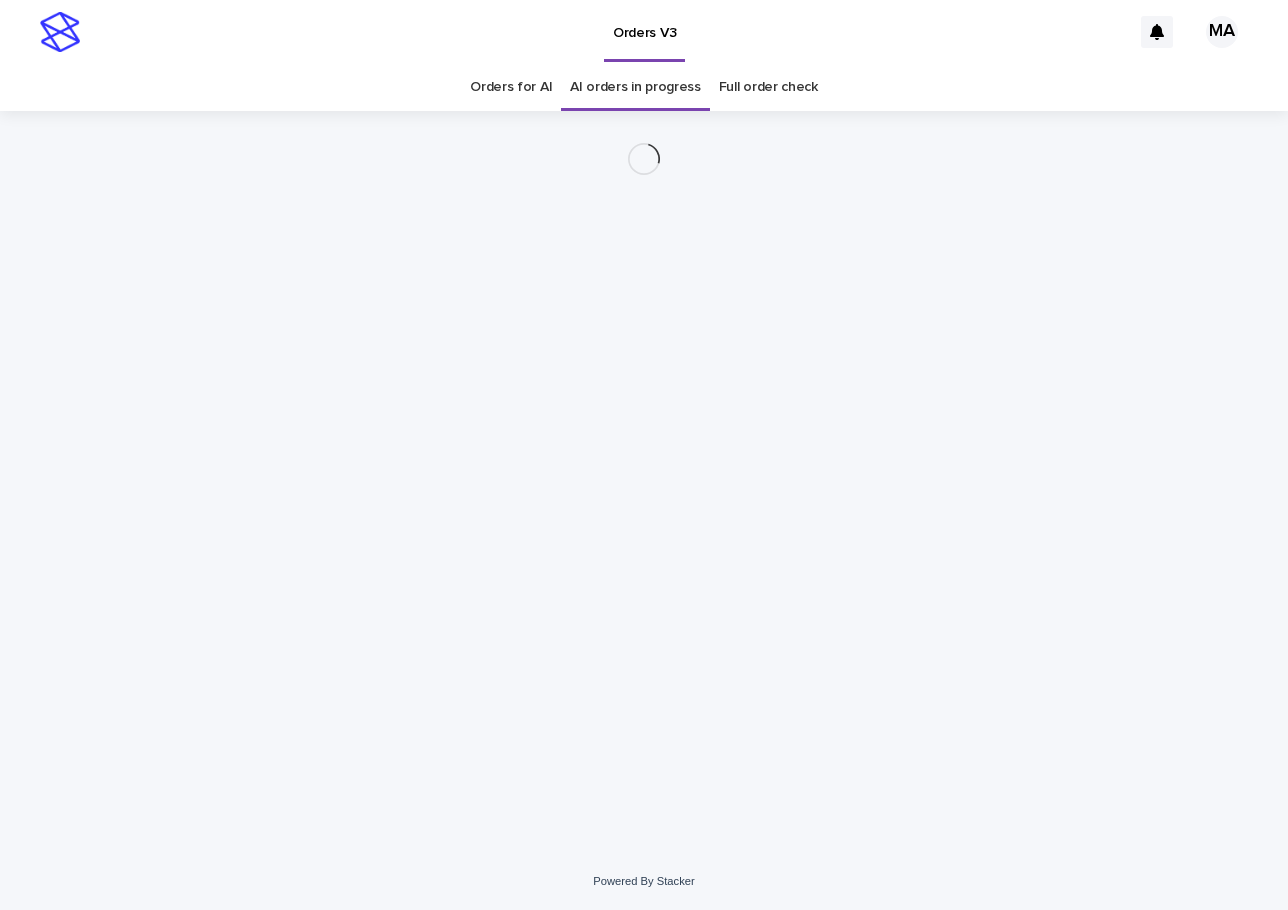 scroll, scrollTop: 0, scrollLeft: 0, axis: both 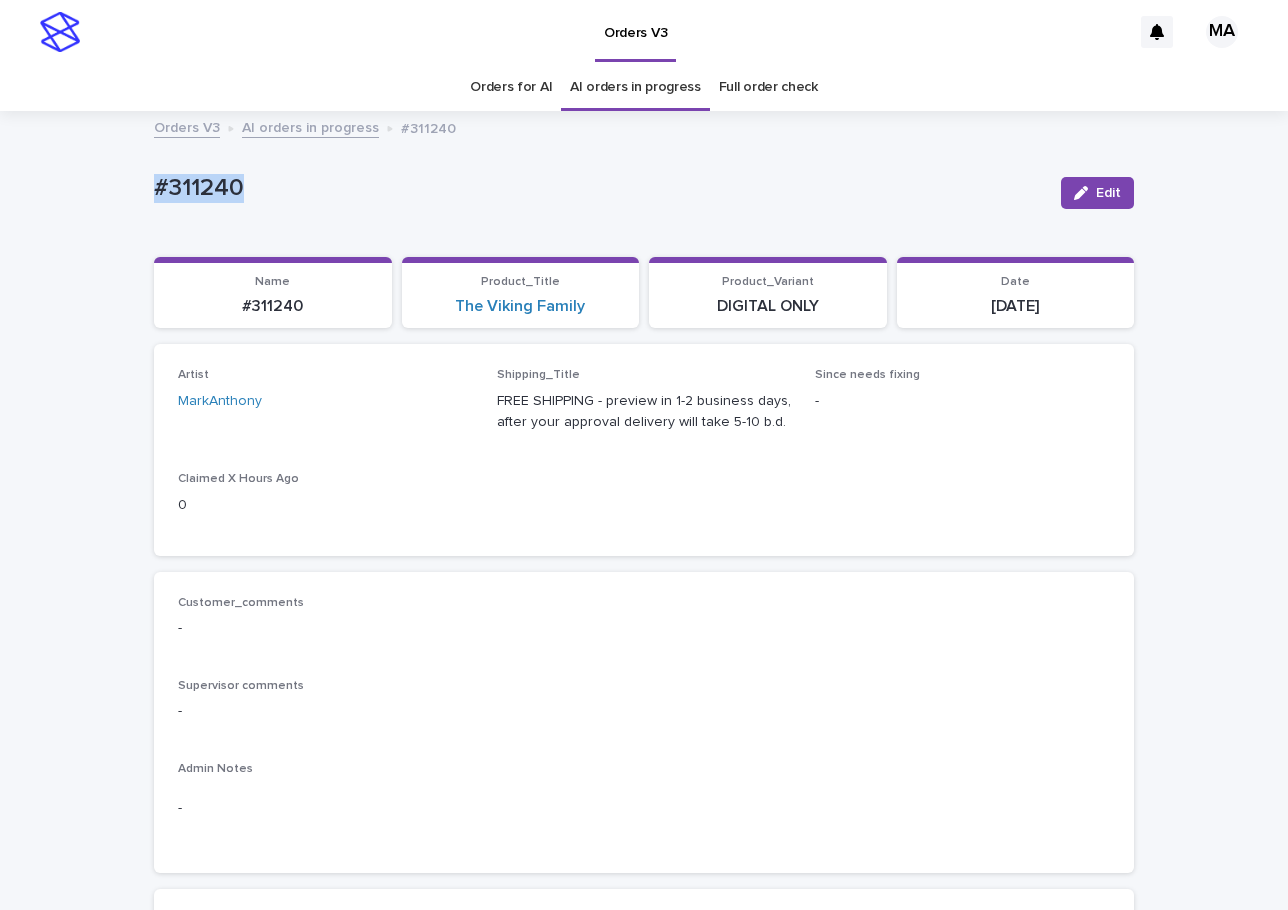 drag, startPoint x: 278, startPoint y: 199, endPoint x: 40, endPoint y: 203, distance: 238.03362 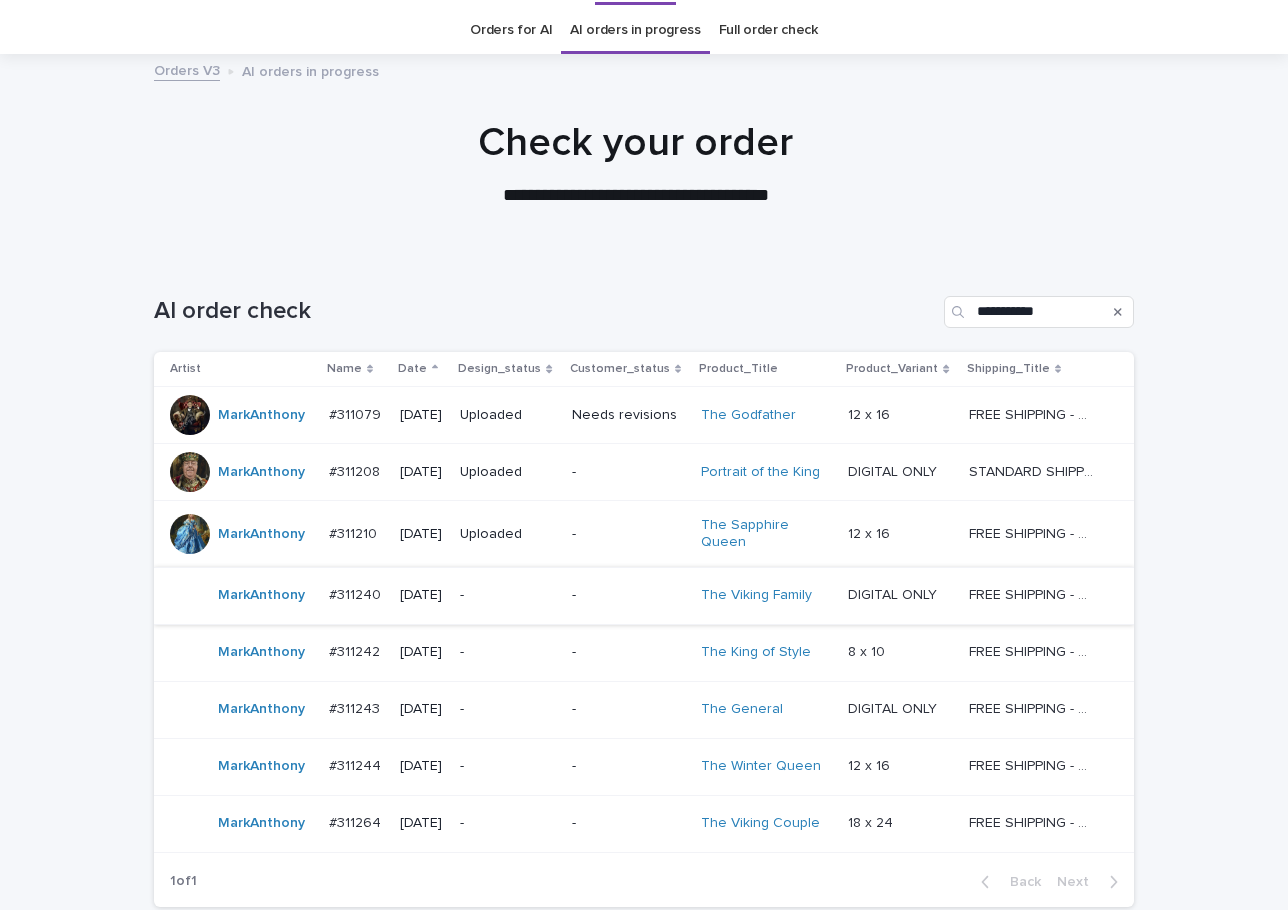 scroll, scrollTop: 64, scrollLeft: 0, axis: vertical 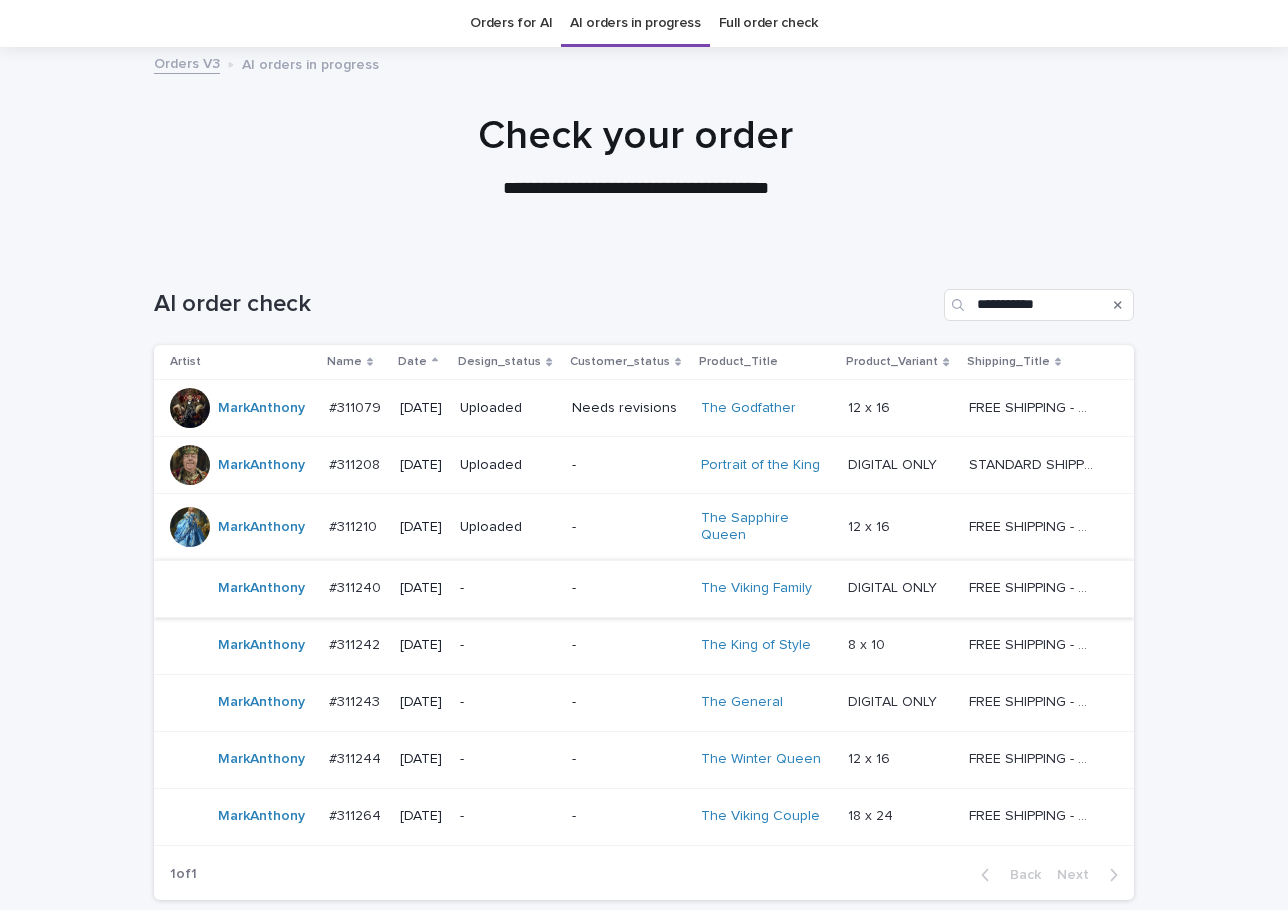 click on "-" at bounding box center (507, 645) 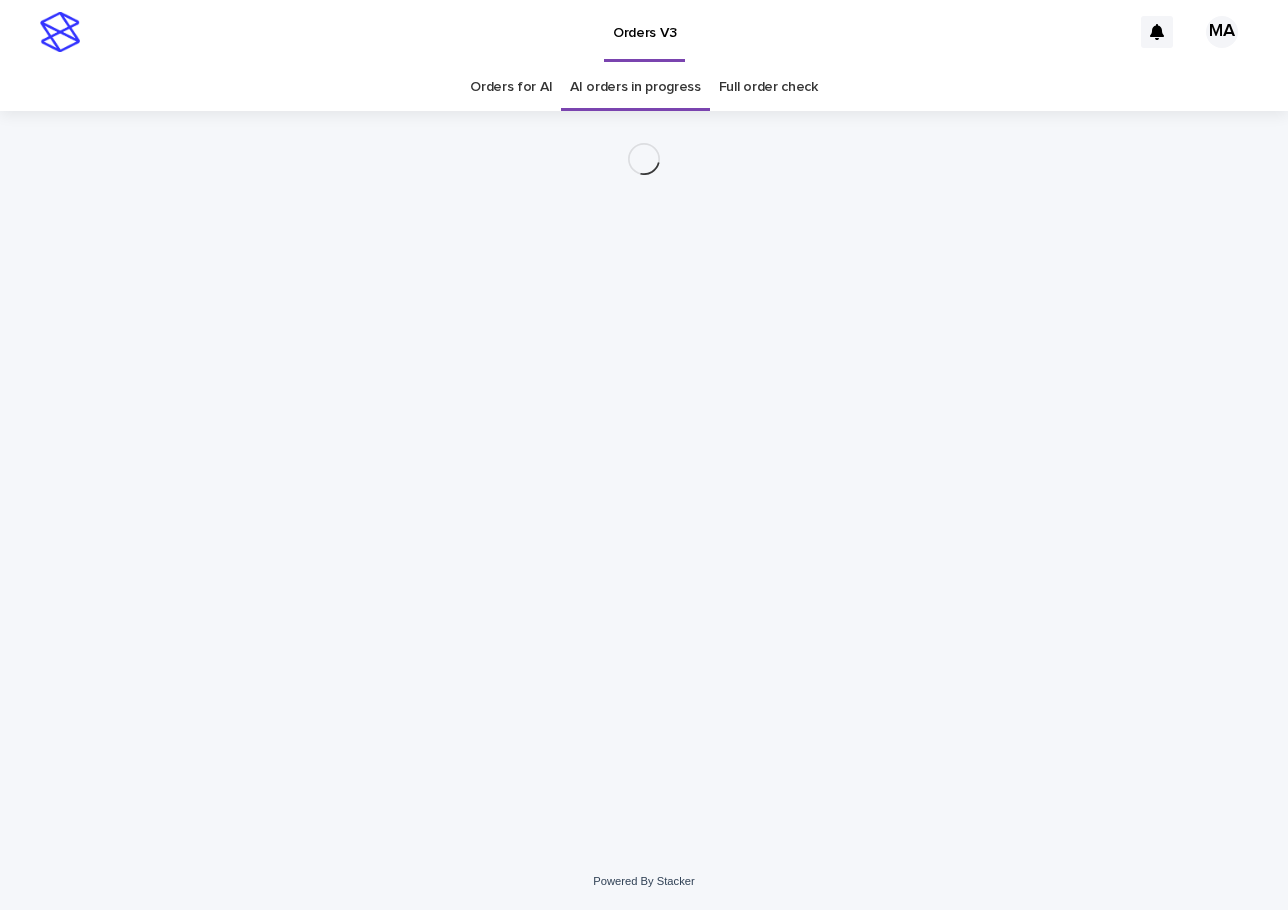 scroll, scrollTop: 0, scrollLeft: 0, axis: both 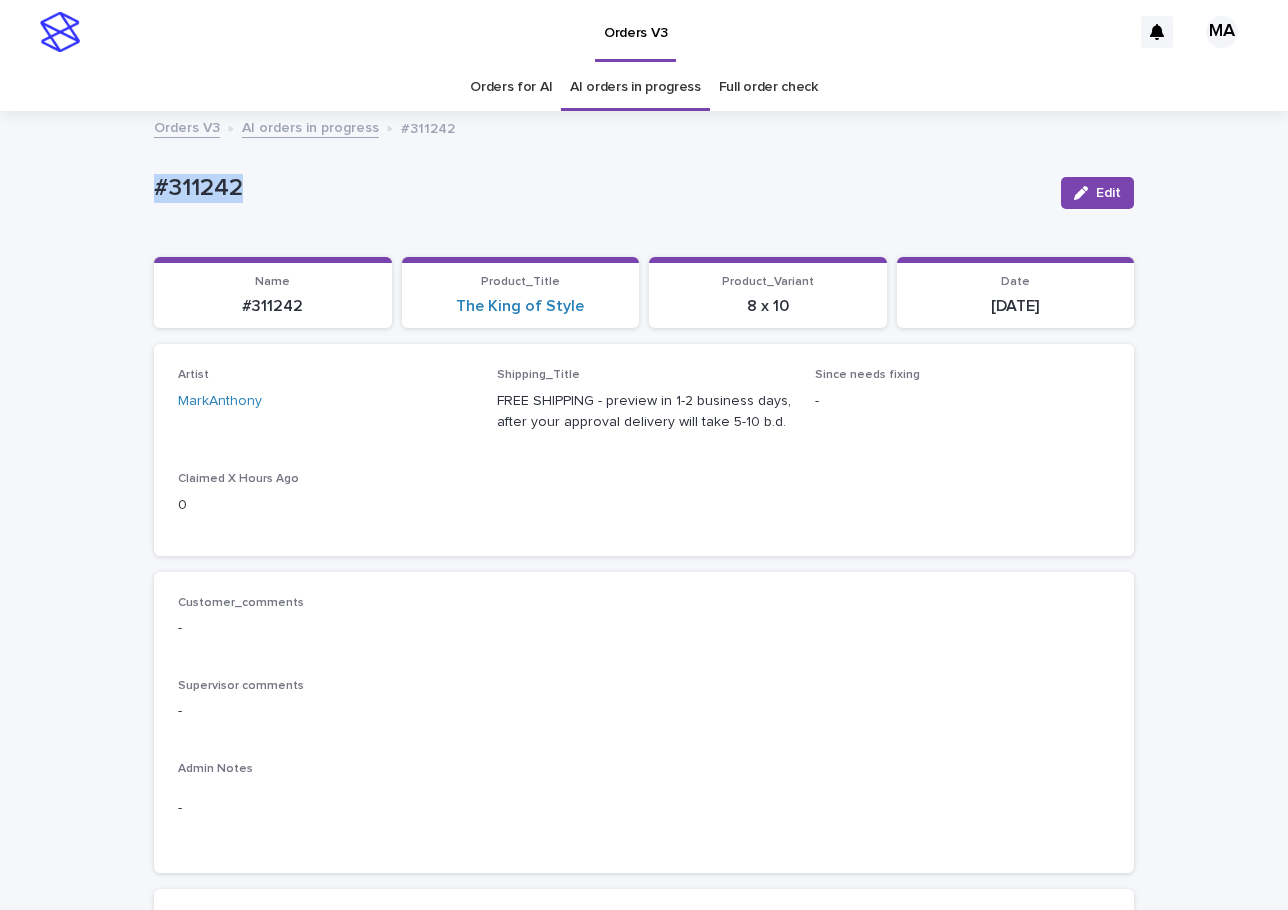 drag, startPoint x: 271, startPoint y: 201, endPoint x: 83, endPoint y: 205, distance: 188.04254 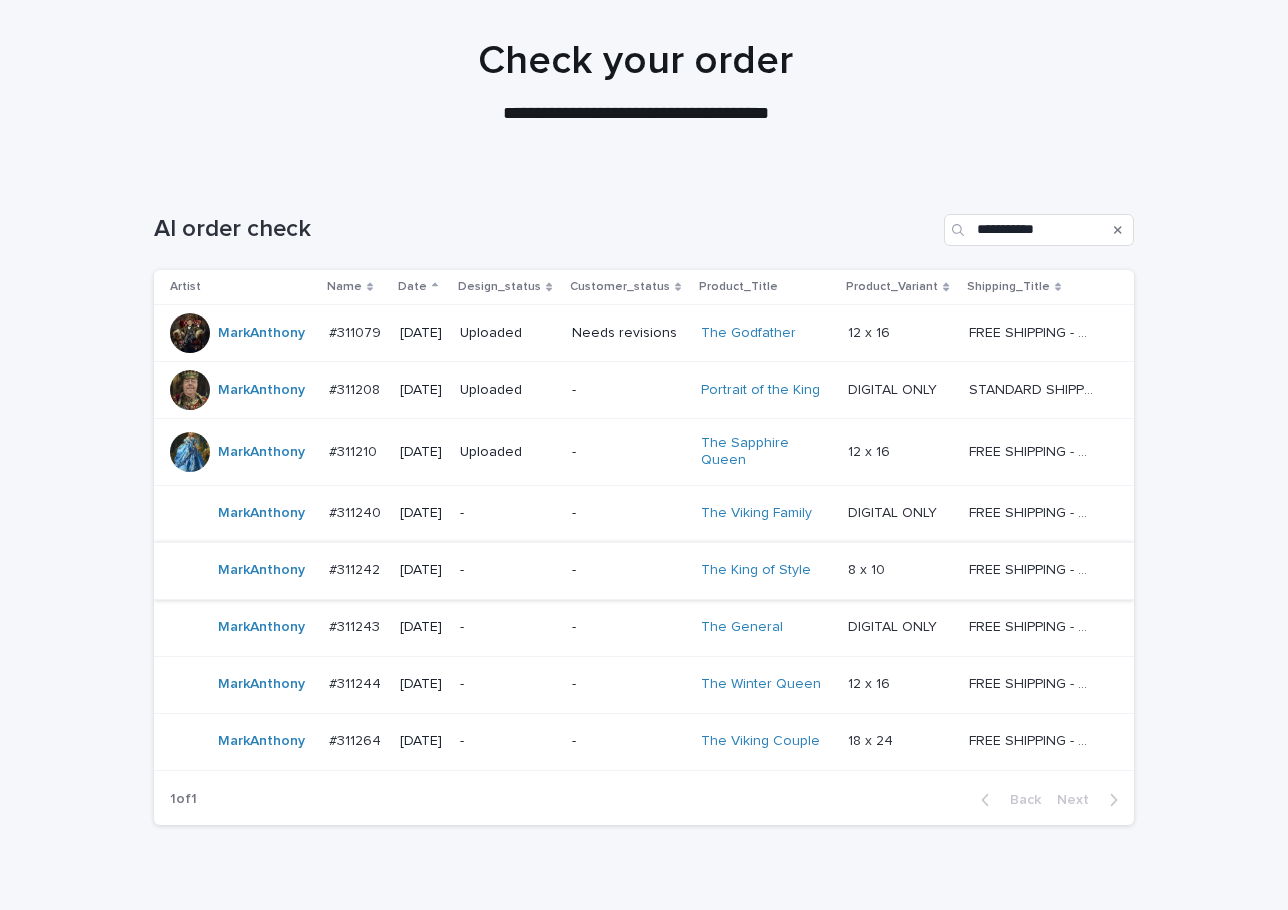 scroll, scrollTop: 148, scrollLeft: 0, axis: vertical 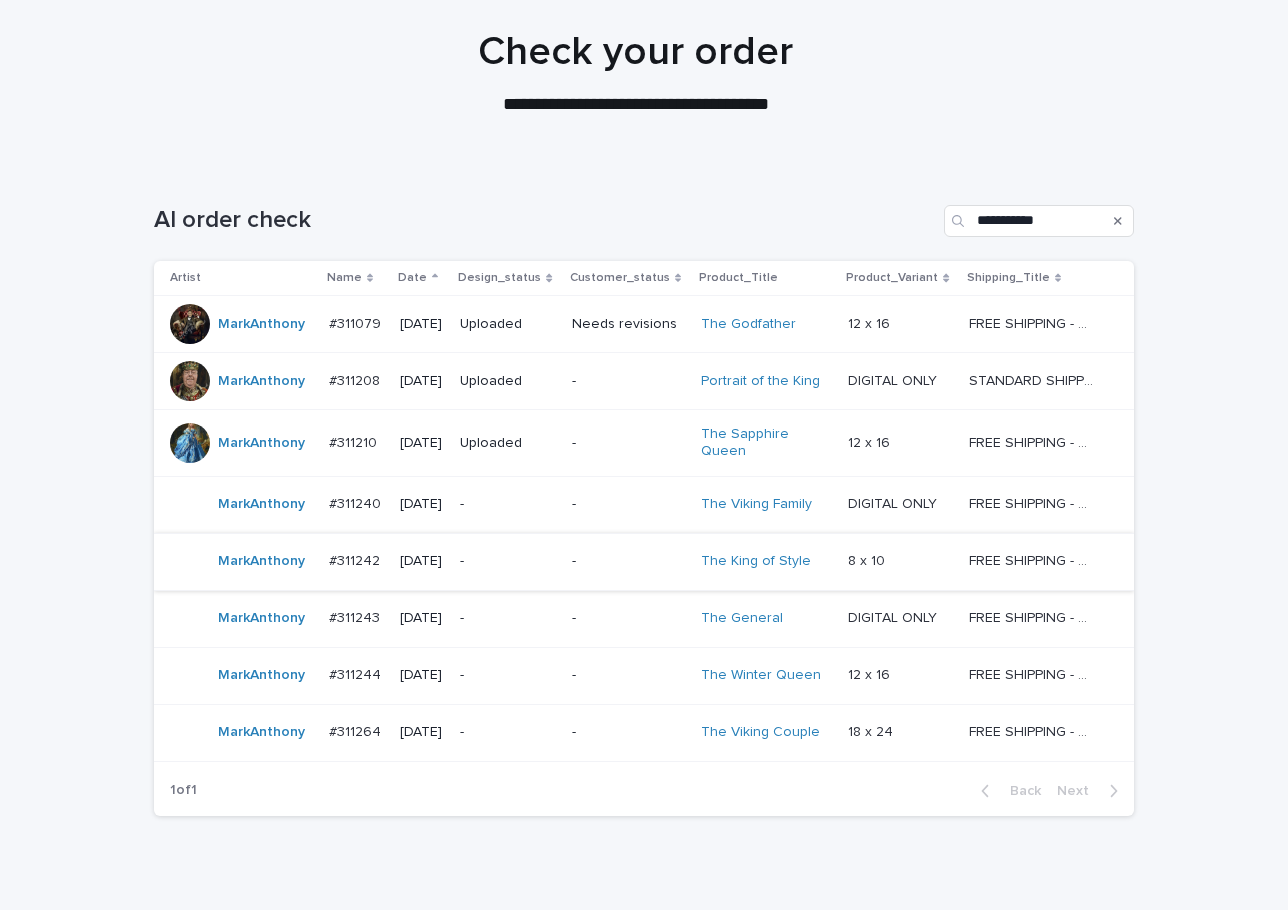 click on "-" at bounding box center (628, 618) 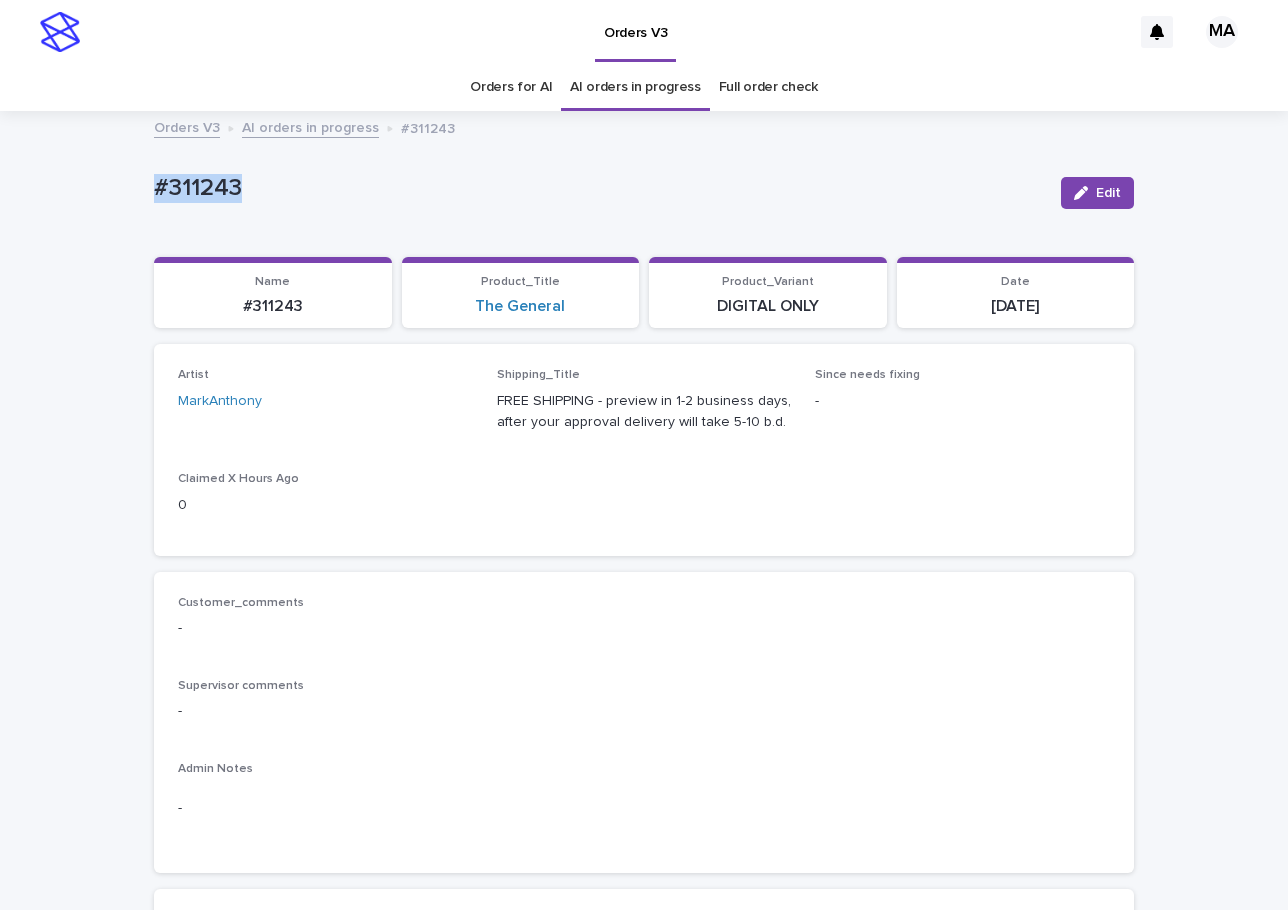 drag, startPoint x: 200, startPoint y: 196, endPoint x: 129, endPoint y: 196, distance: 71 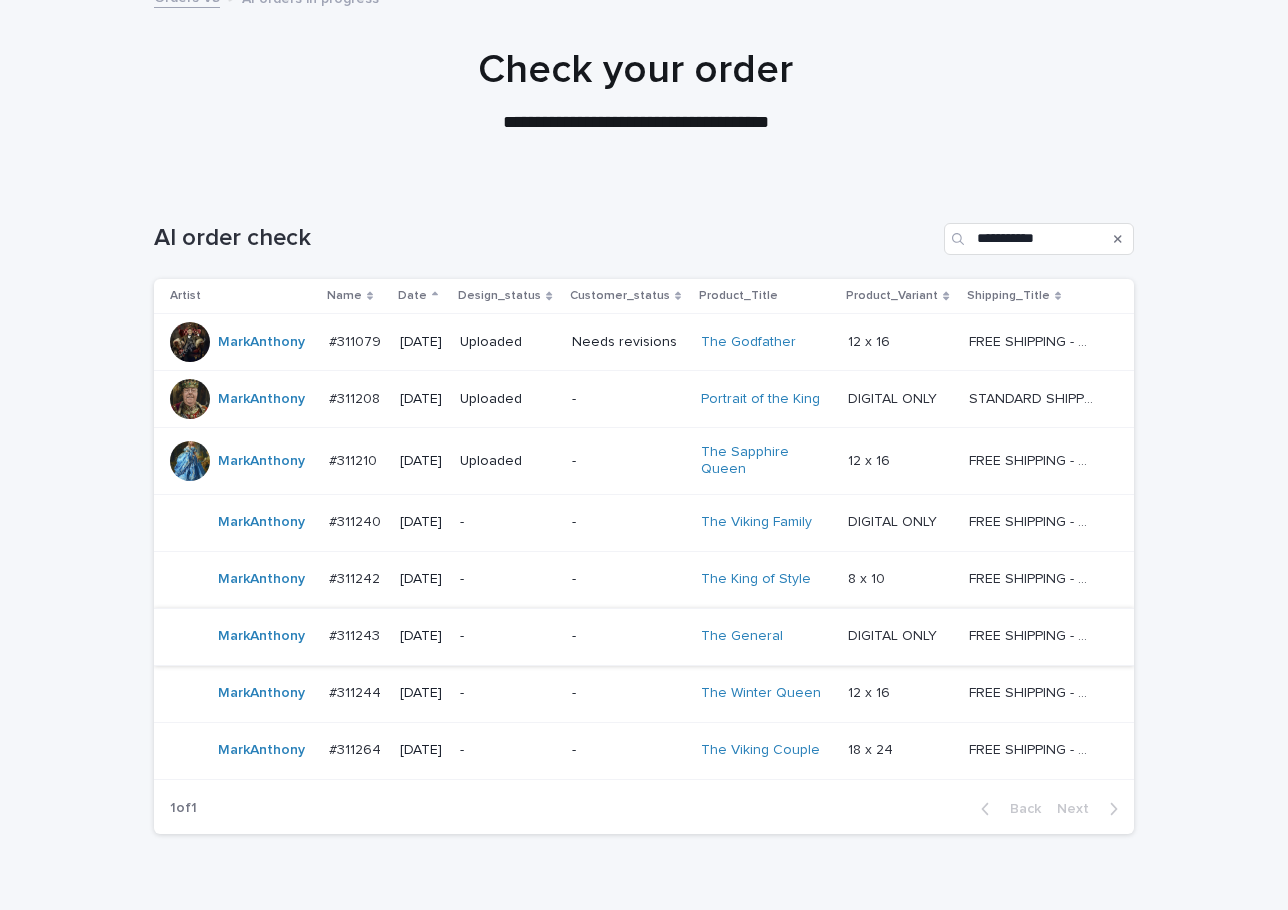 scroll, scrollTop: 227, scrollLeft: 0, axis: vertical 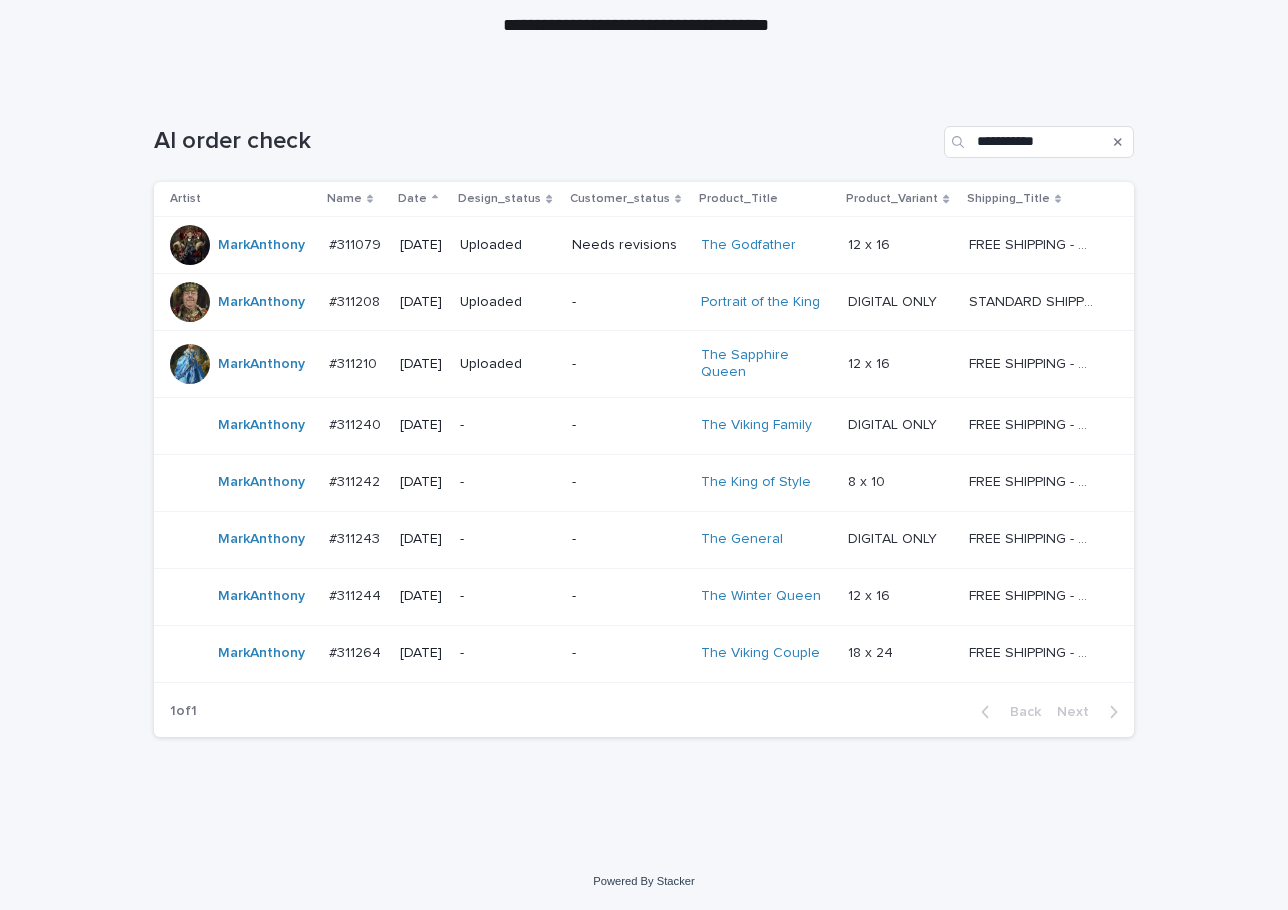 click on "-" at bounding box center [507, 596] 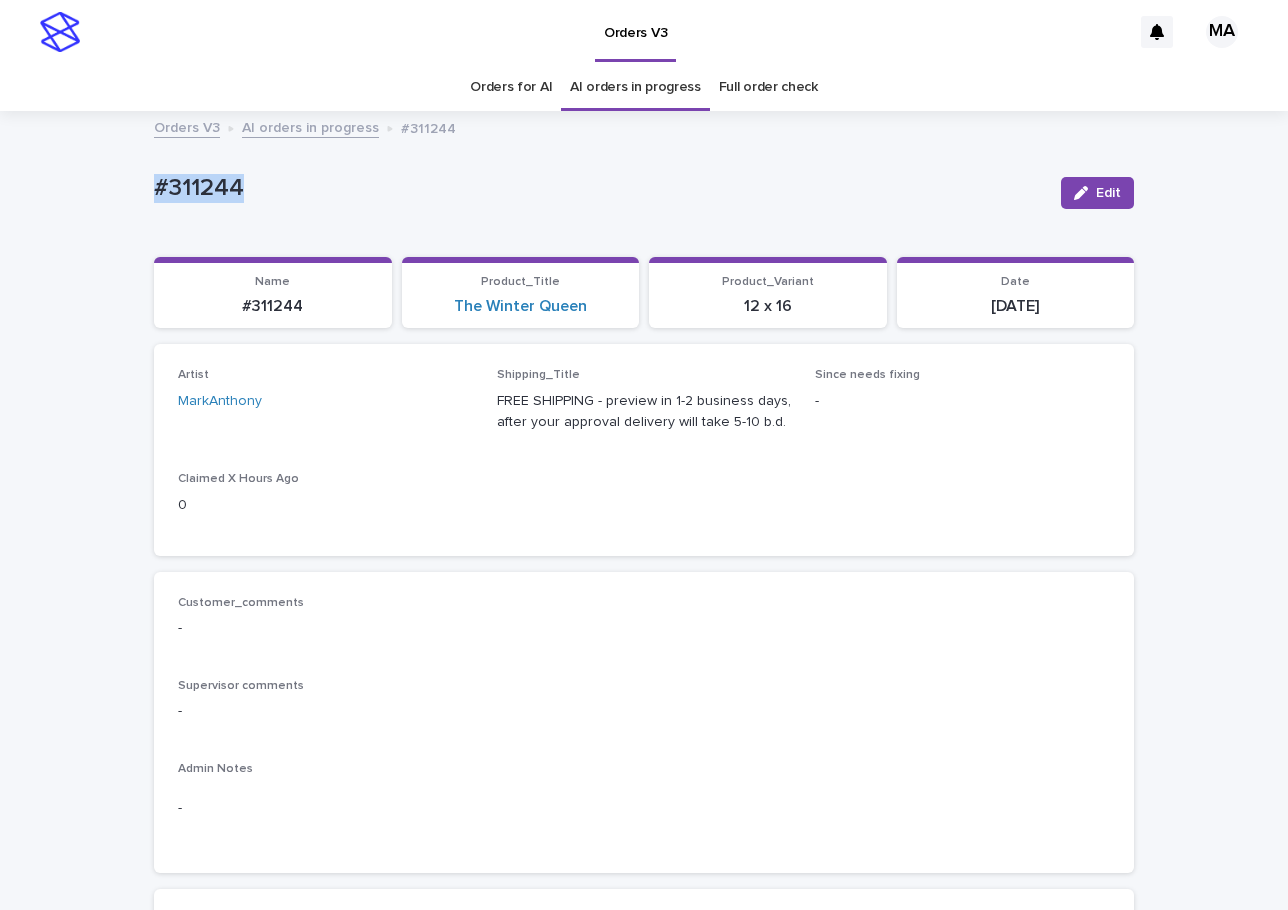 drag, startPoint x: 259, startPoint y: 194, endPoint x: 102, endPoint y: 194, distance: 157 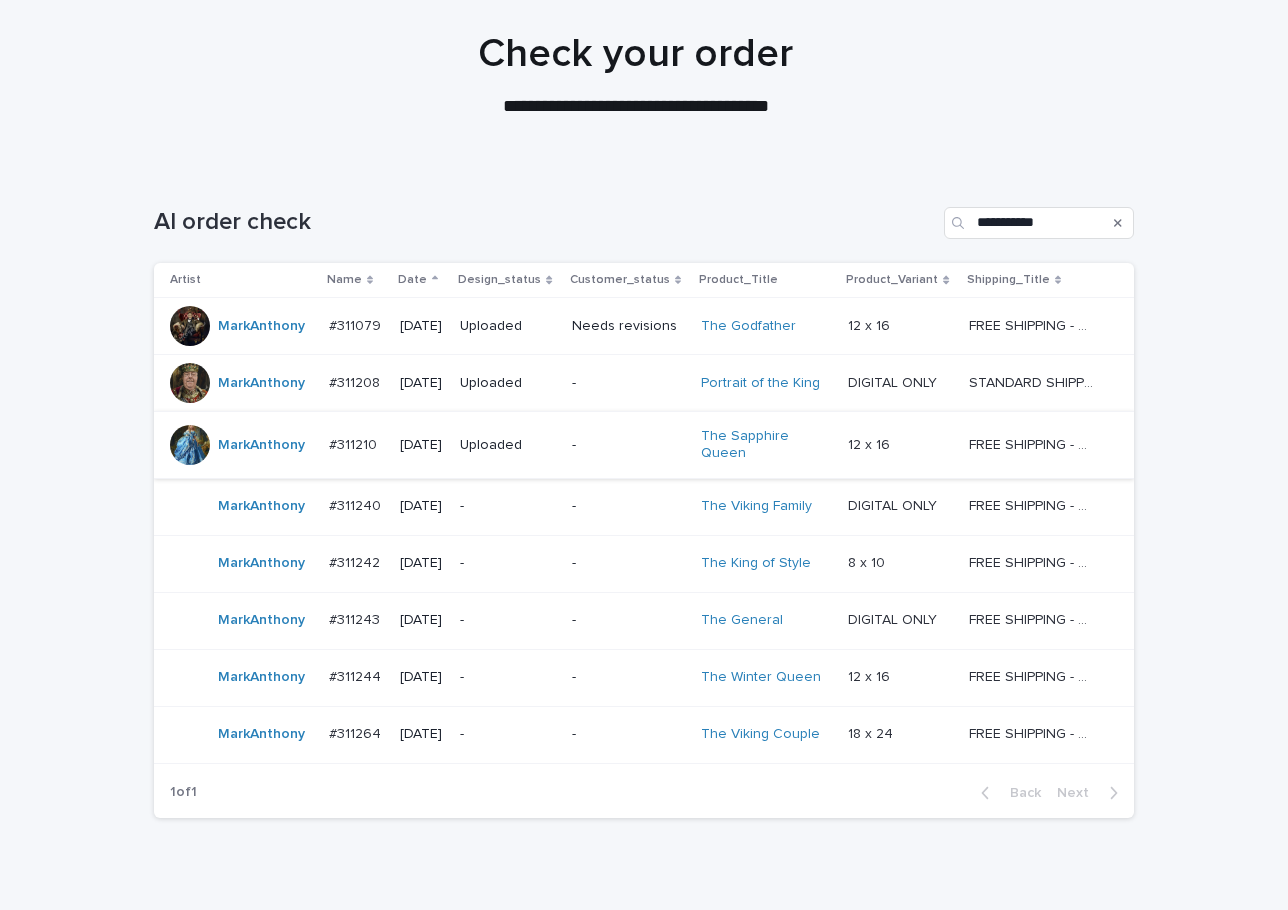 scroll, scrollTop: 227, scrollLeft: 0, axis: vertical 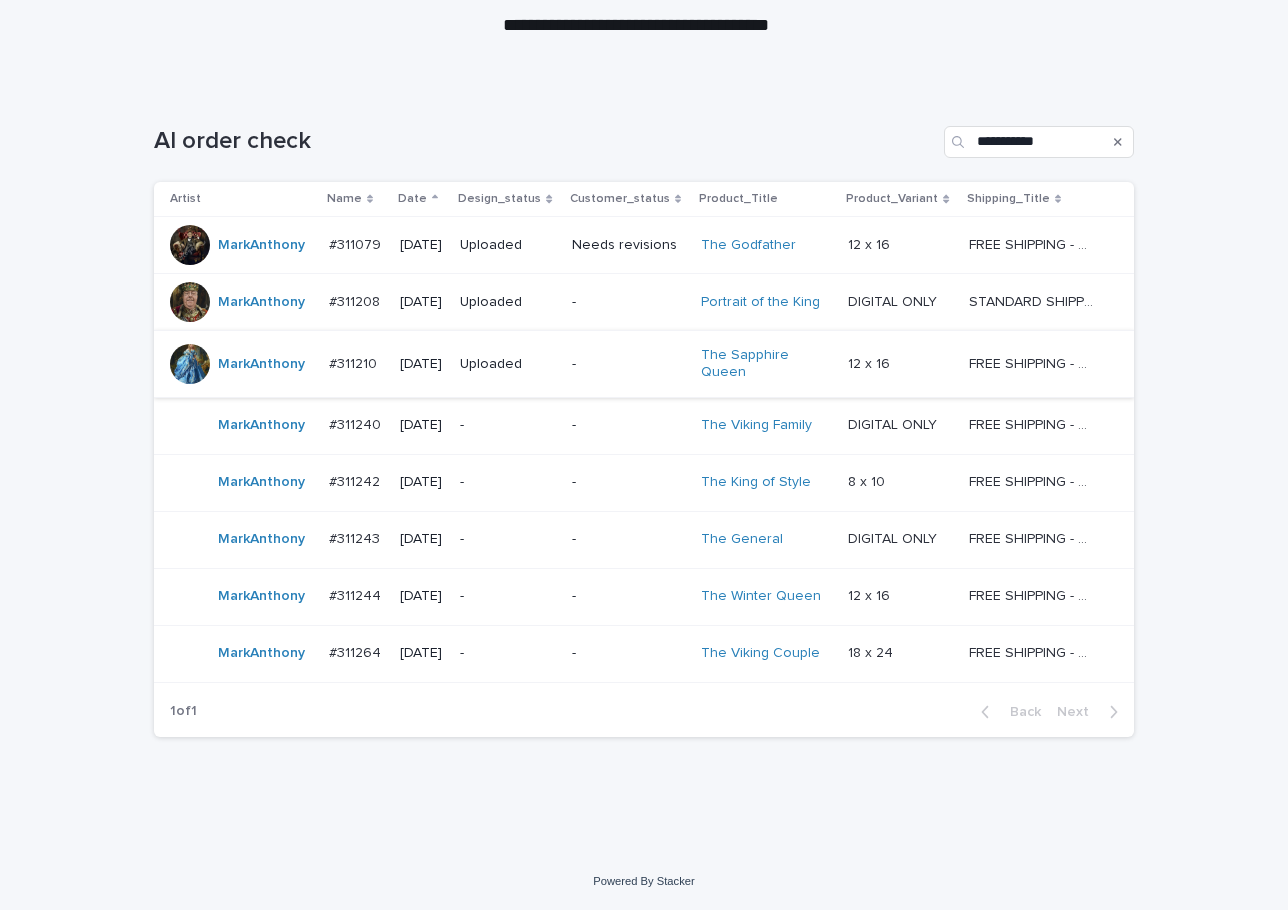 click on "-" at bounding box center (507, 653) 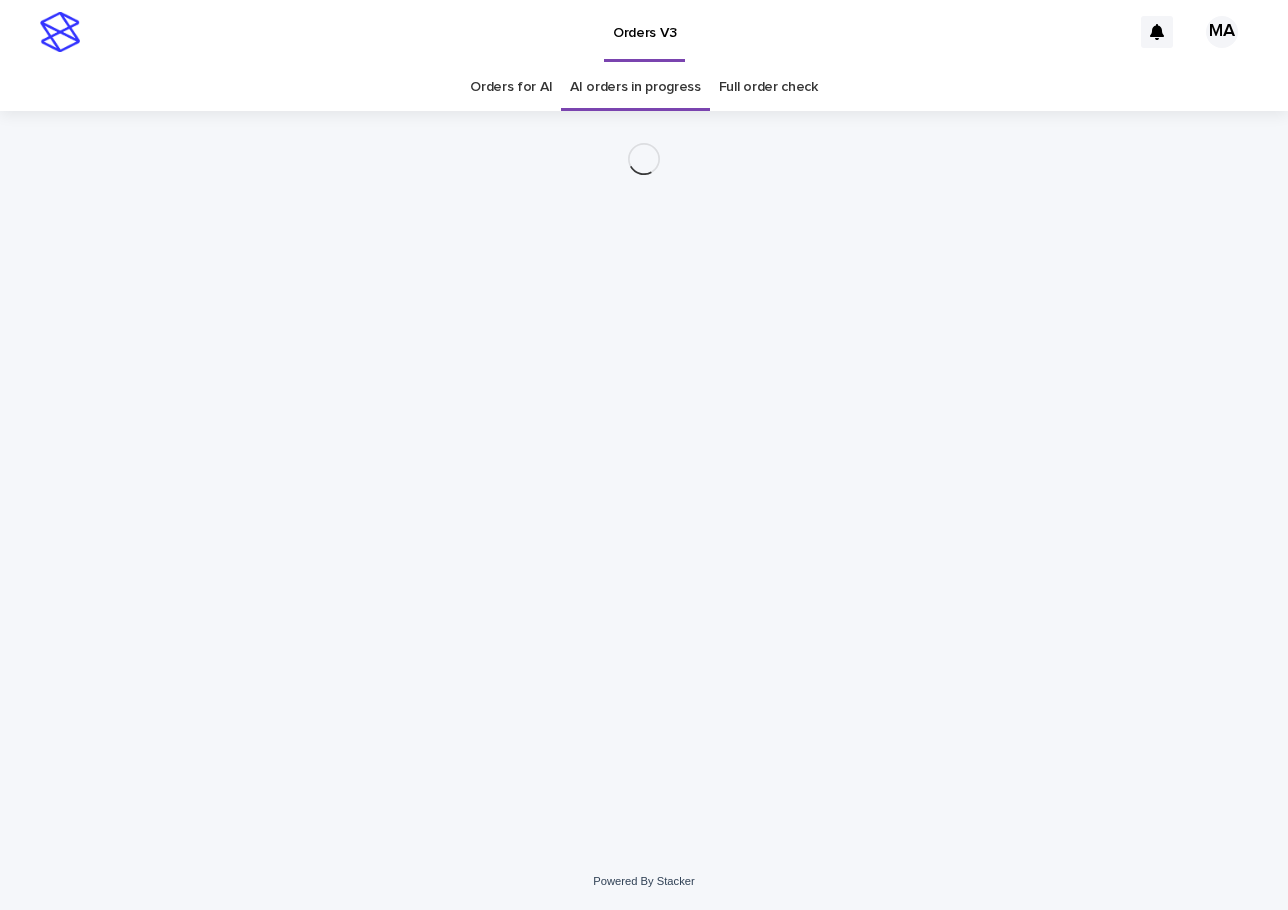 scroll, scrollTop: 0, scrollLeft: 0, axis: both 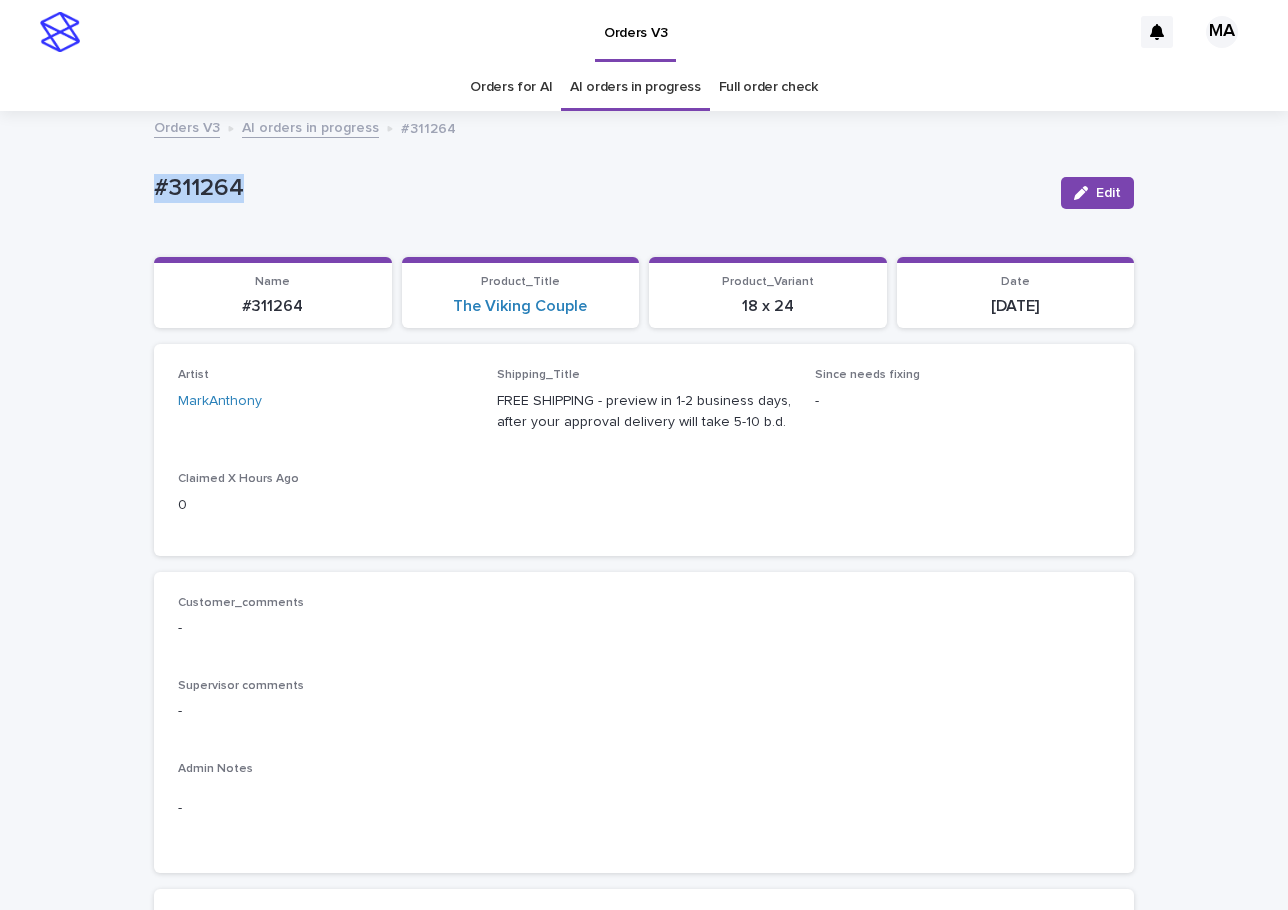 drag, startPoint x: 282, startPoint y: 206, endPoint x: 95, endPoint y: 204, distance: 187.0107 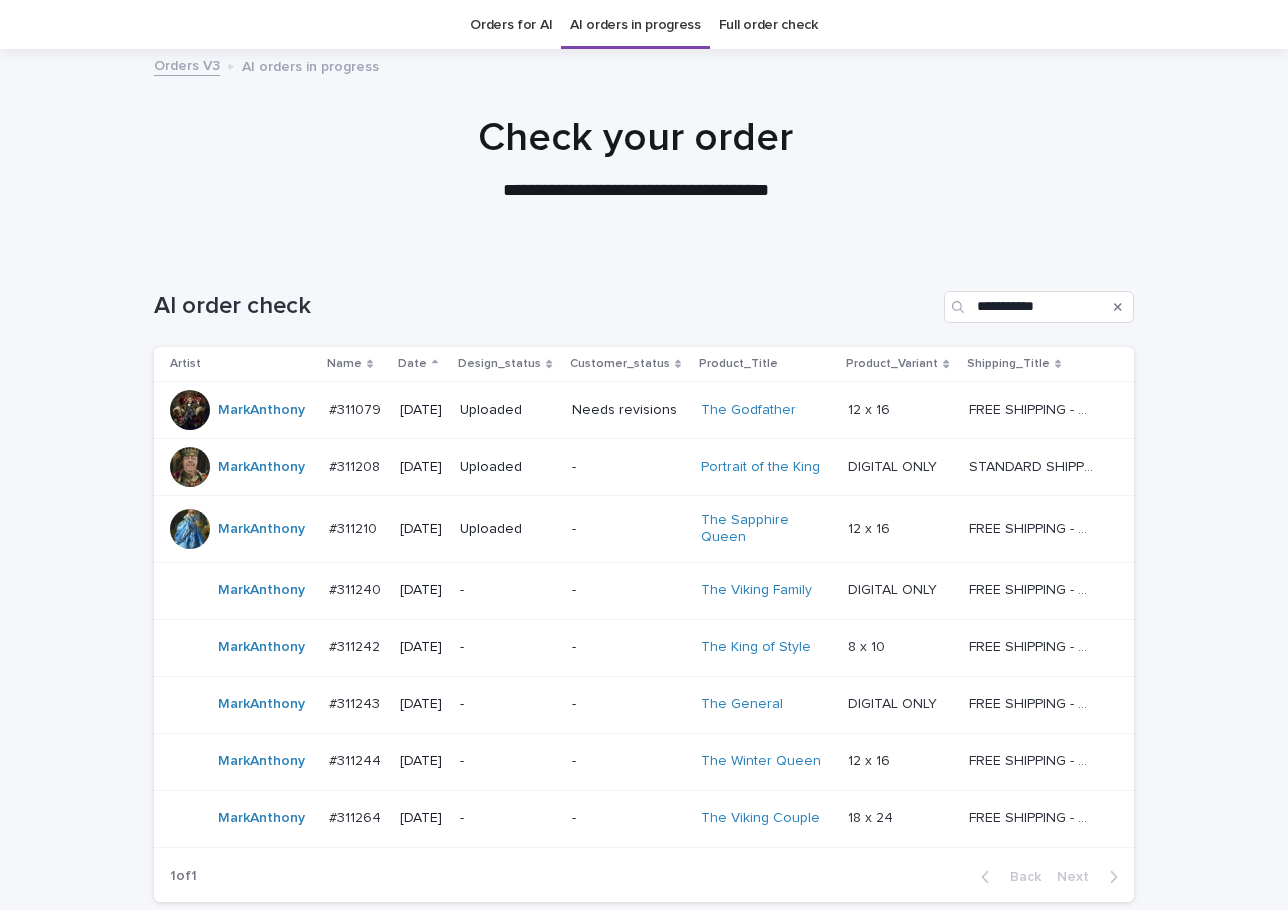 scroll, scrollTop: 64, scrollLeft: 0, axis: vertical 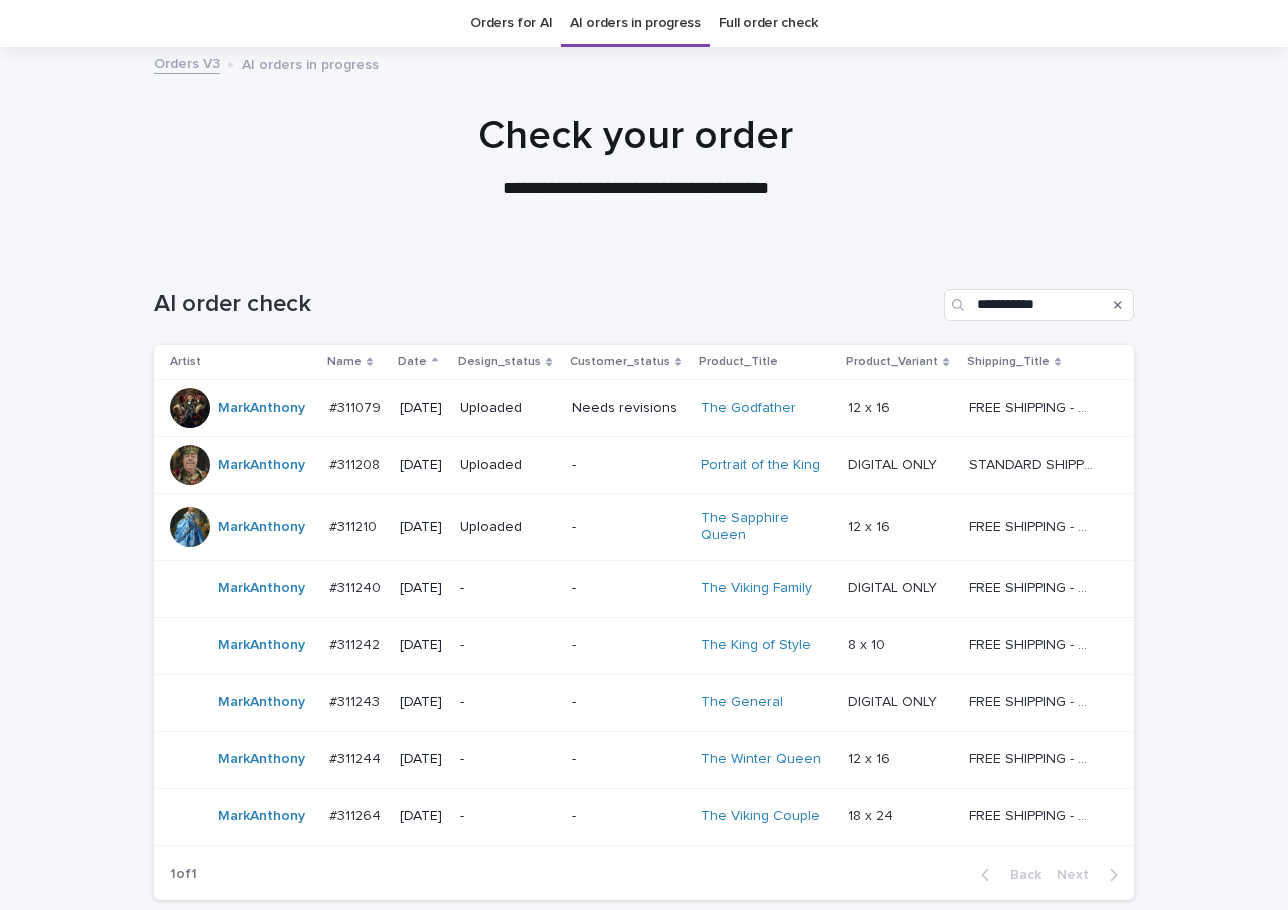 click on "-" at bounding box center [628, 588] 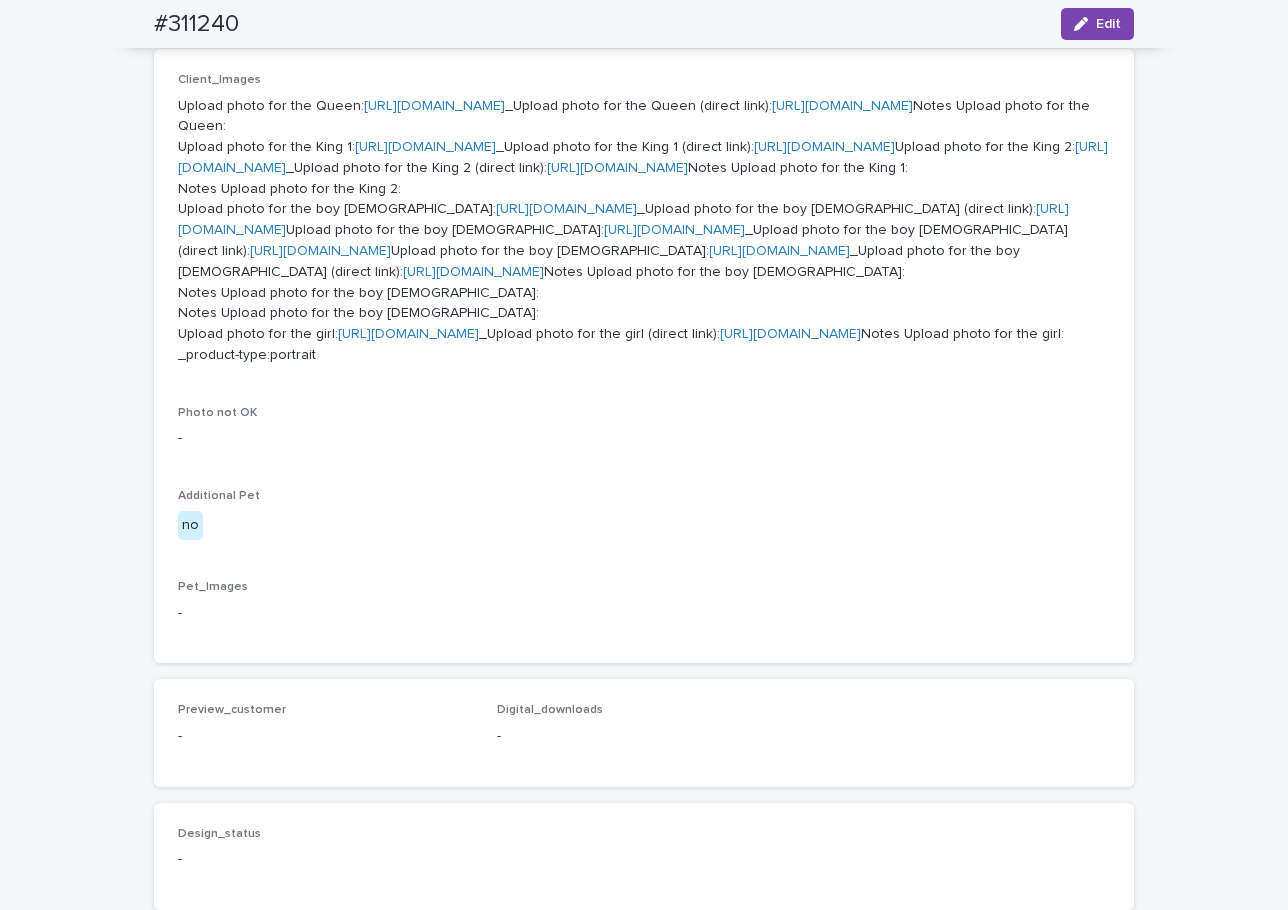 scroll, scrollTop: 672, scrollLeft: 0, axis: vertical 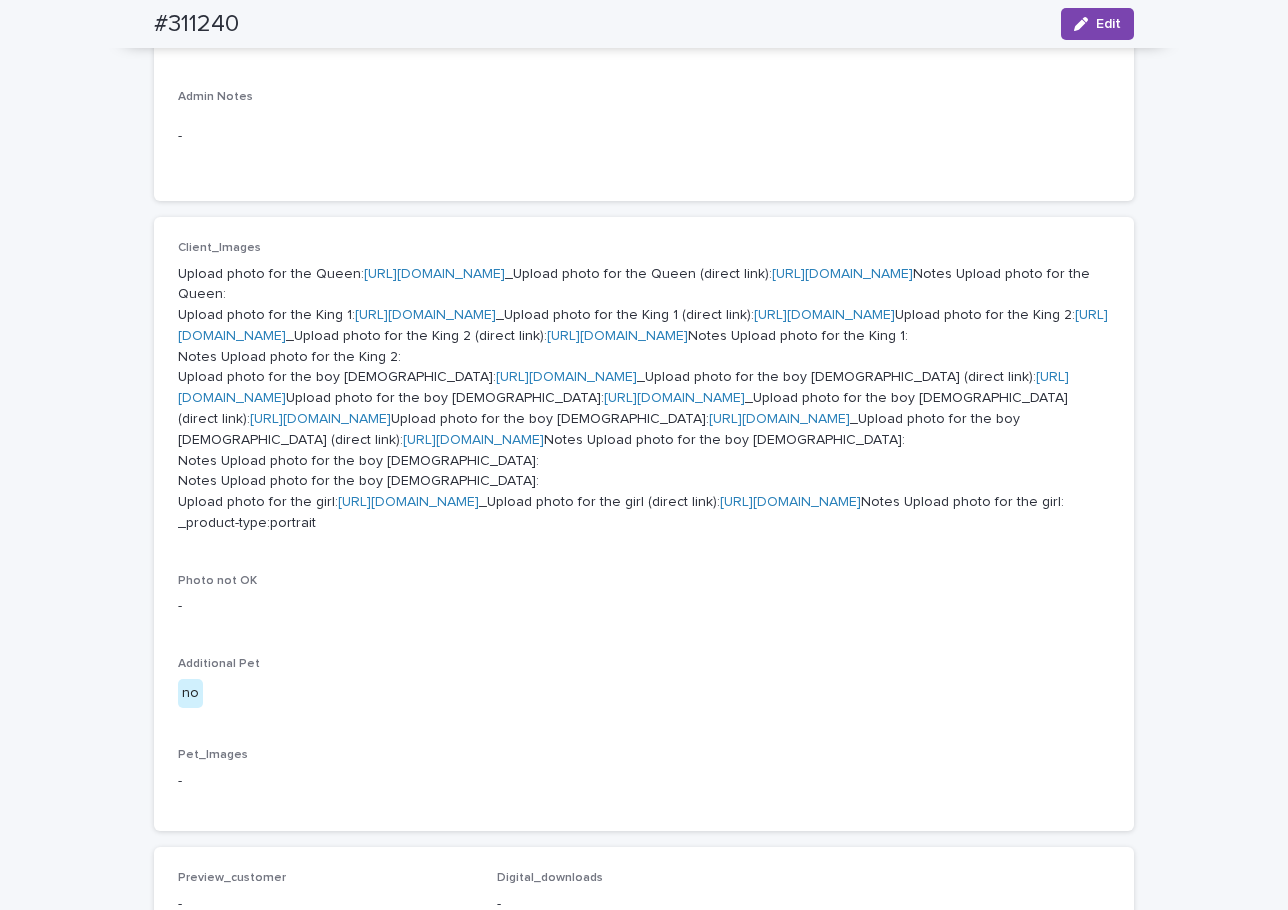 click on "[URL][DOMAIN_NAME]" at bounding box center [434, 274] 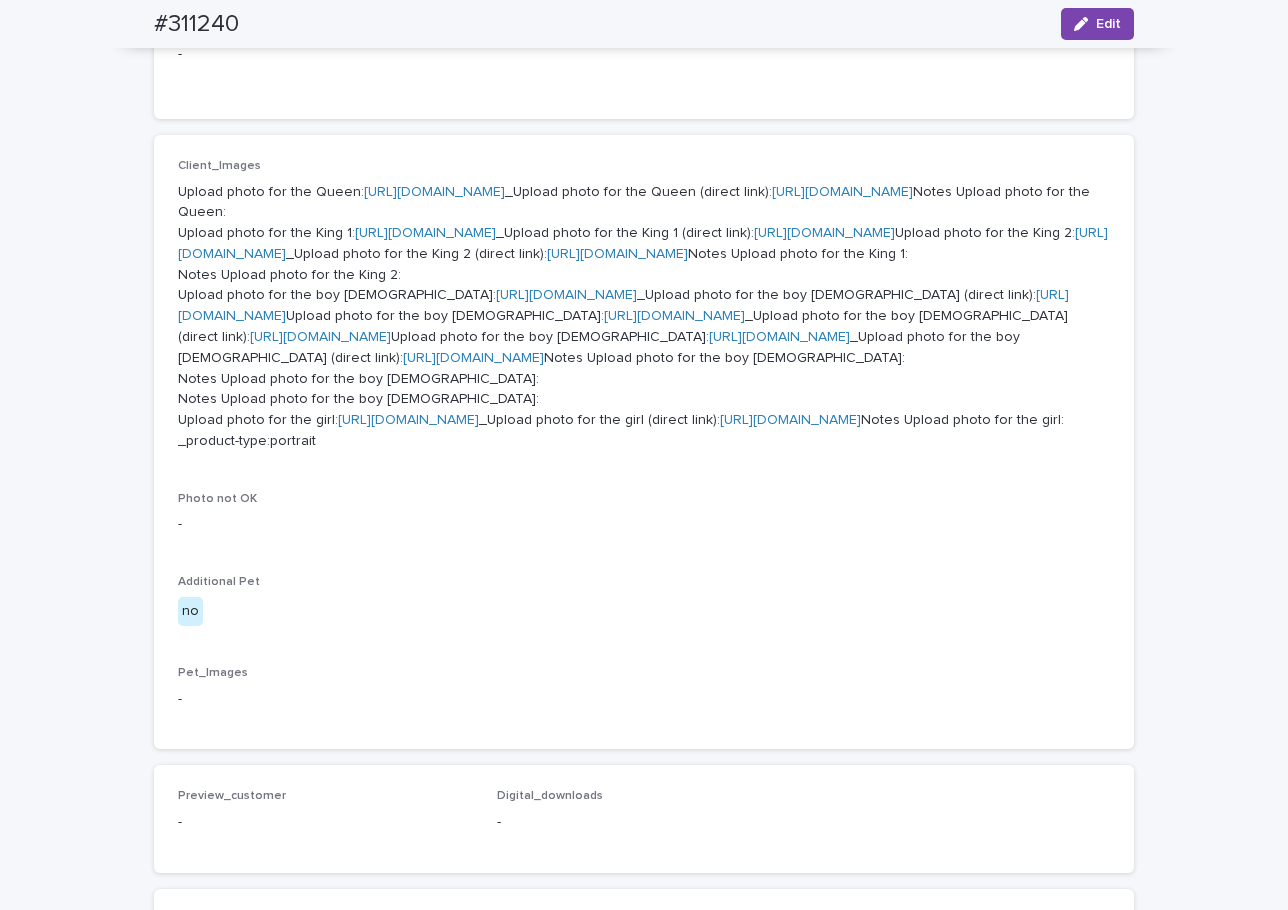 scroll, scrollTop: 756, scrollLeft: 0, axis: vertical 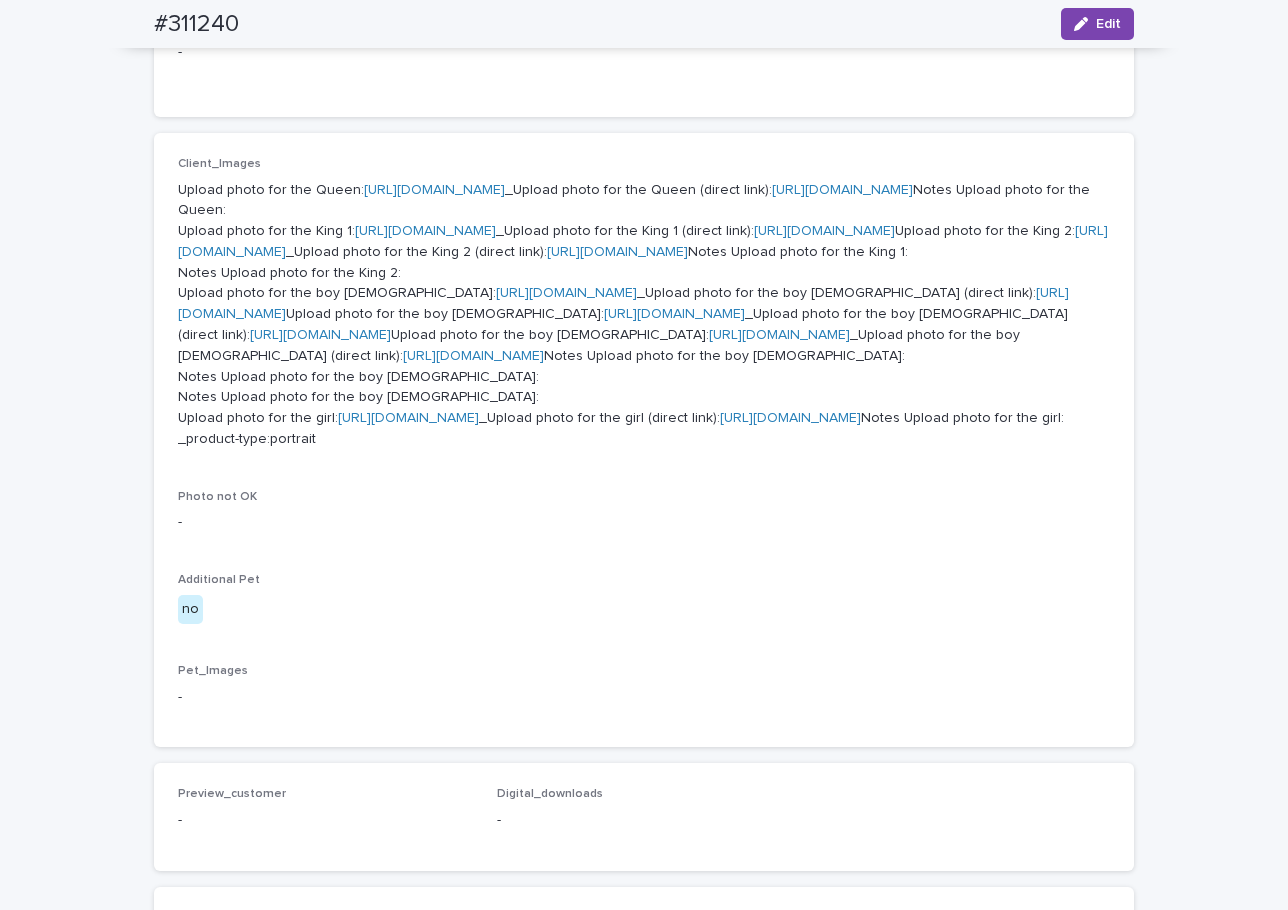 click on "[URL][DOMAIN_NAME]" at bounding box center (566, 293) 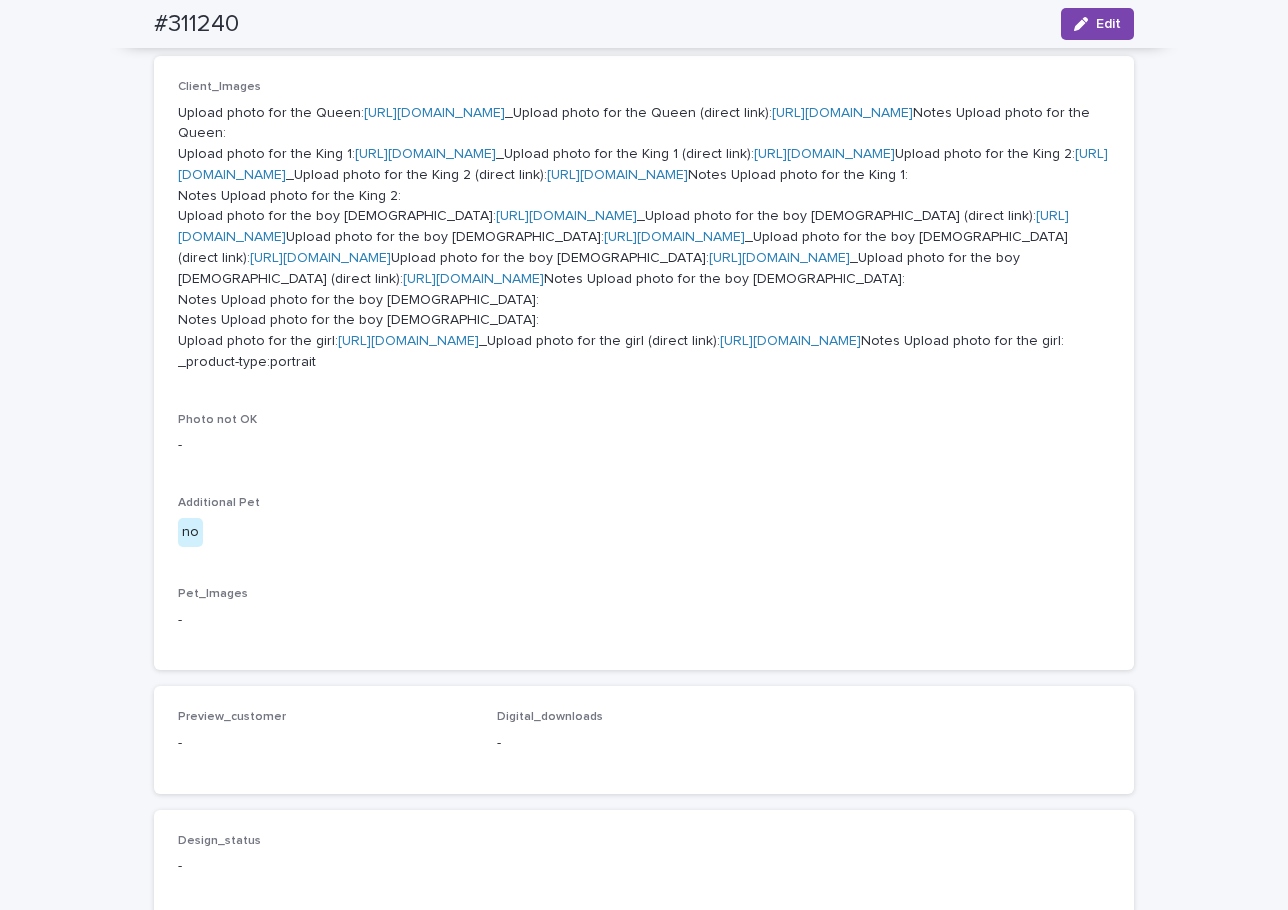 scroll, scrollTop: 840, scrollLeft: 0, axis: vertical 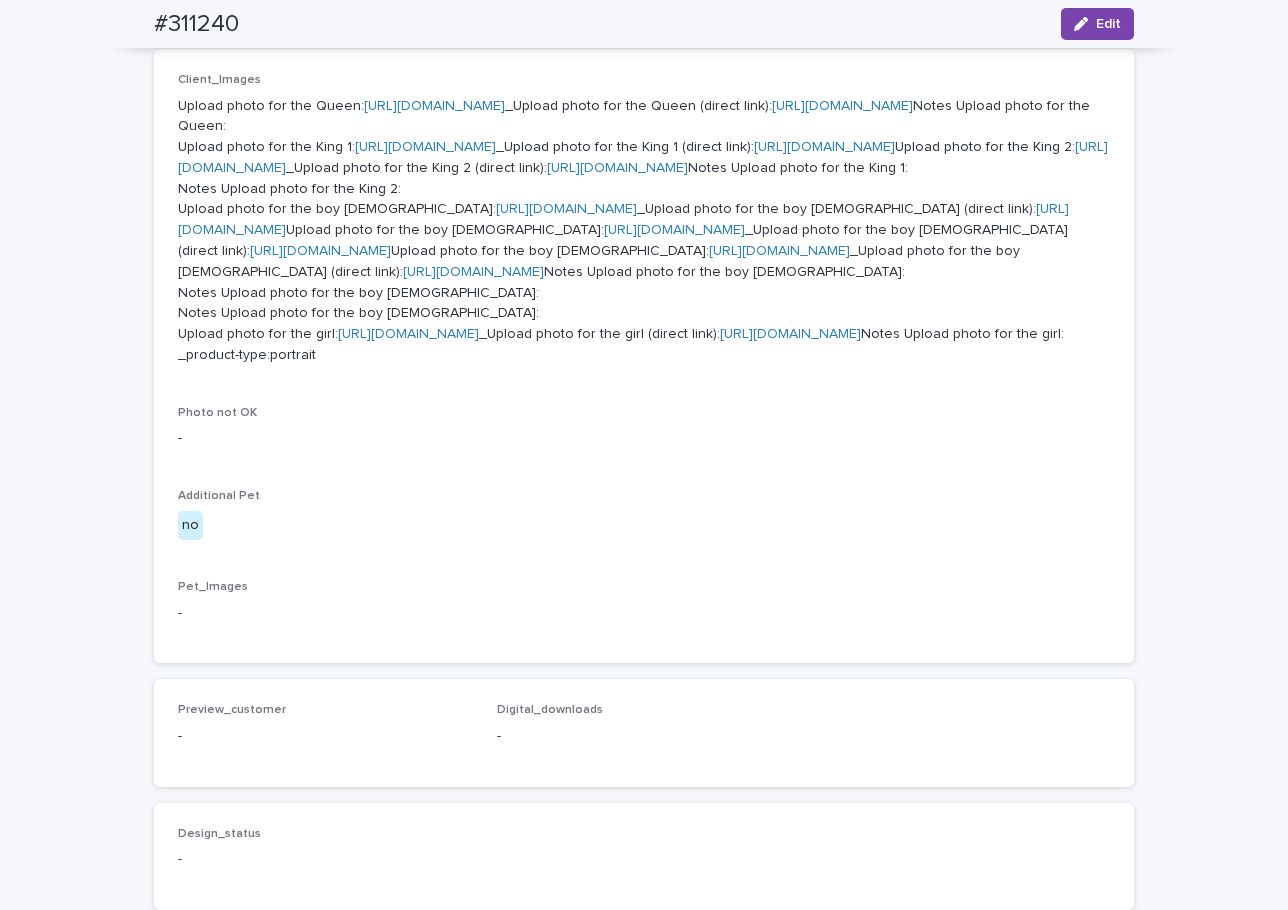 click on "[URL][DOMAIN_NAME]" at bounding box center [674, 230] 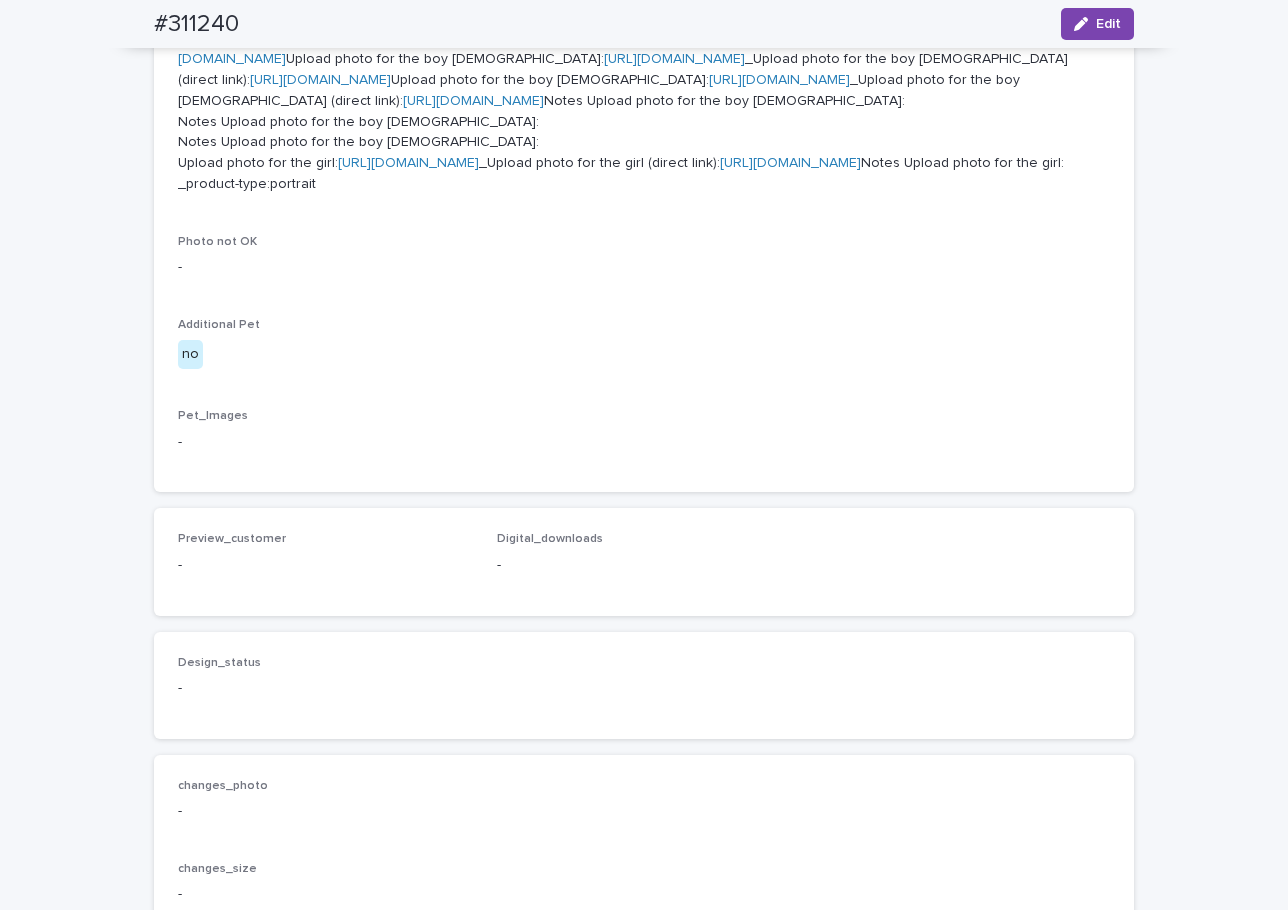 scroll, scrollTop: 1092, scrollLeft: 0, axis: vertical 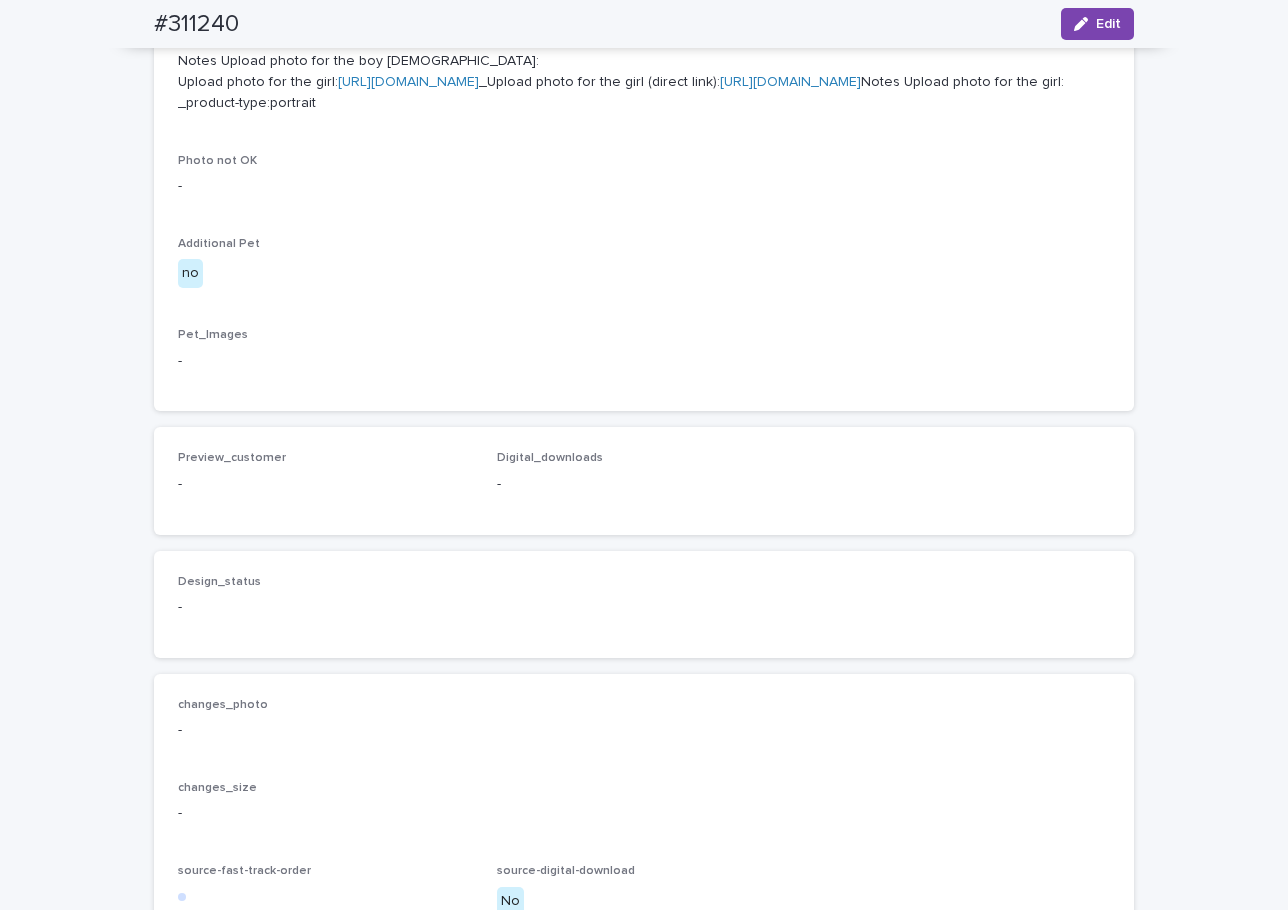 click on "[URL][DOMAIN_NAME]" at bounding box center (408, 82) 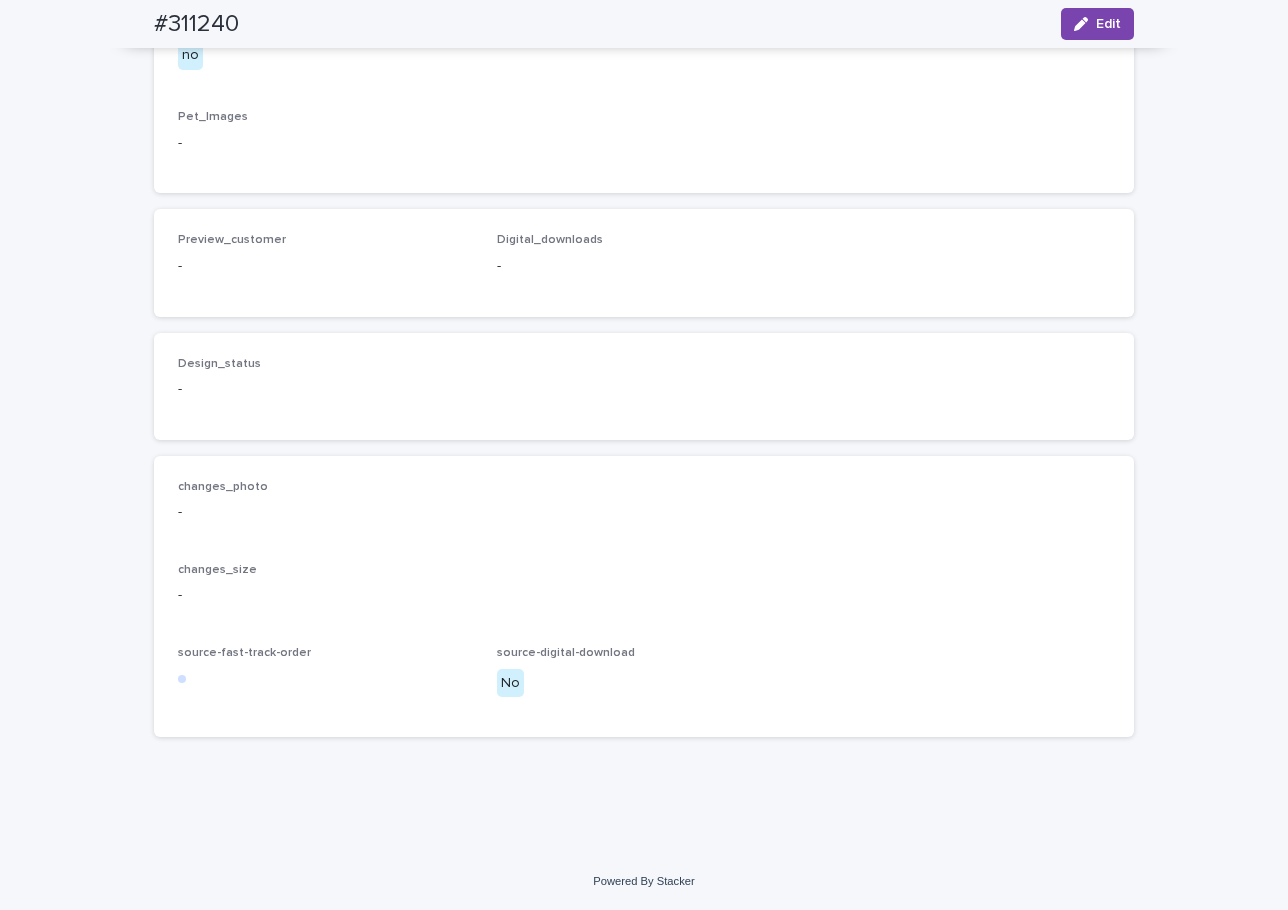 scroll, scrollTop: 1176, scrollLeft: 0, axis: vertical 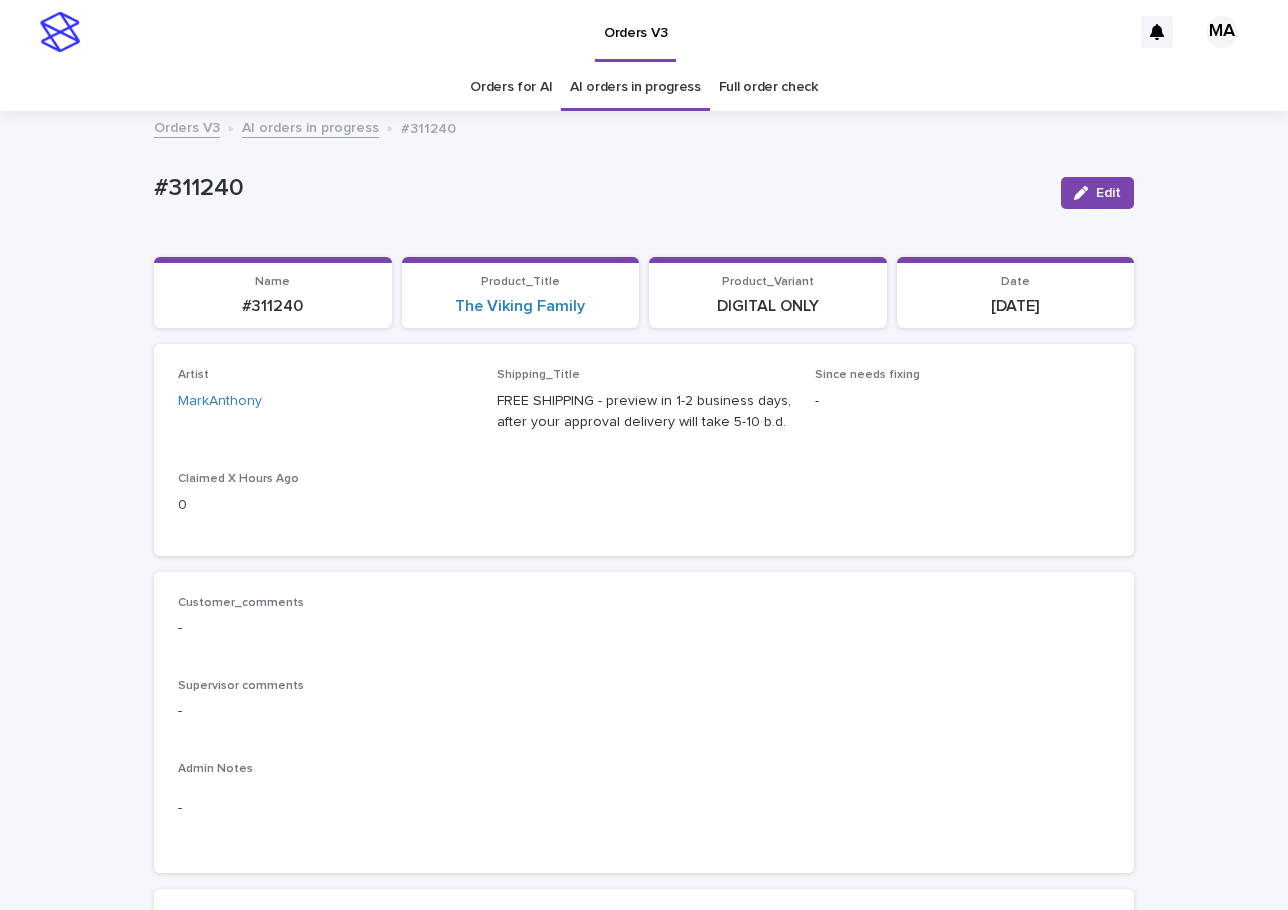 click on "AI orders in progress" at bounding box center [310, 126] 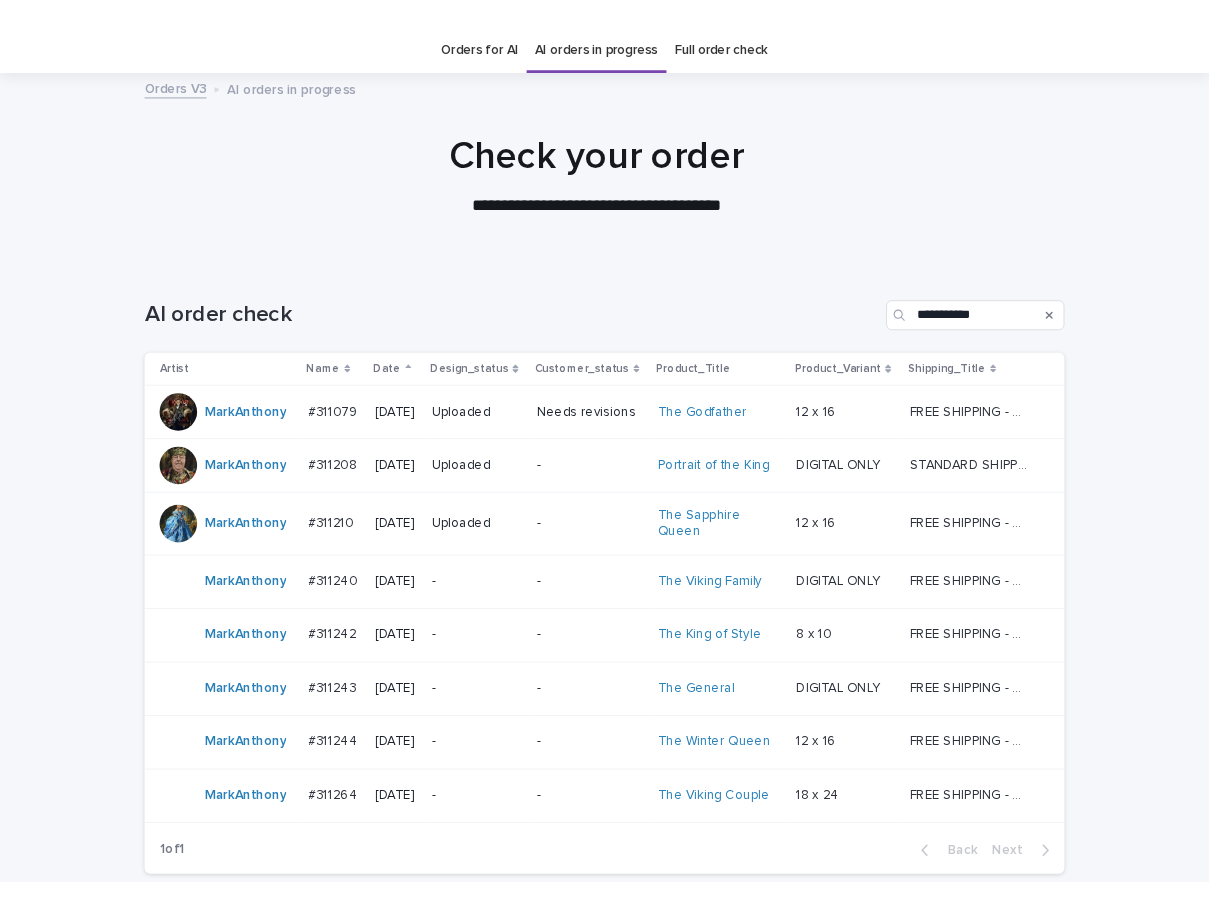 scroll, scrollTop: 64, scrollLeft: 0, axis: vertical 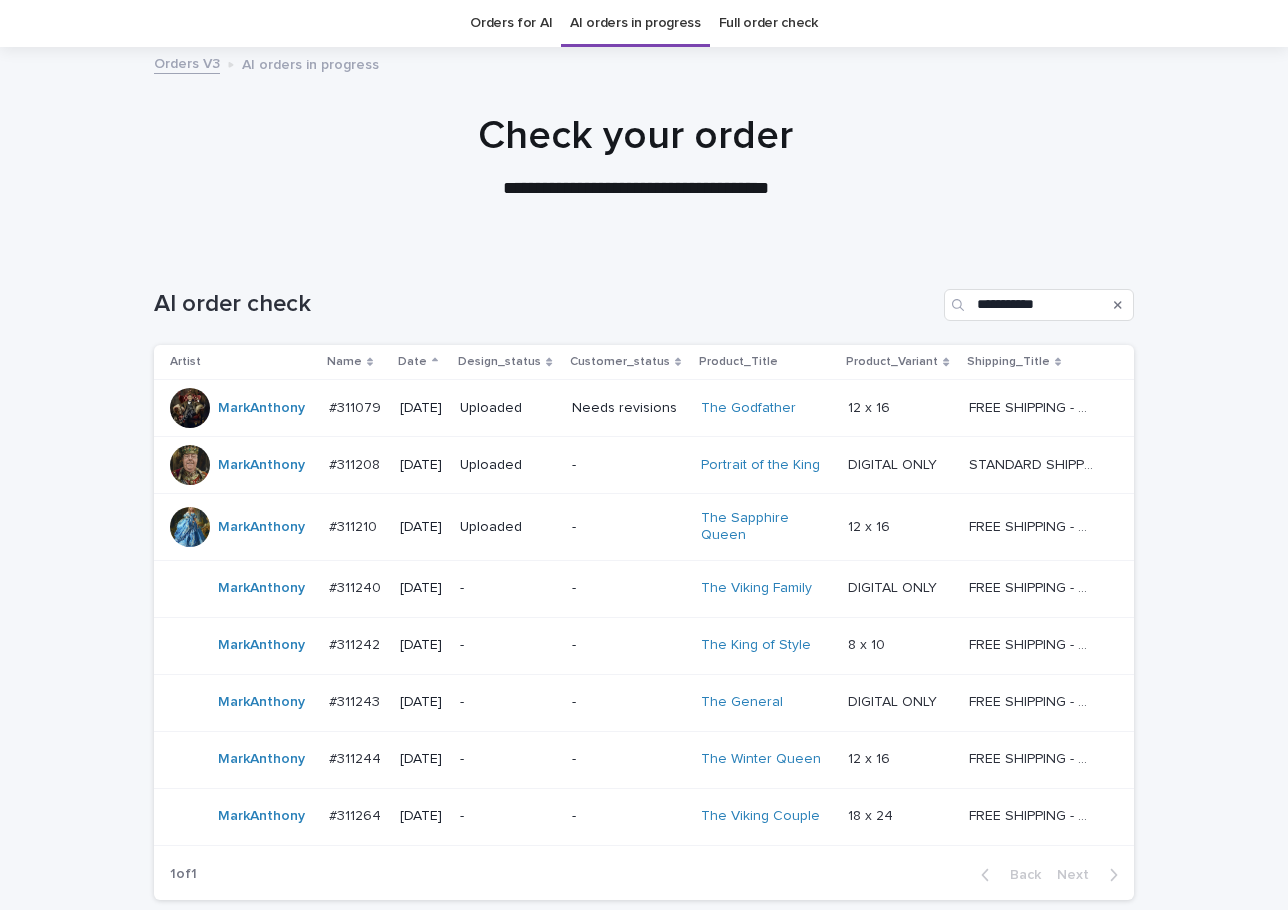 click on "**********" at bounding box center [644, 632] 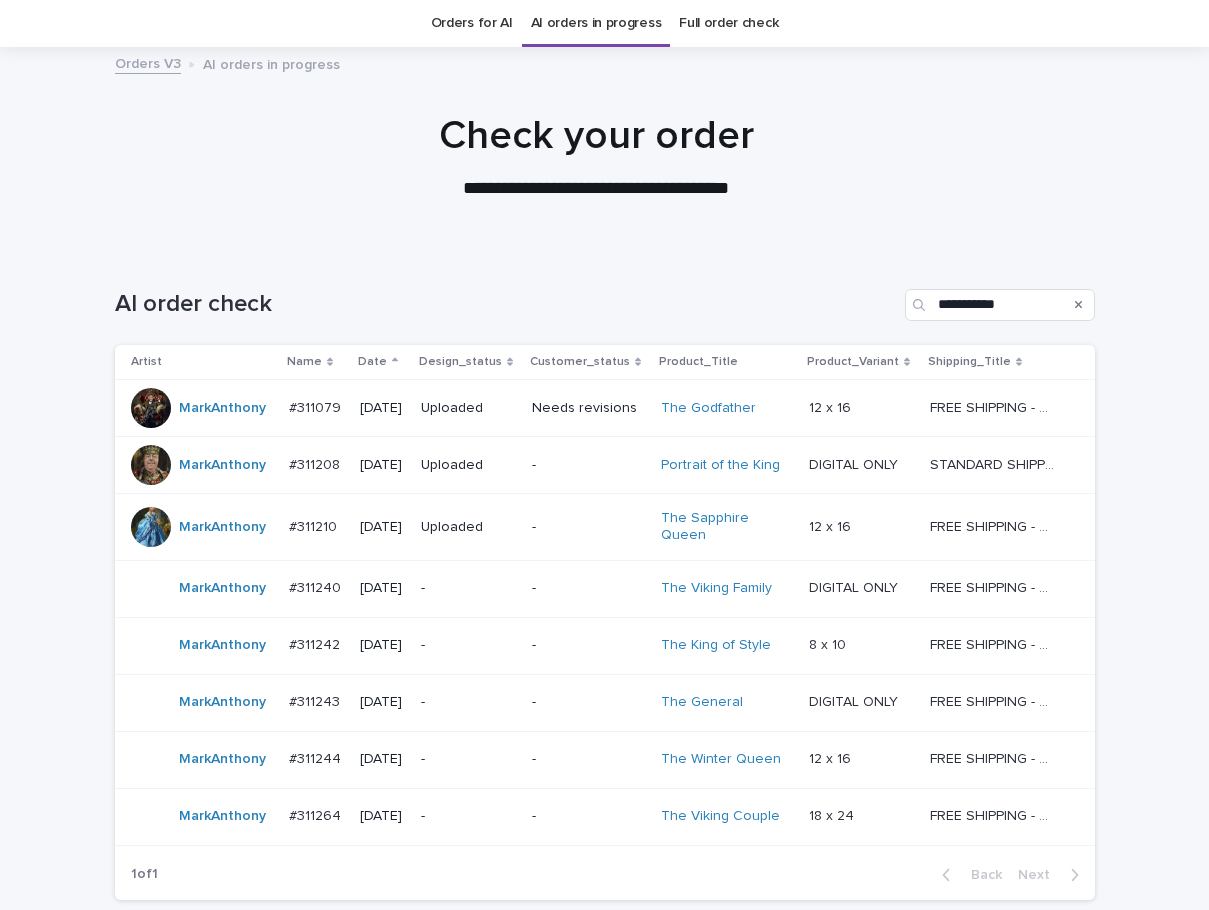 click on "**********" at bounding box center (604, 632) 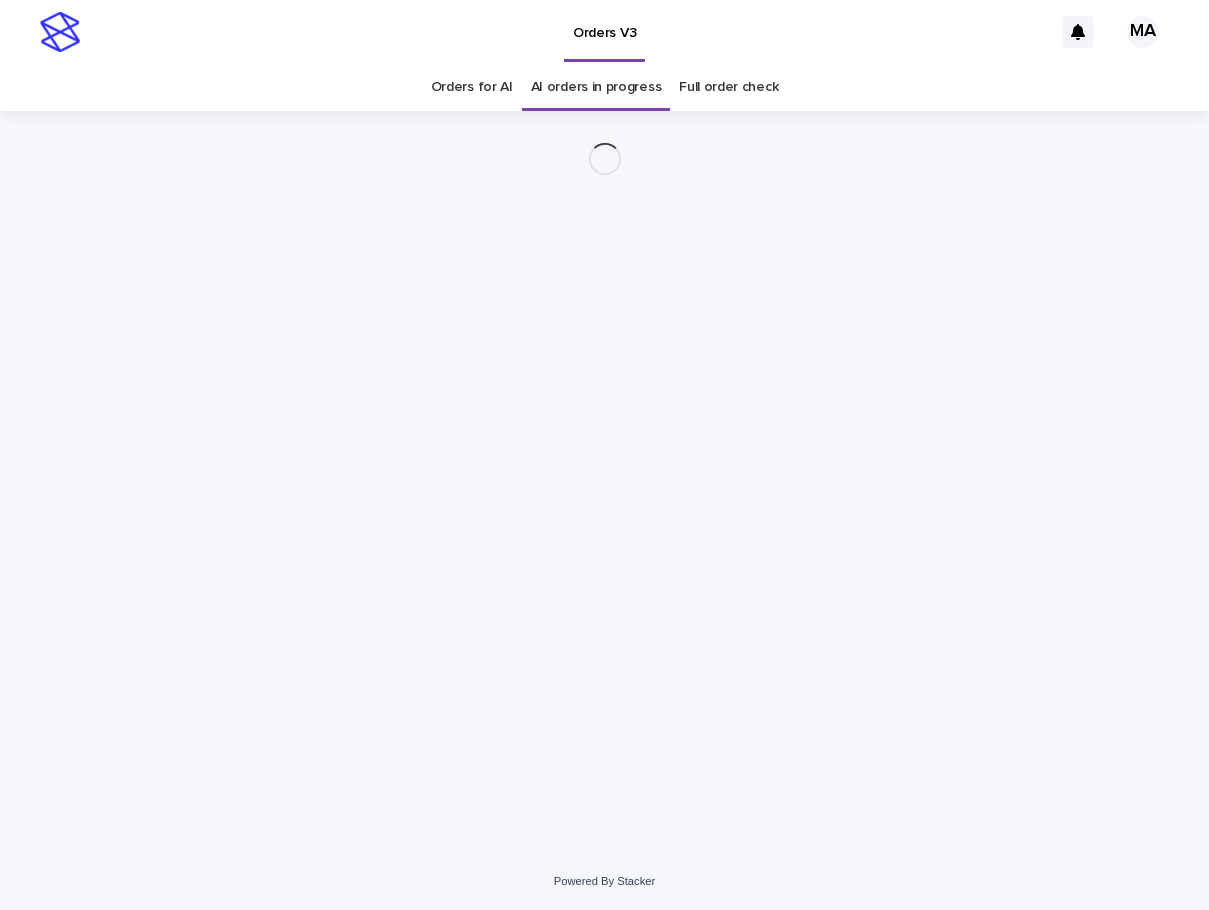 scroll, scrollTop: 0, scrollLeft: 0, axis: both 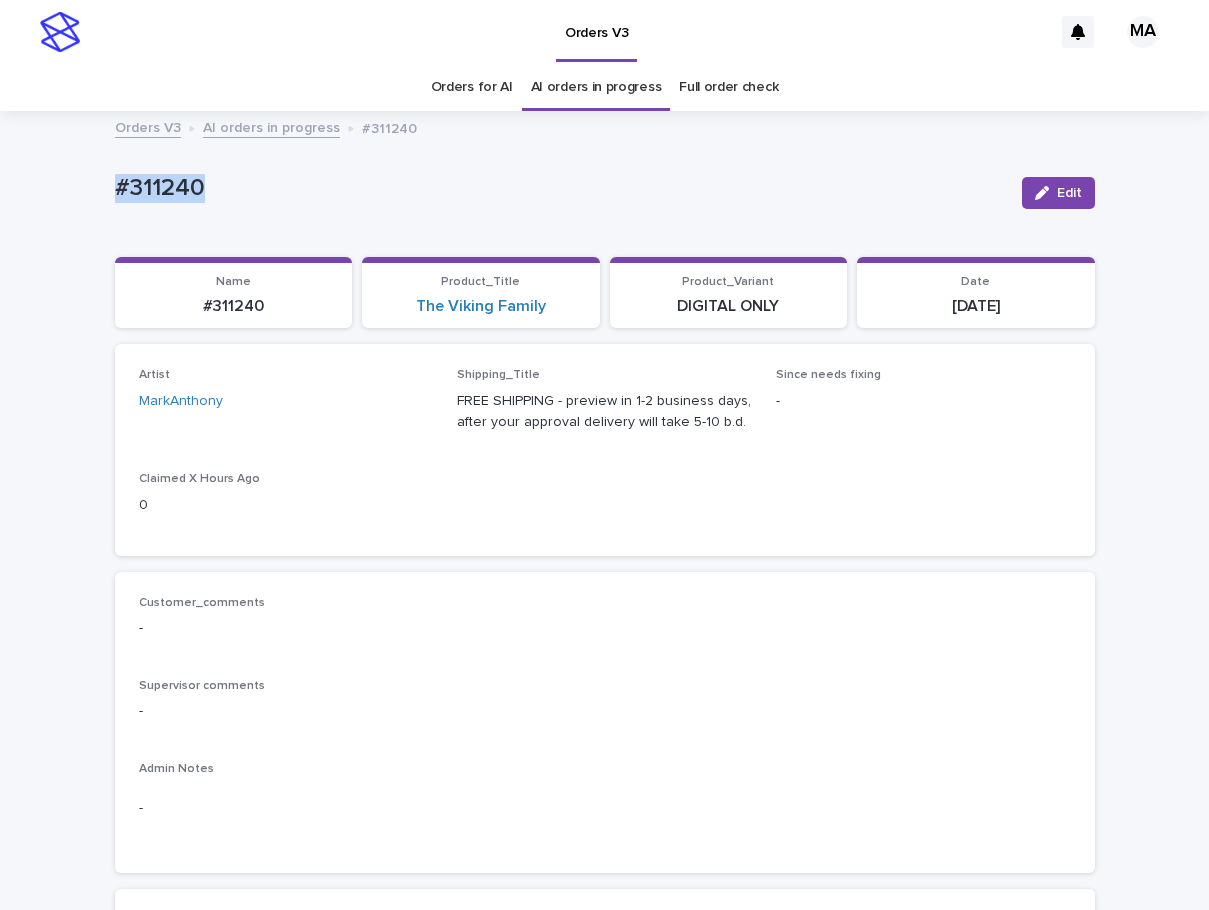 drag, startPoint x: 269, startPoint y: 198, endPoint x: 64, endPoint y: 202, distance: 205.03902 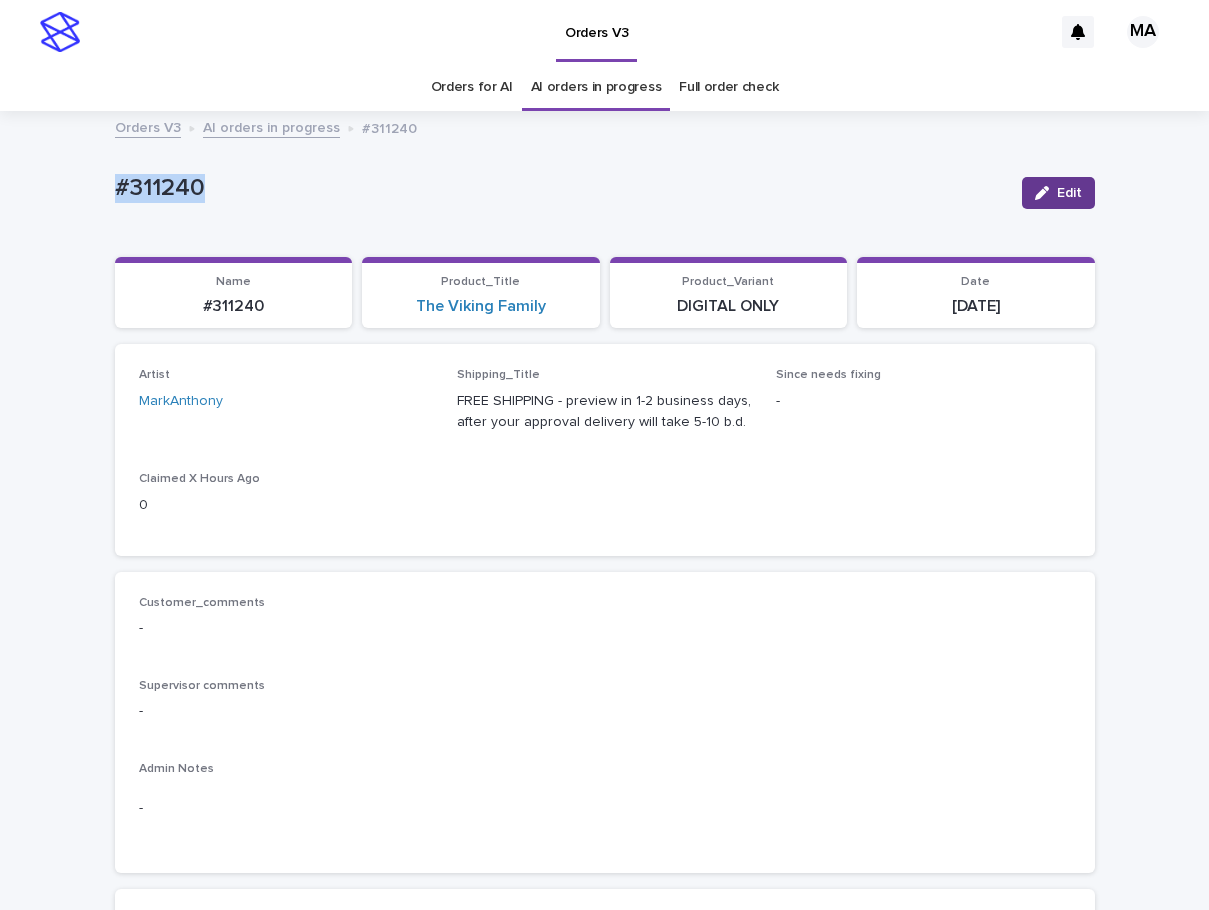 click at bounding box center (1046, 193) 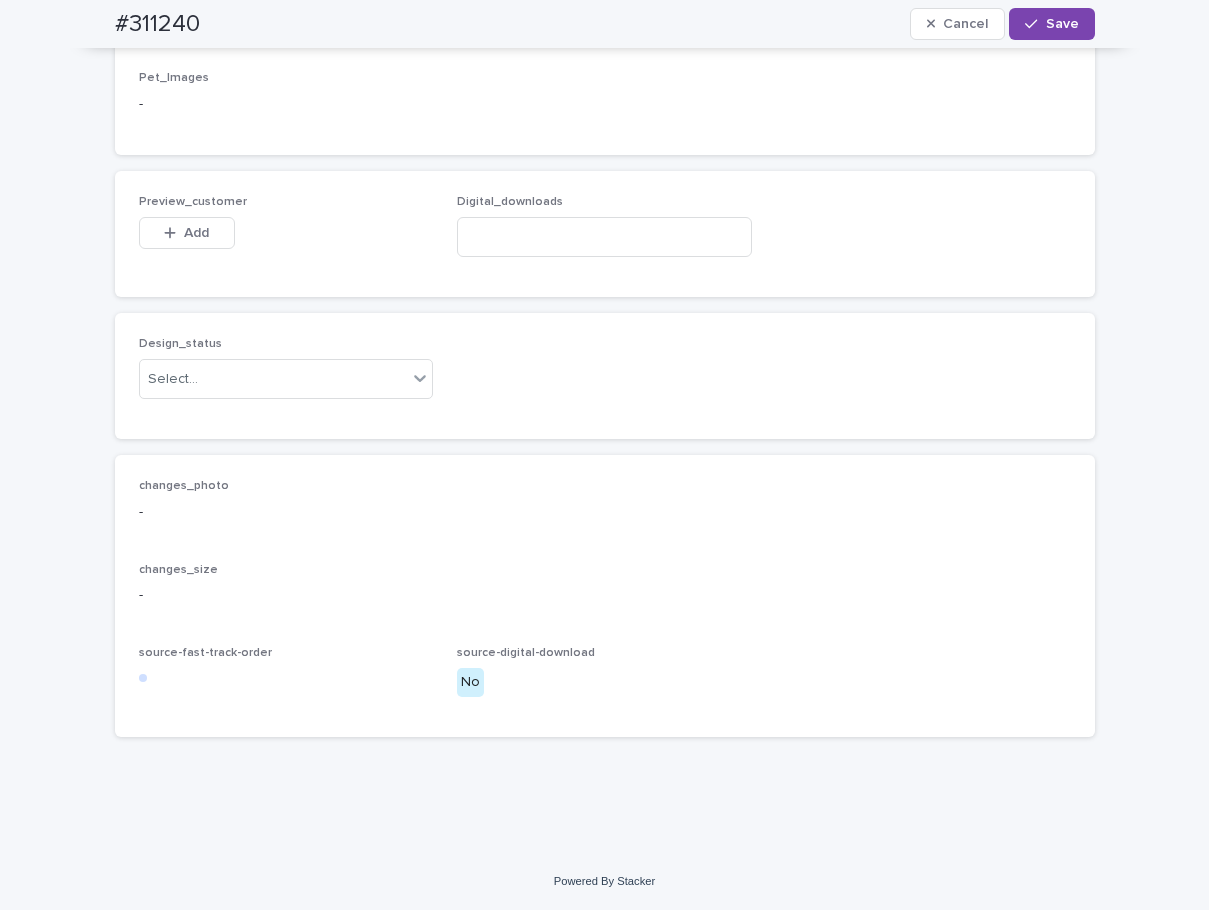scroll, scrollTop: 1848, scrollLeft: 0, axis: vertical 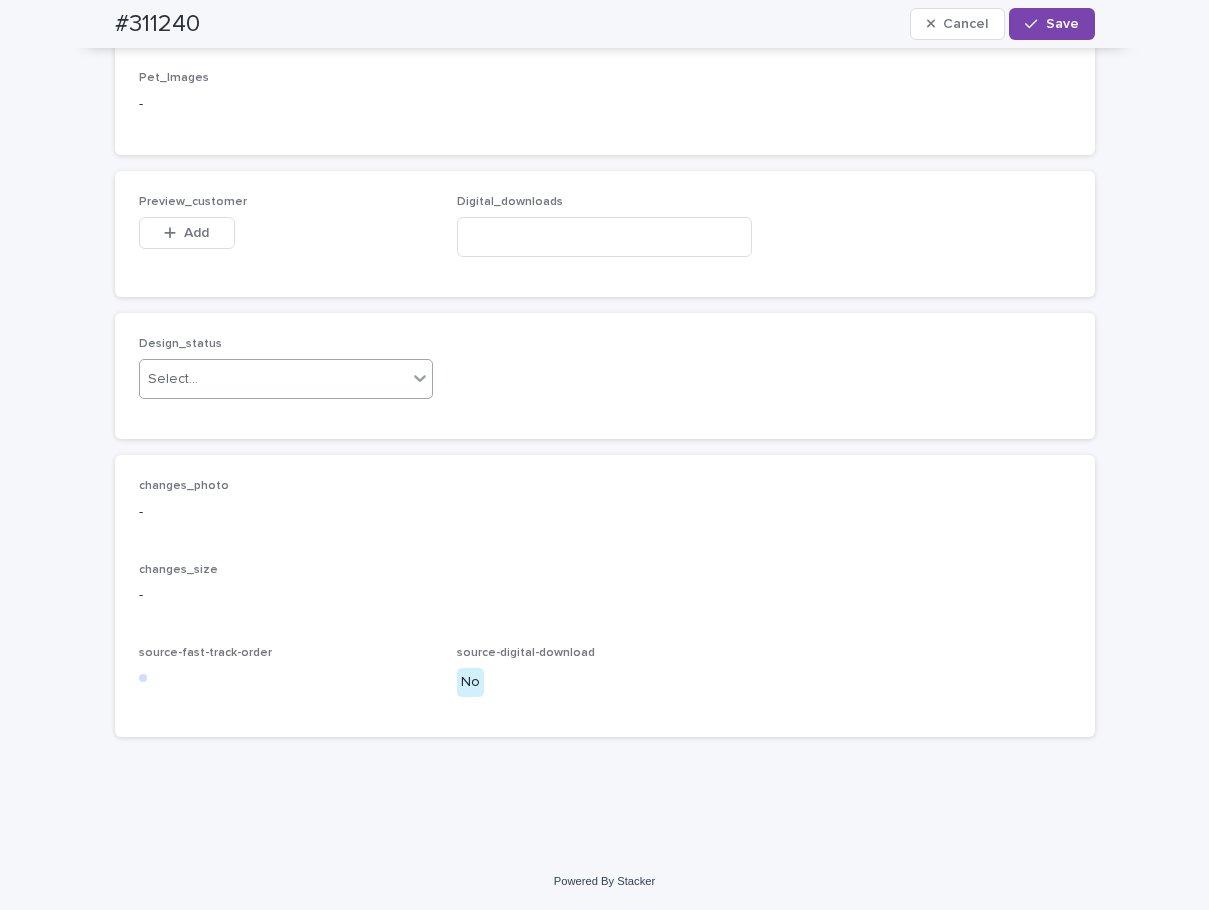 click on "Select..." at bounding box center [274, 379] 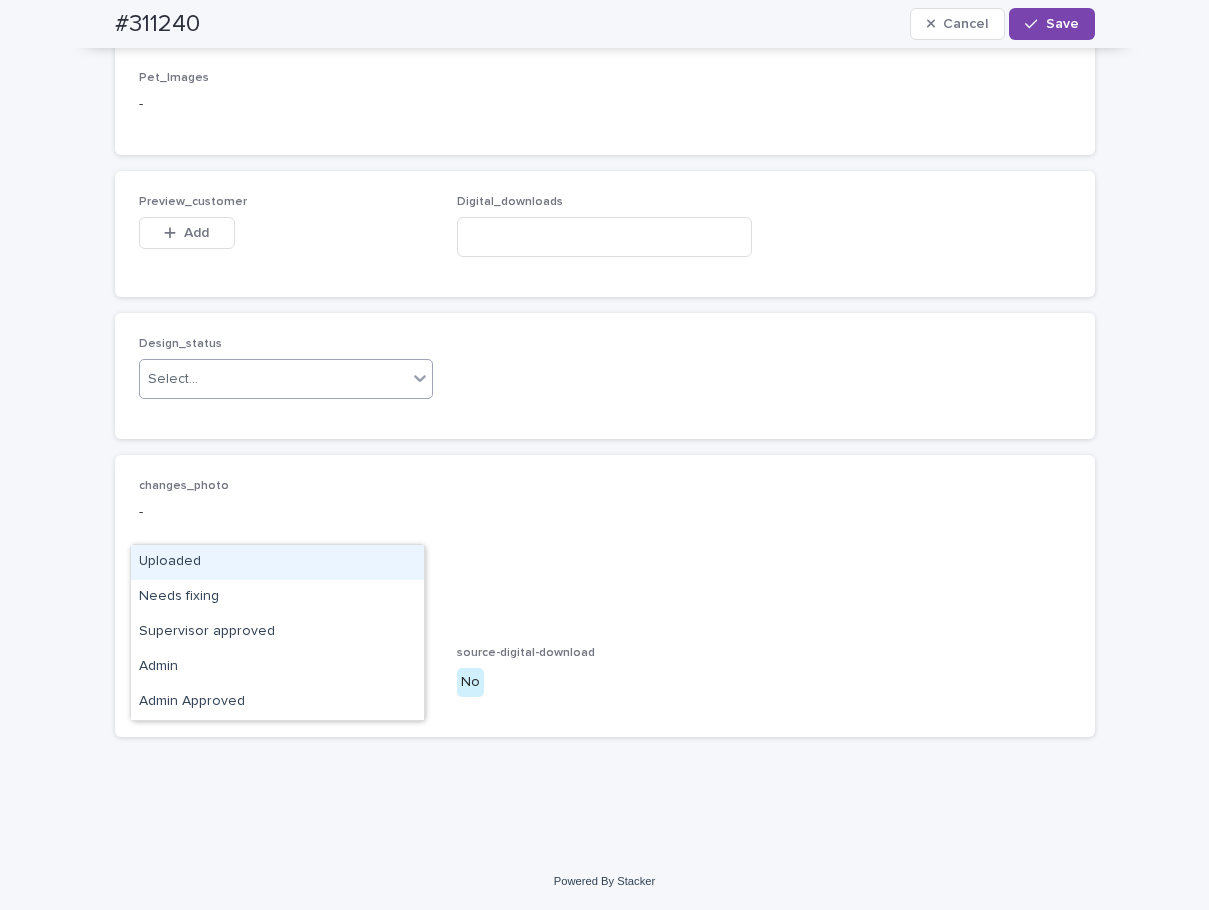 click on "Uploaded" at bounding box center (277, 562) 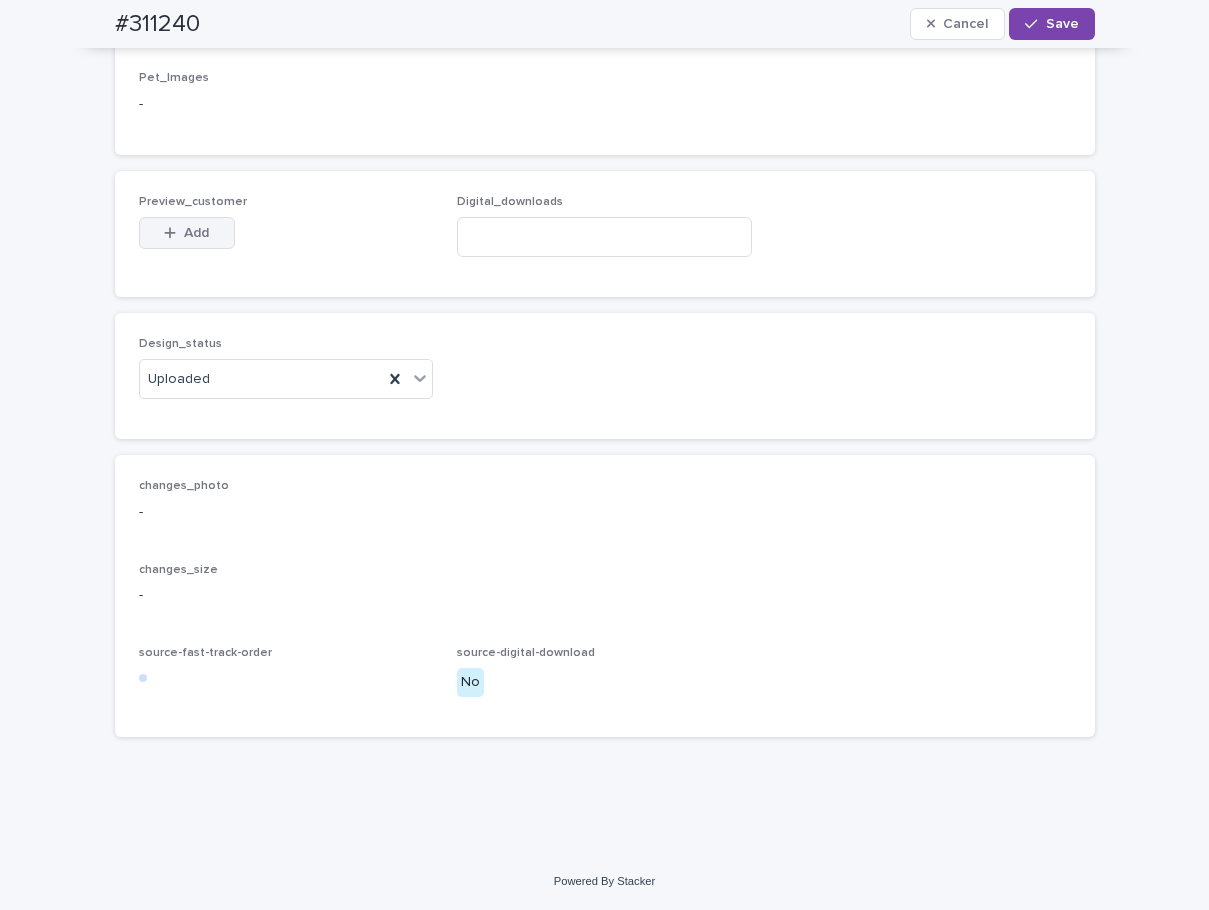 click on "Add" at bounding box center [187, 233] 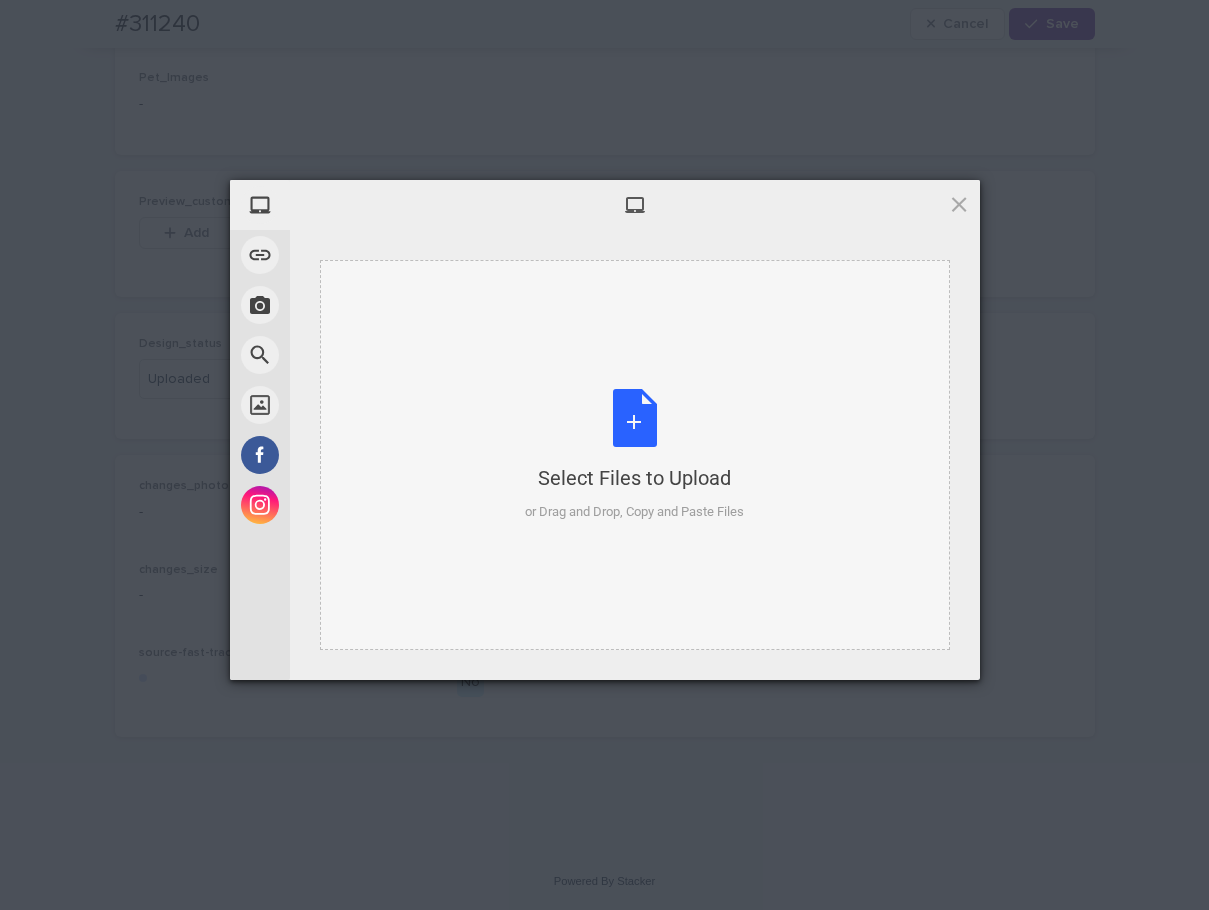 click on "Select Files to Upload
or Drag and Drop, Copy and Paste Files" at bounding box center (634, 455) 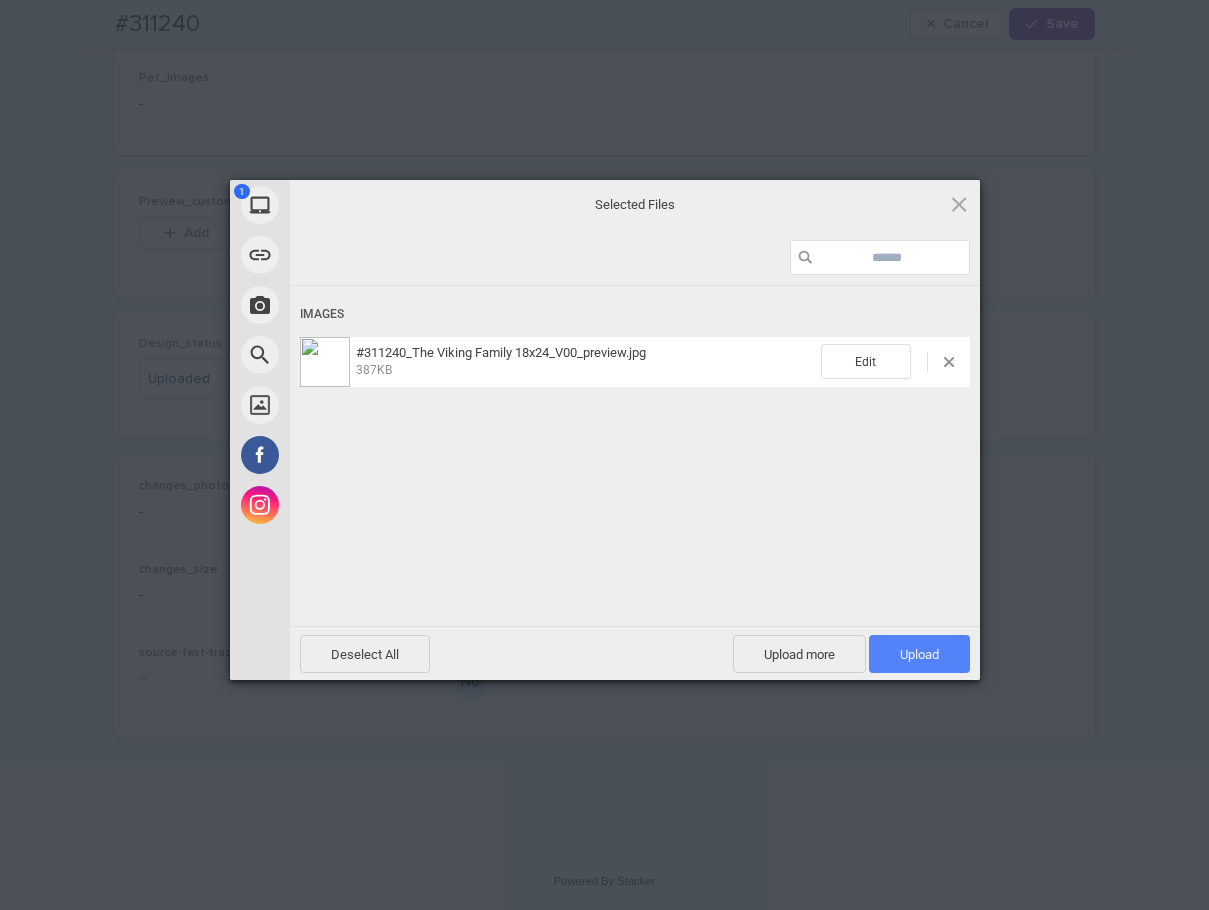 click on "Upload
1" at bounding box center (919, 654) 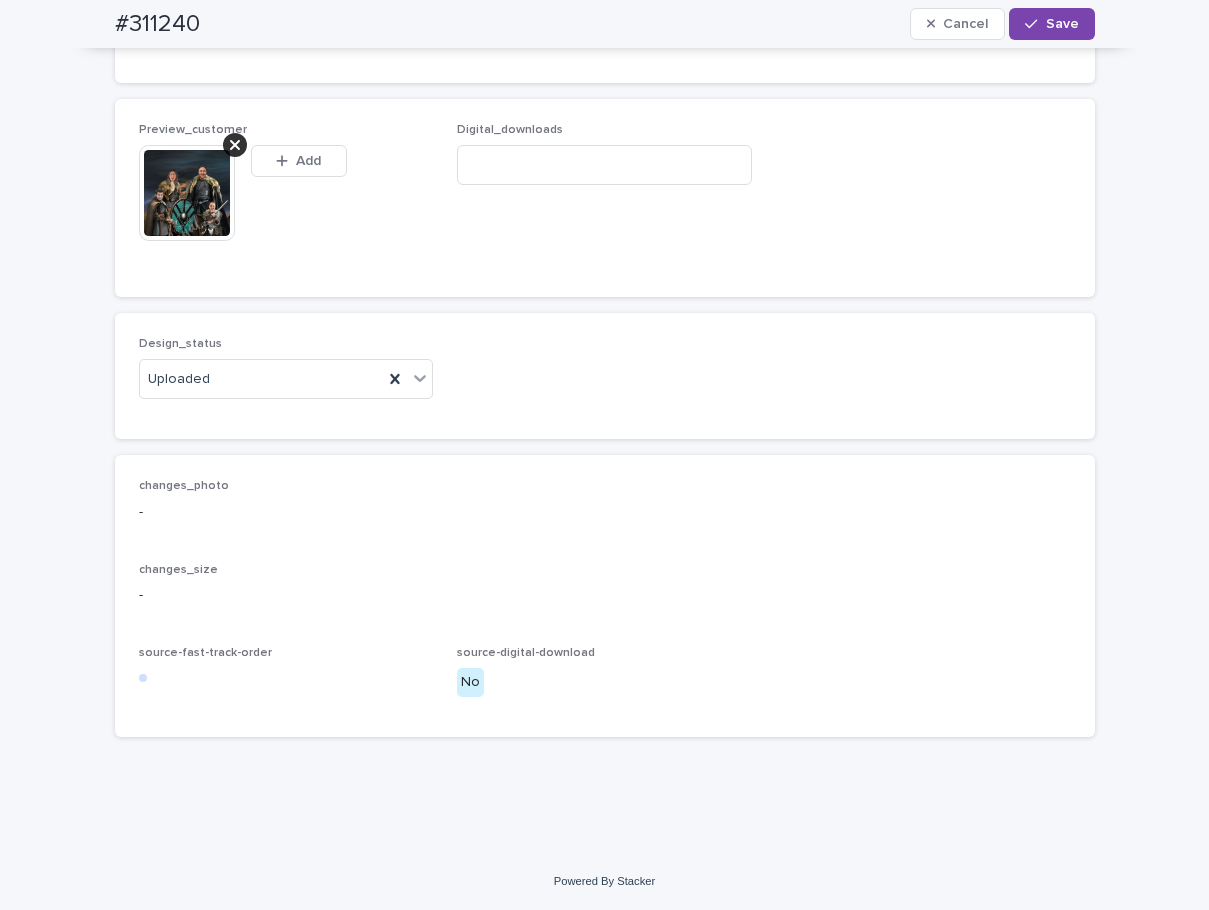 scroll, scrollTop: 1848, scrollLeft: 0, axis: vertical 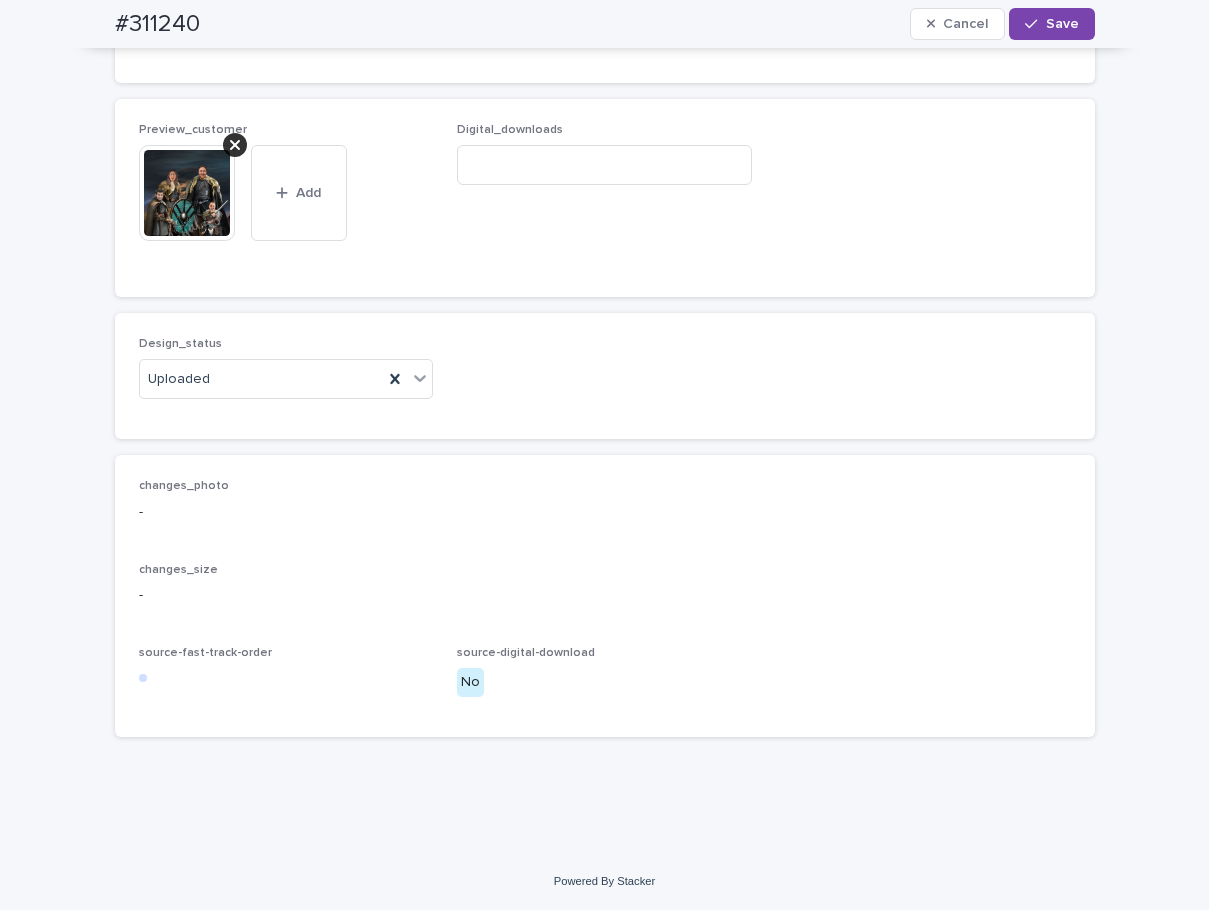 click on "Save" at bounding box center [1062, 24] 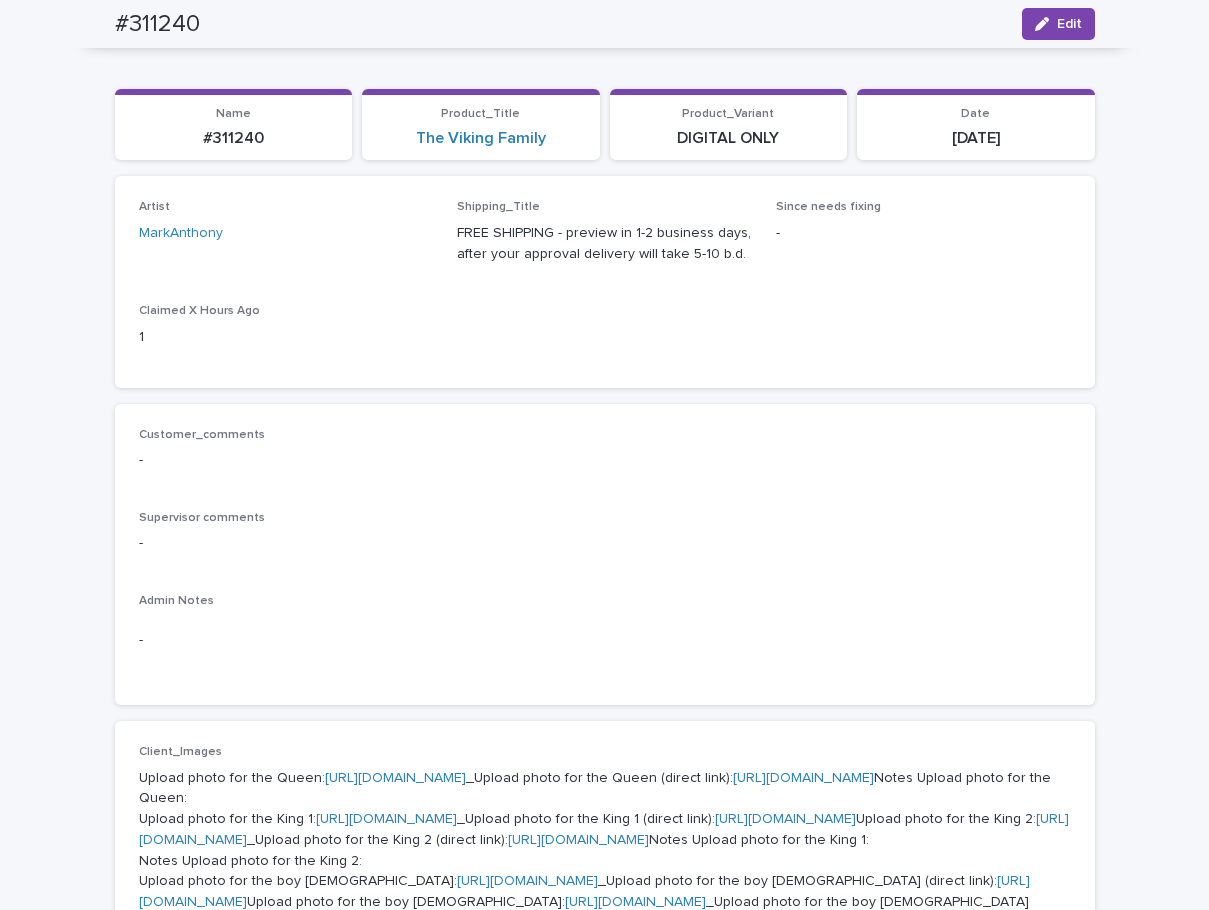 scroll, scrollTop: 0, scrollLeft: 0, axis: both 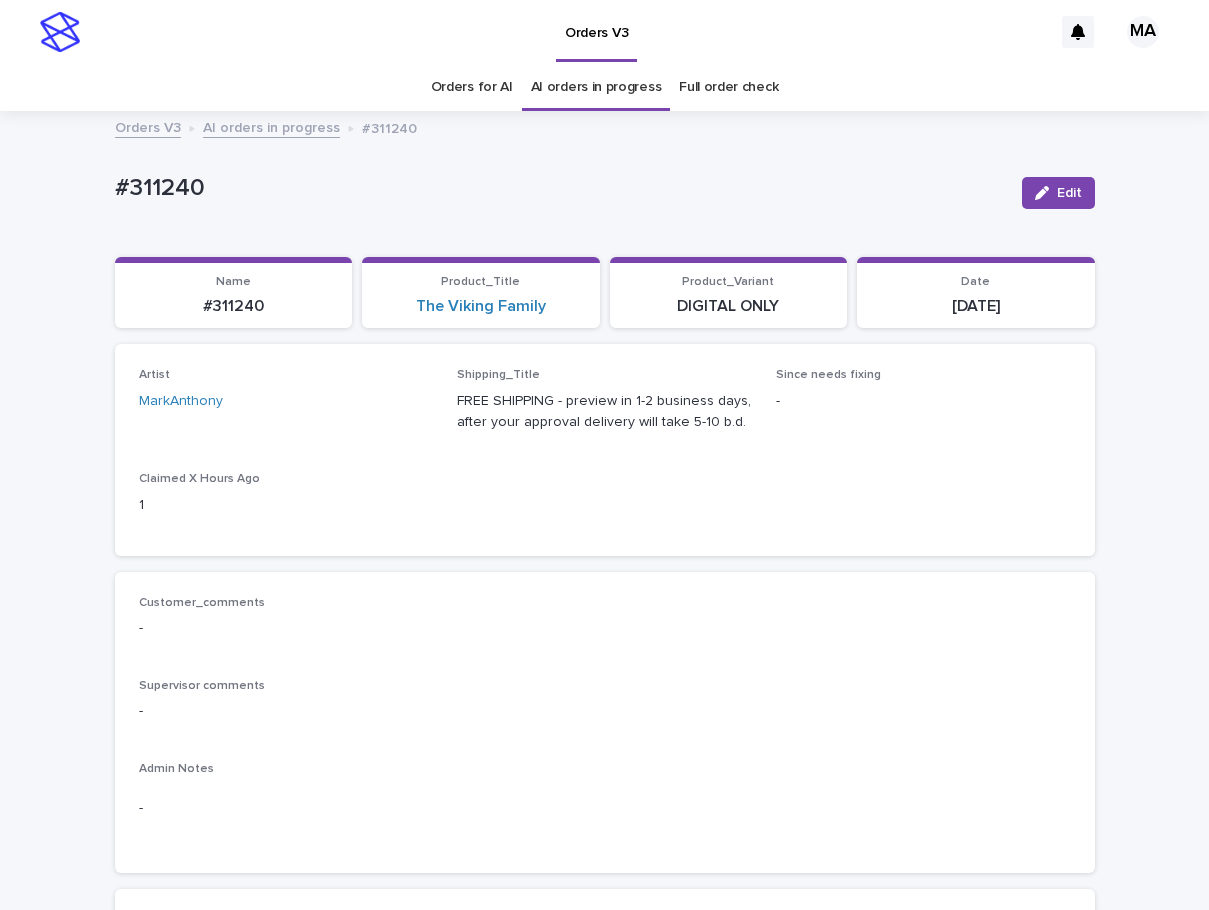 click on "AI orders in progress" at bounding box center (271, 126) 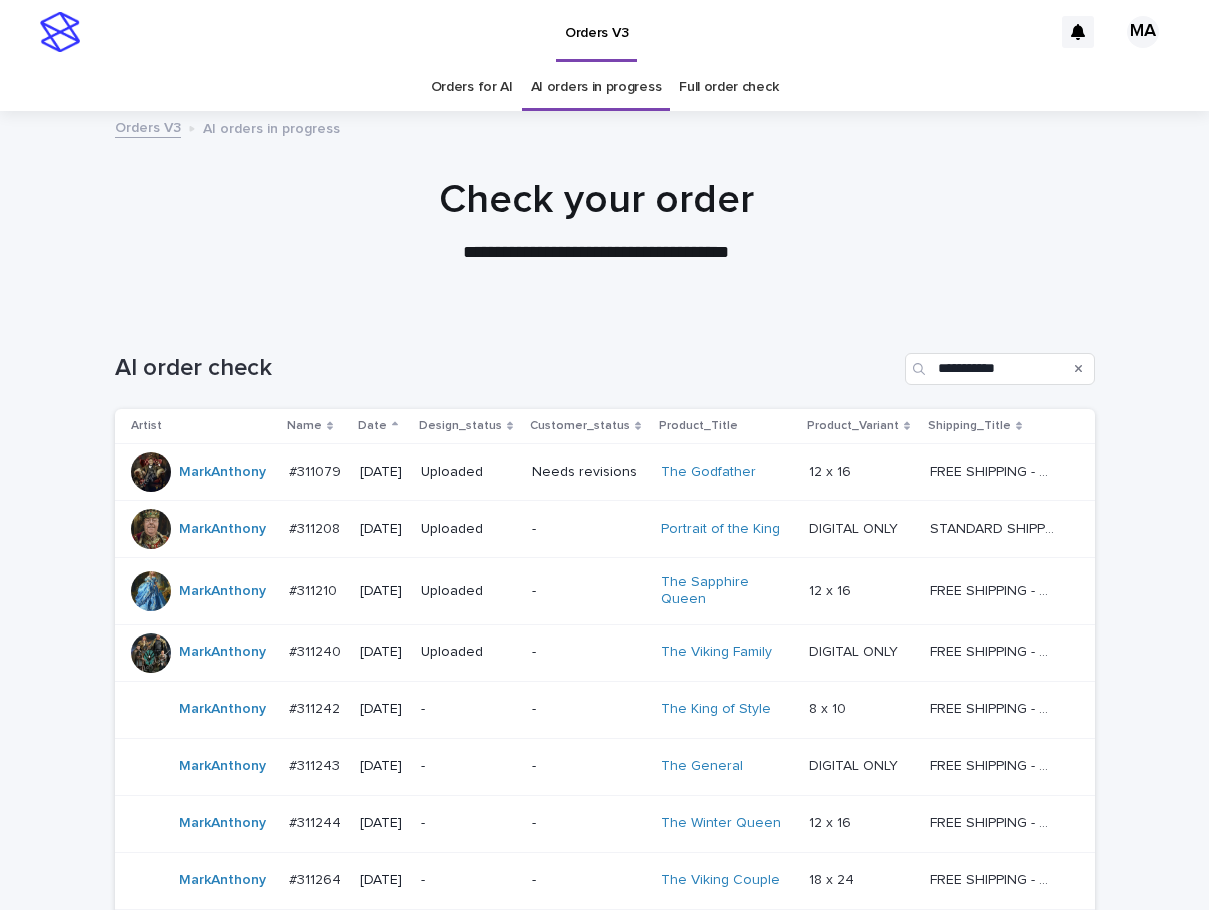 scroll, scrollTop: 227, scrollLeft: 0, axis: vertical 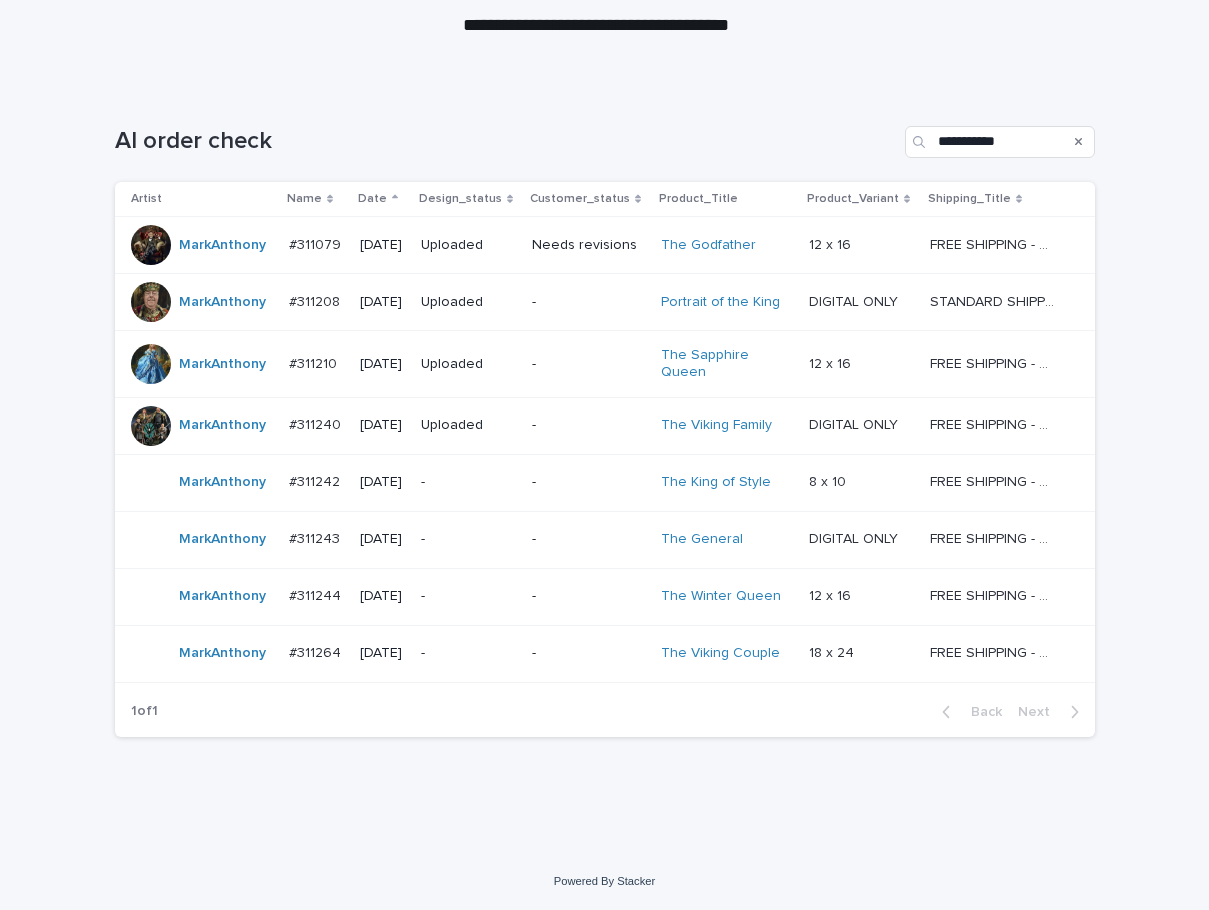 click on "-" at bounding box center [588, 482] 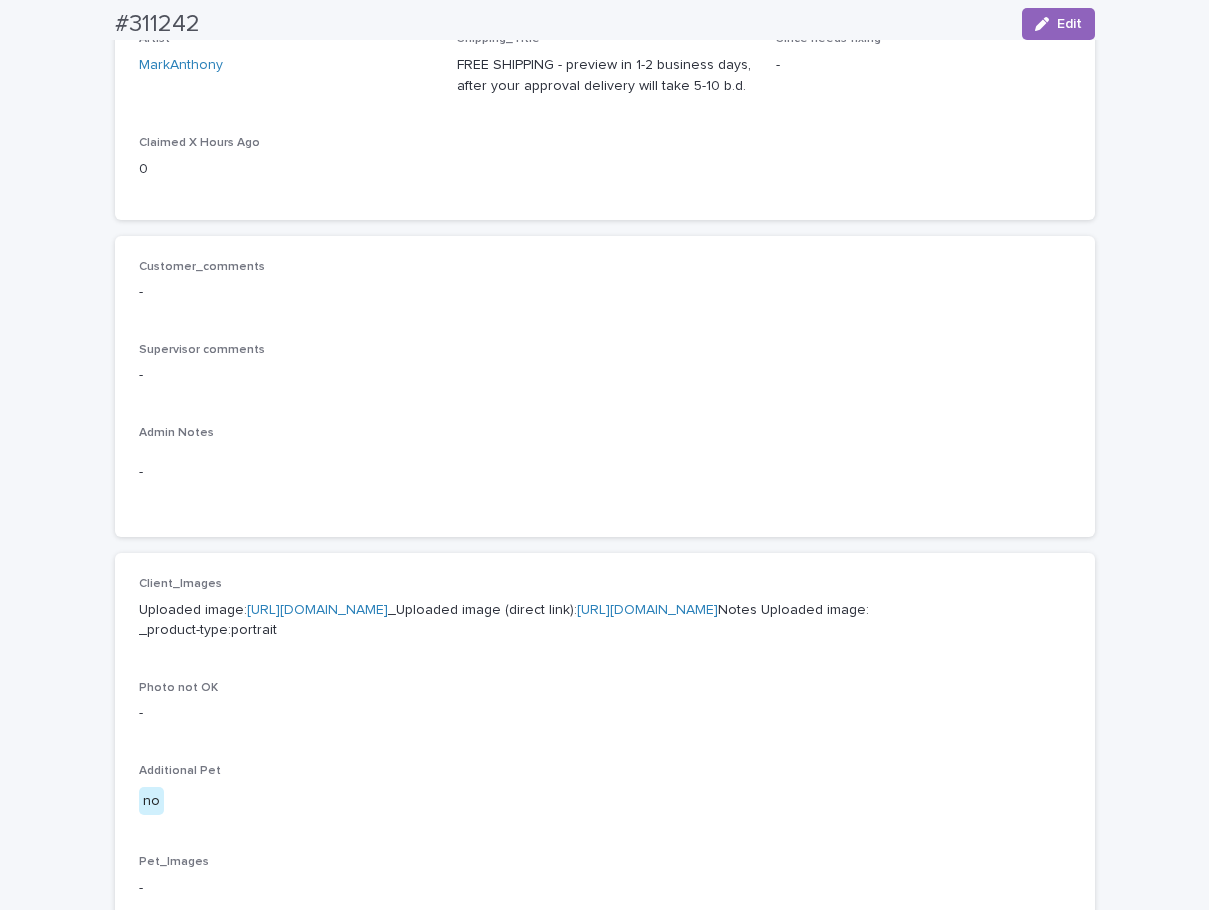 scroll, scrollTop: 588, scrollLeft: 0, axis: vertical 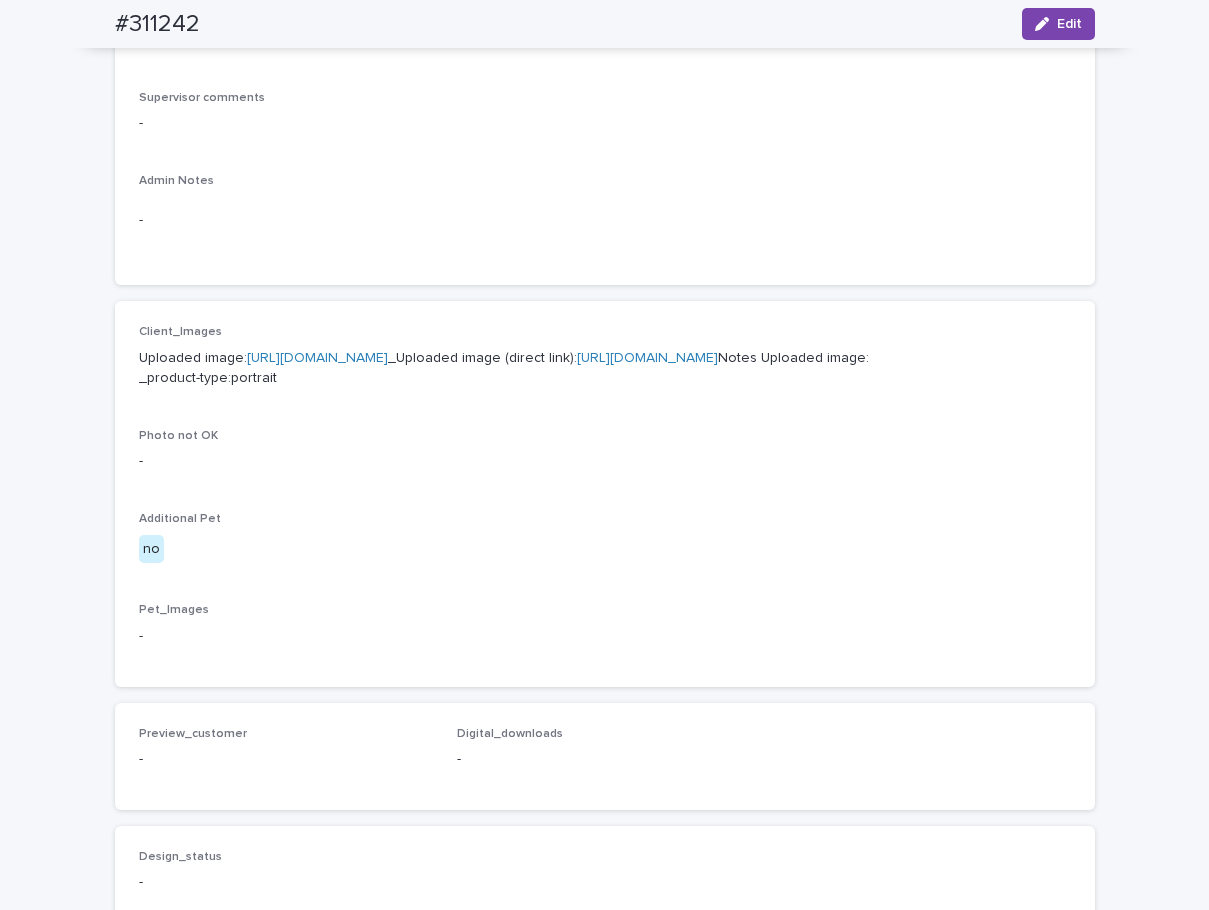 click on "[URL][DOMAIN_NAME]" at bounding box center (317, 358) 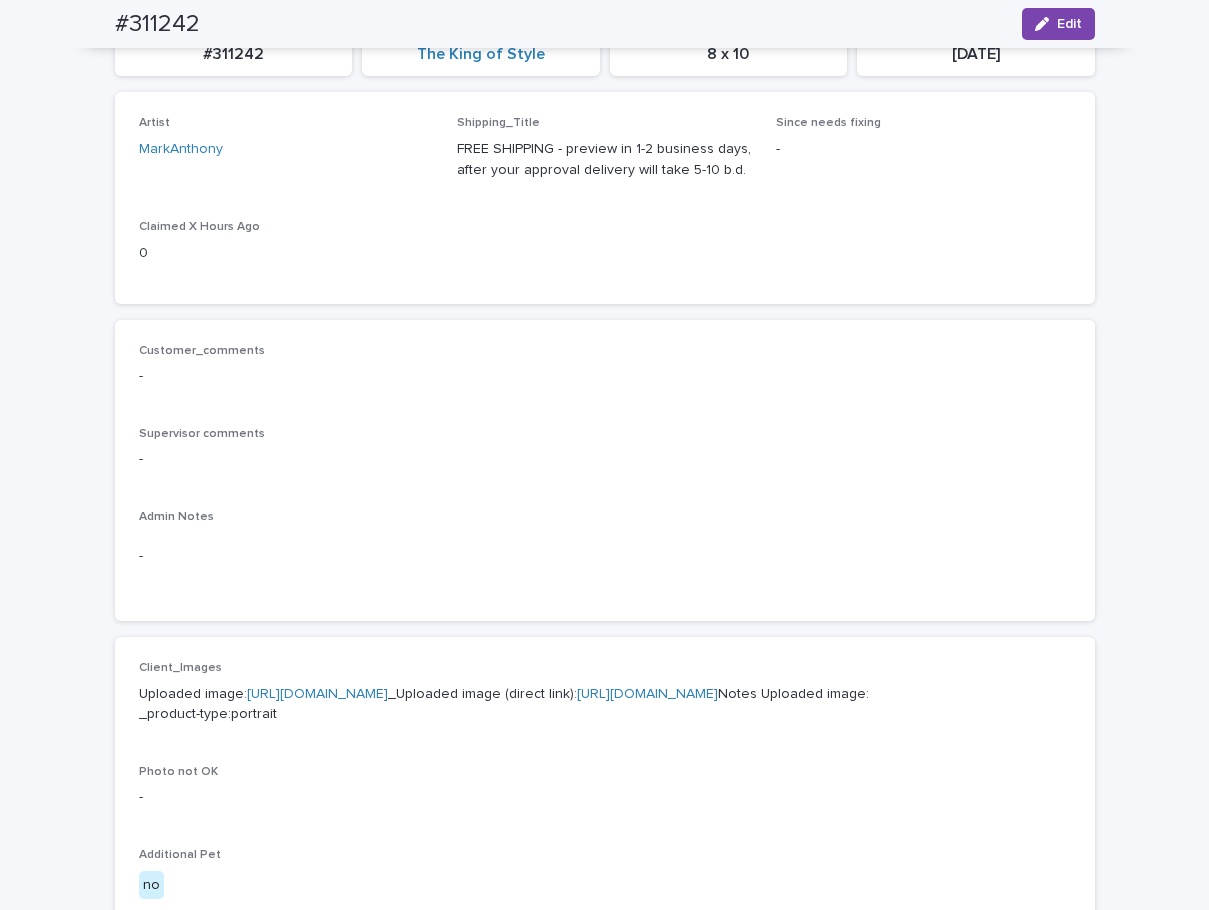 scroll, scrollTop: 0, scrollLeft: 0, axis: both 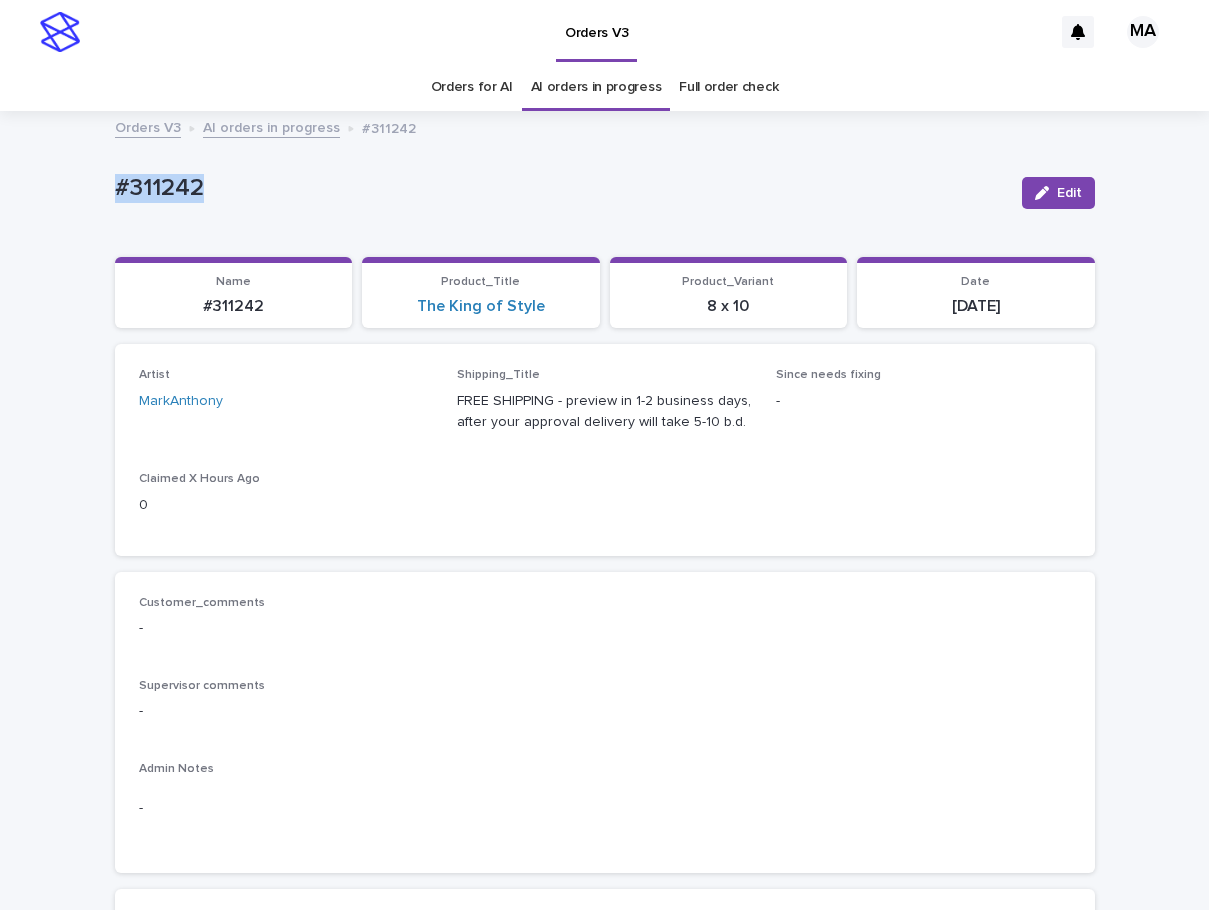 drag, startPoint x: 225, startPoint y: 192, endPoint x: 85, endPoint y: 190, distance: 140.01428 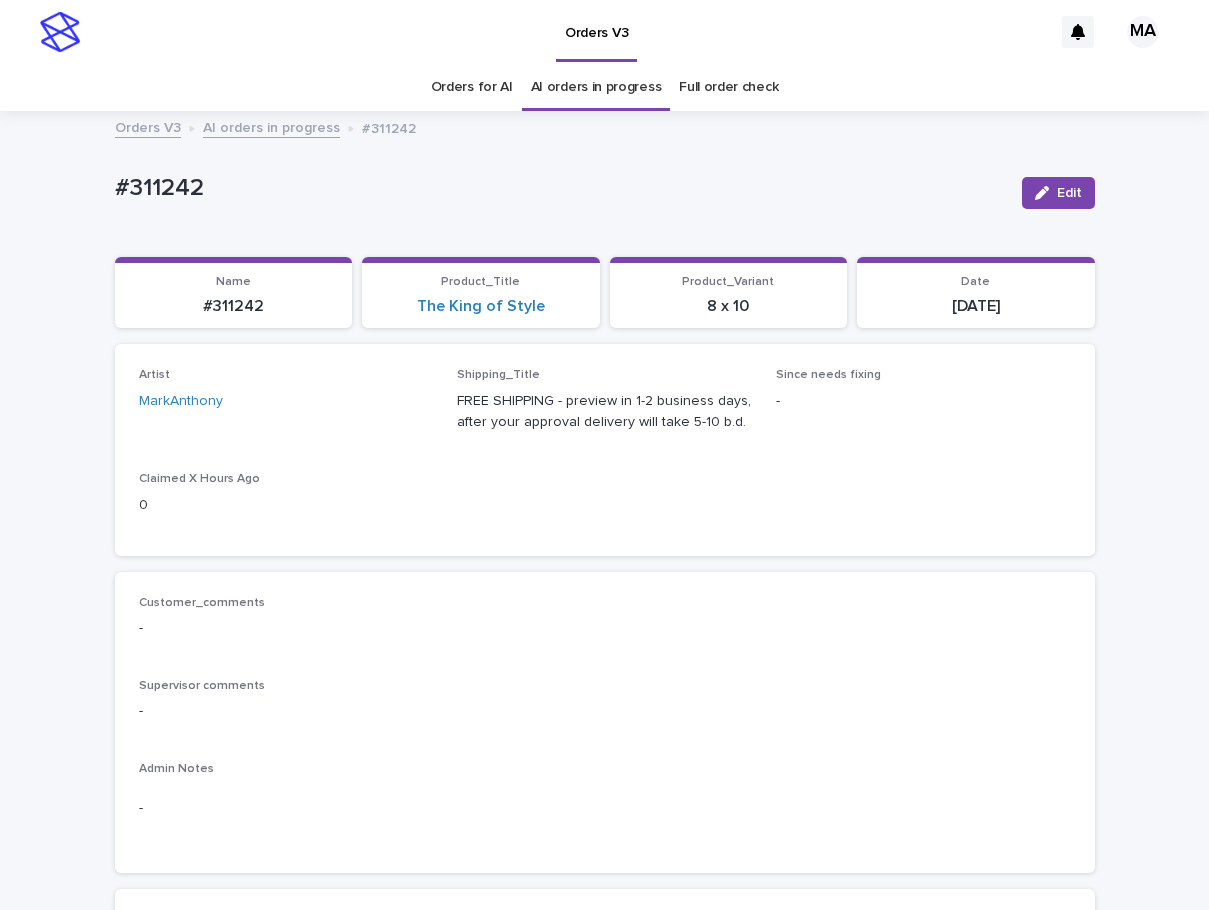 click on "Customer_comments - Supervisor comments - Admin Notes -" at bounding box center (605, 723) 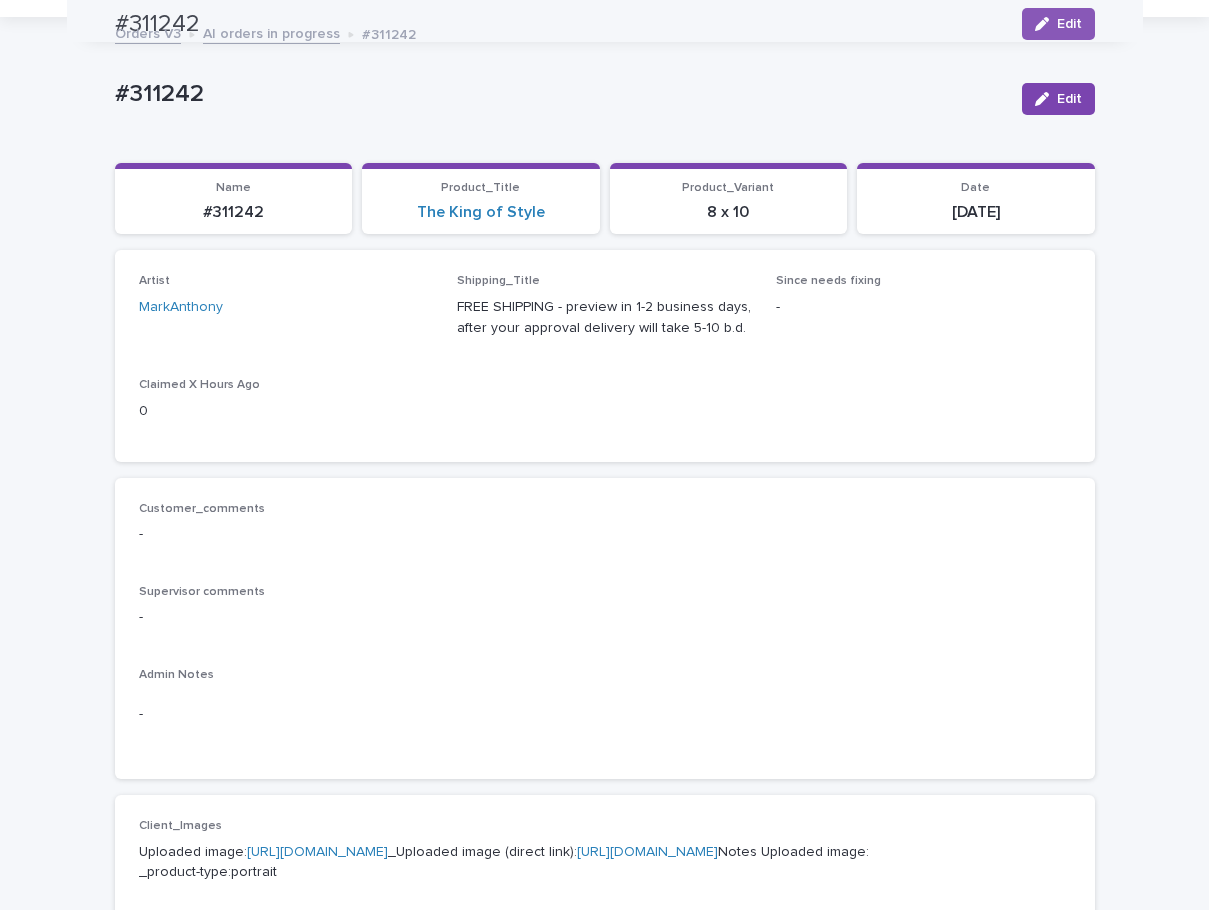 scroll, scrollTop: 0, scrollLeft: 0, axis: both 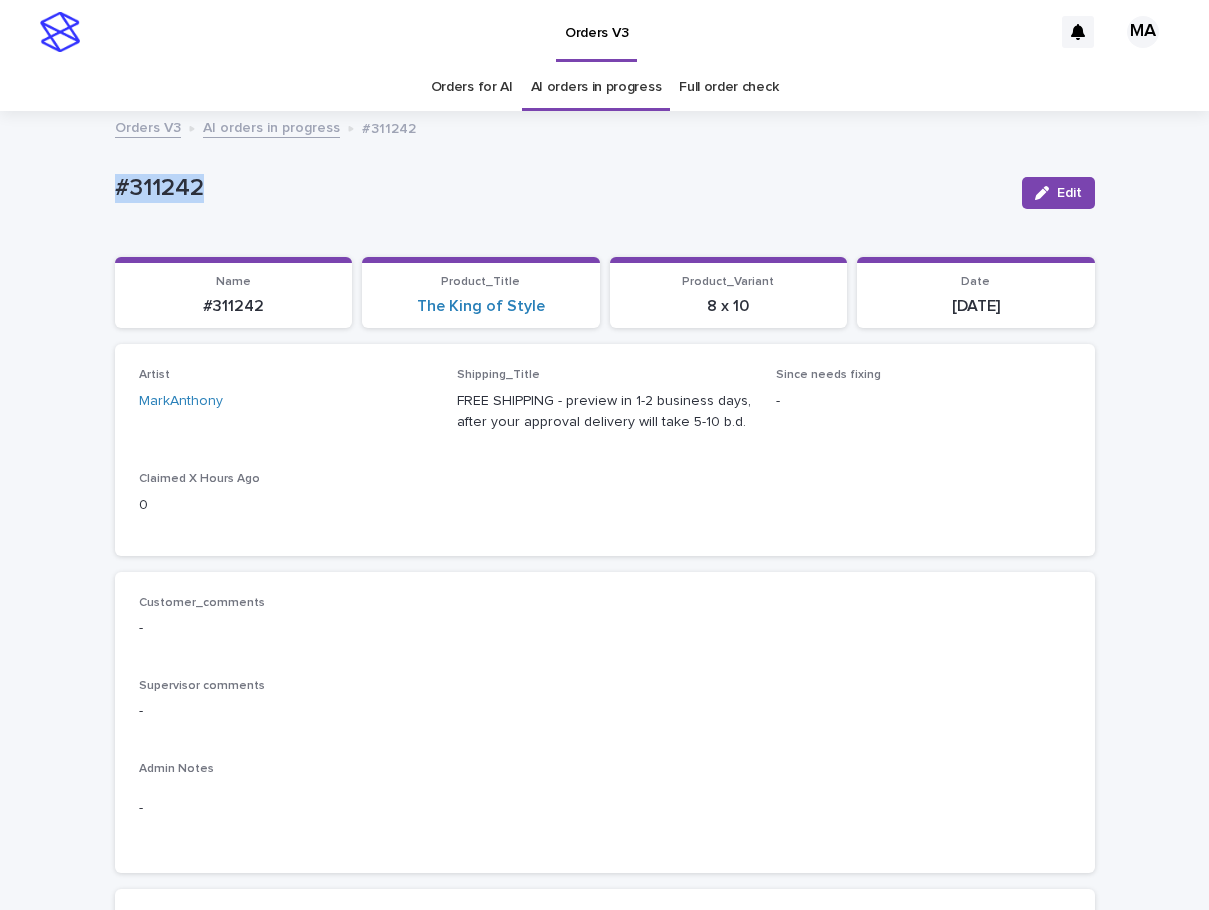 drag, startPoint x: 233, startPoint y: 202, endPoint x: 90, endPoint y: 195, distance: 143.17122 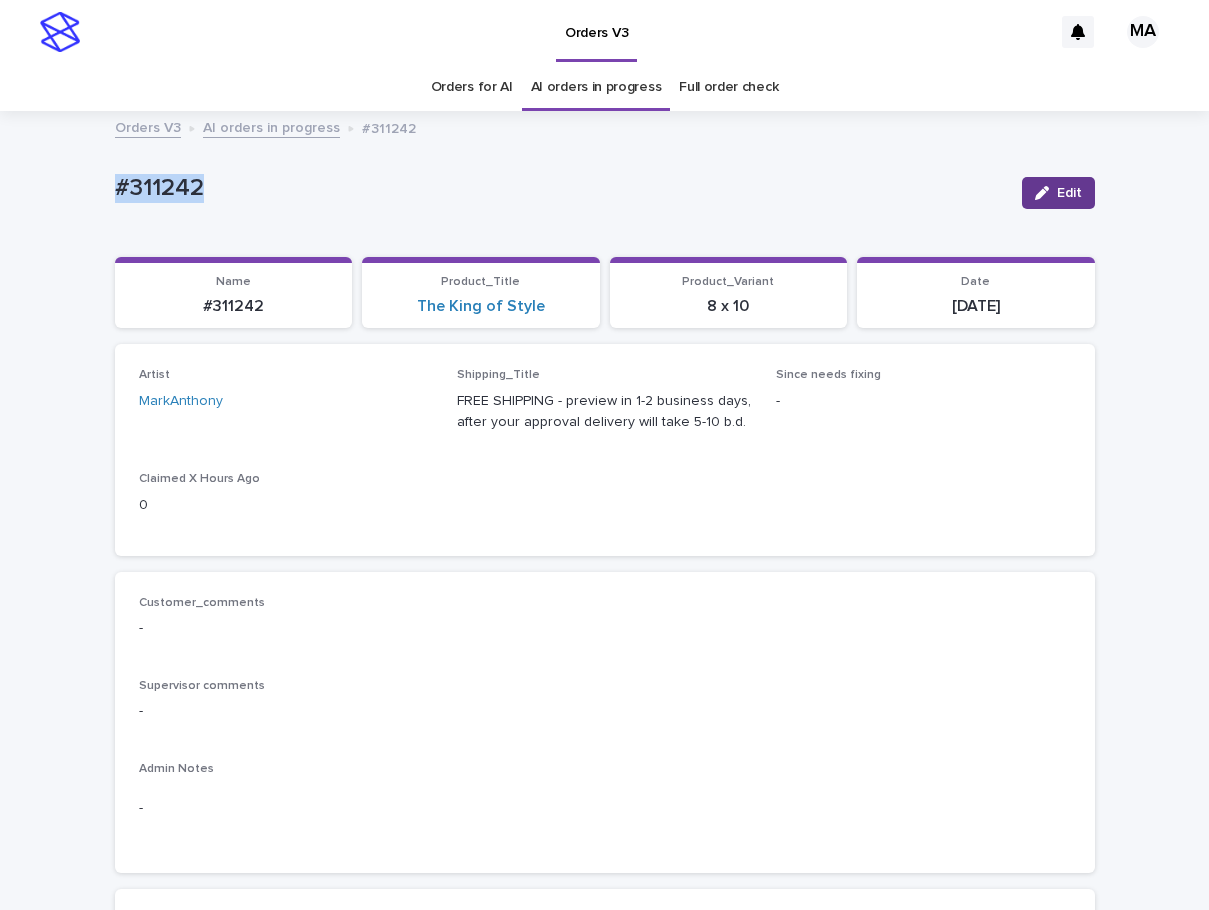 click on "Edit" at bounding box center (1058, 193) 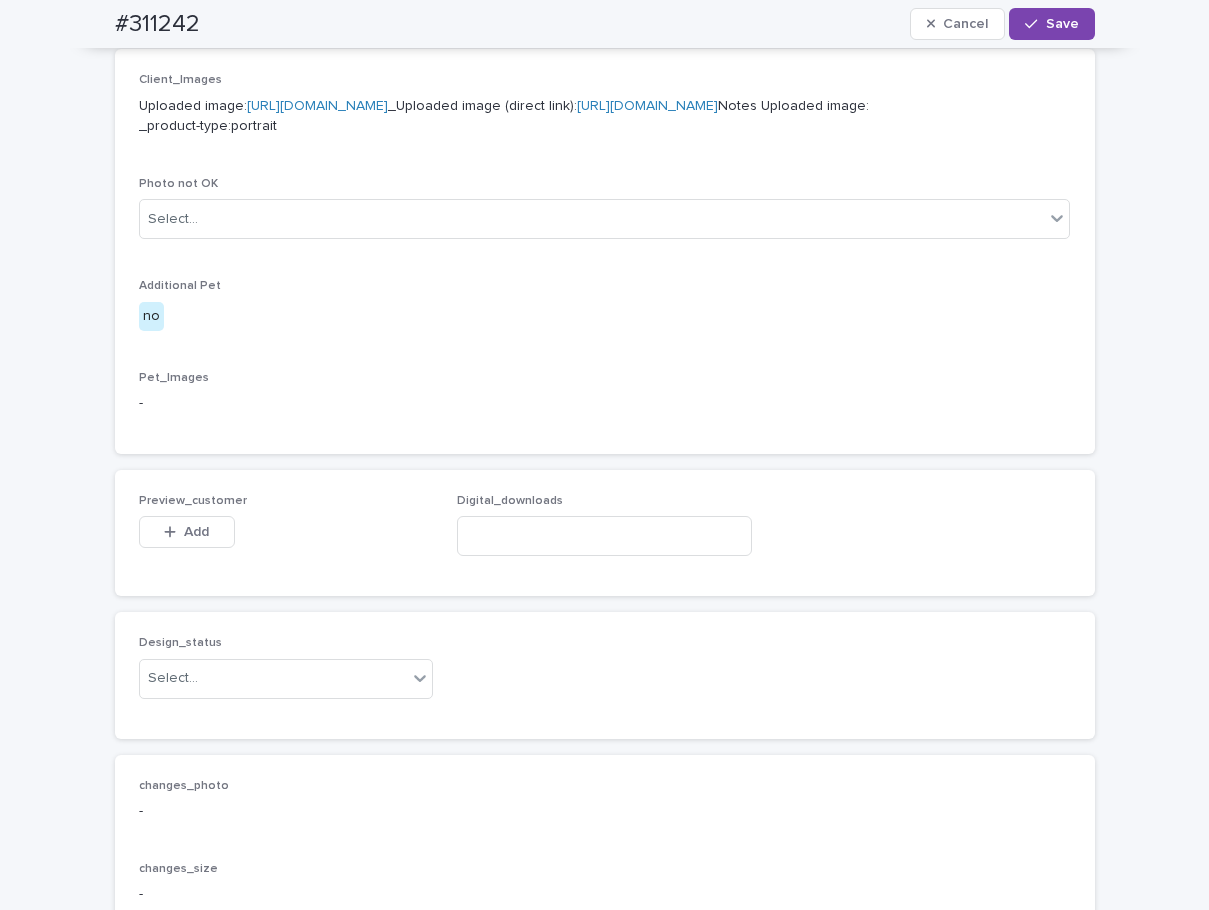 scroll, scrollTop: 1176, scrollLeft: 0, axis: vertical 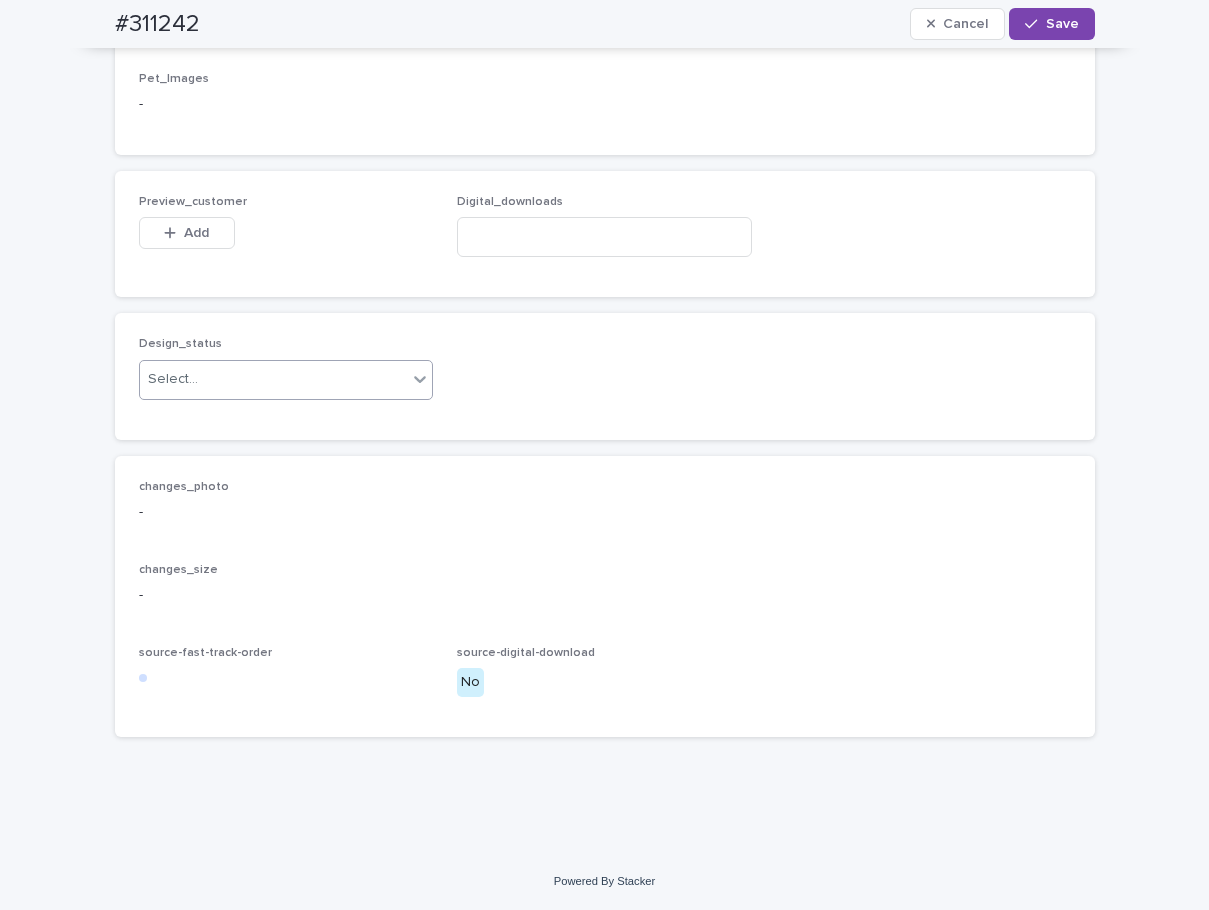 click on "Select..." at bounding box center [286, 380] 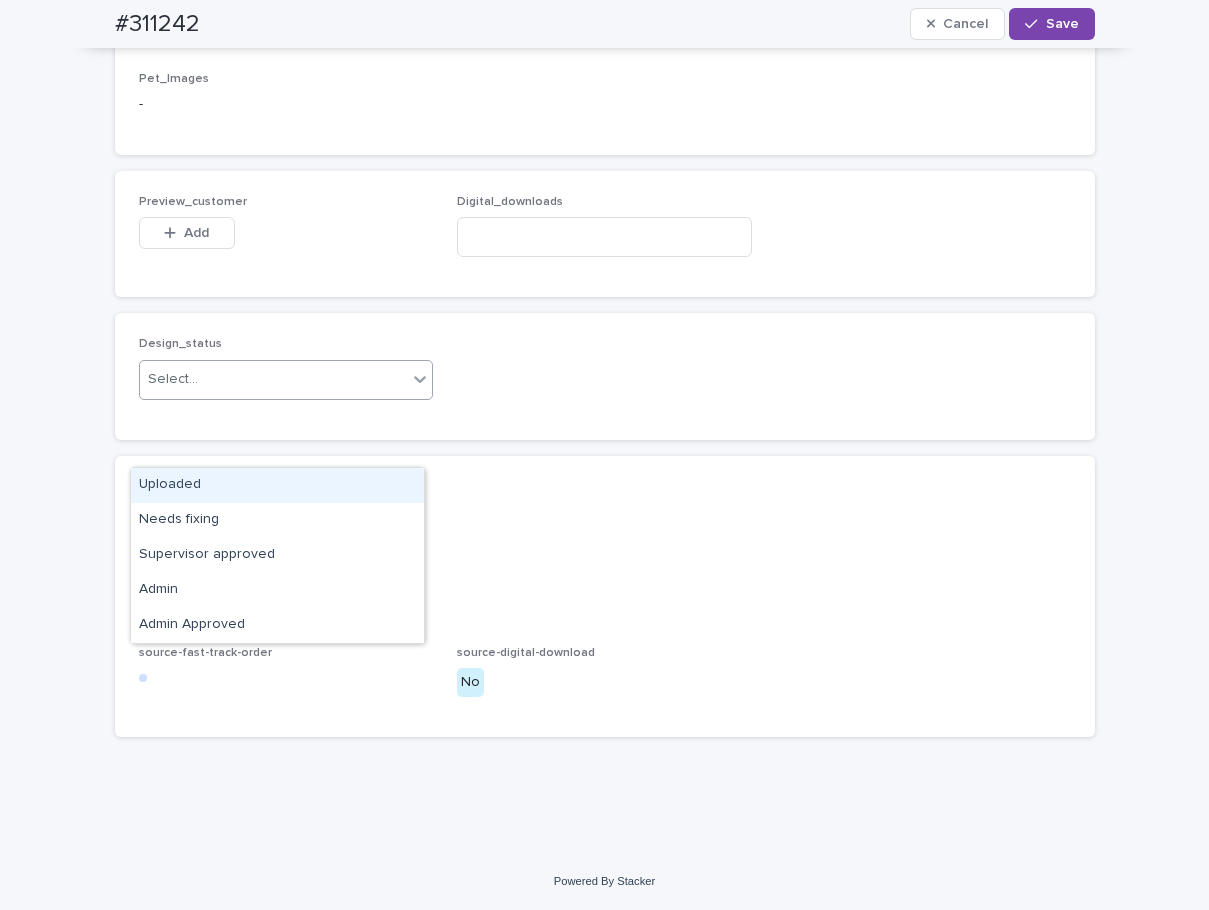 click on "Uploaded" at bounding box center [277, 485] 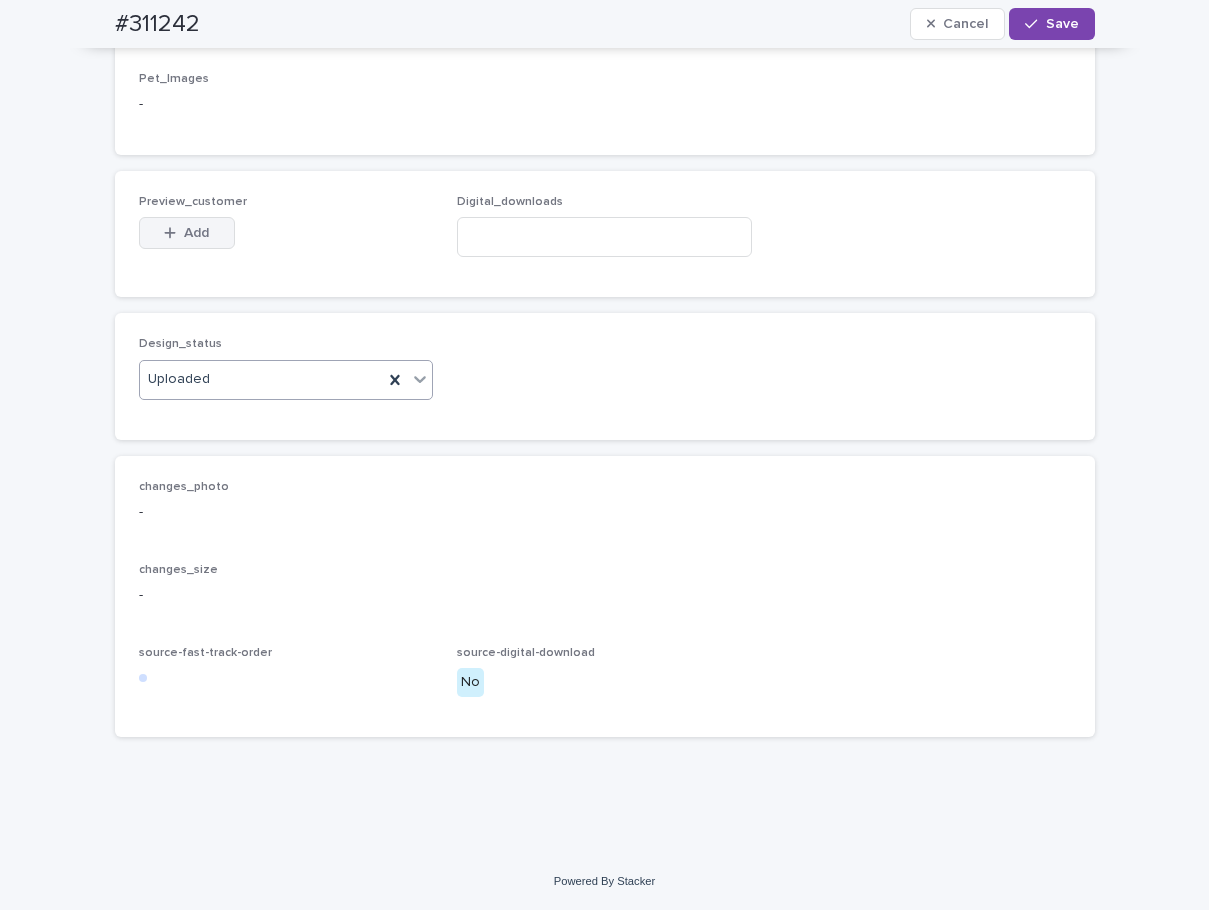 click on "Add" at bounding box center (196, 233) 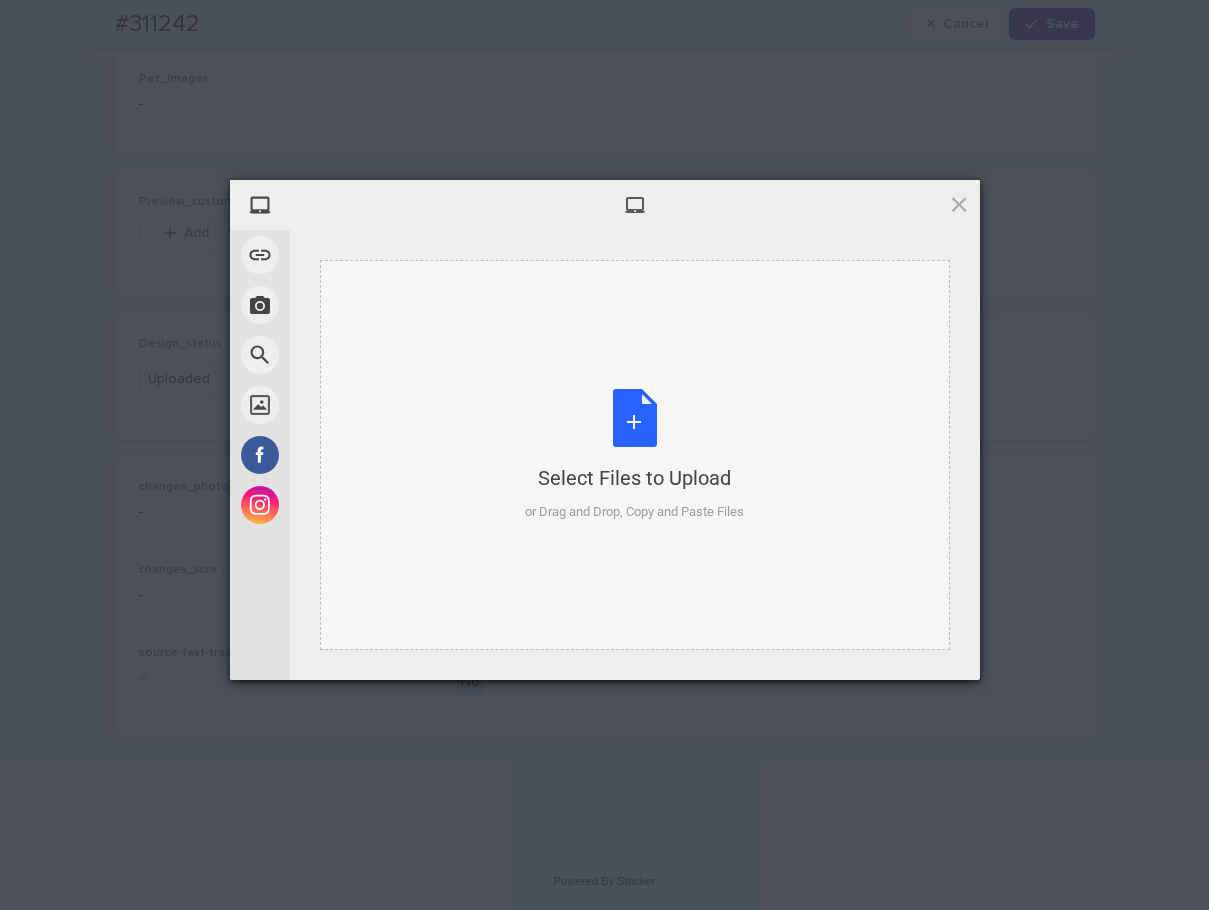 click on "Select Files to Upload
or Drag and Drop, Copy and Paste Files" at bounding box center (634, 455) 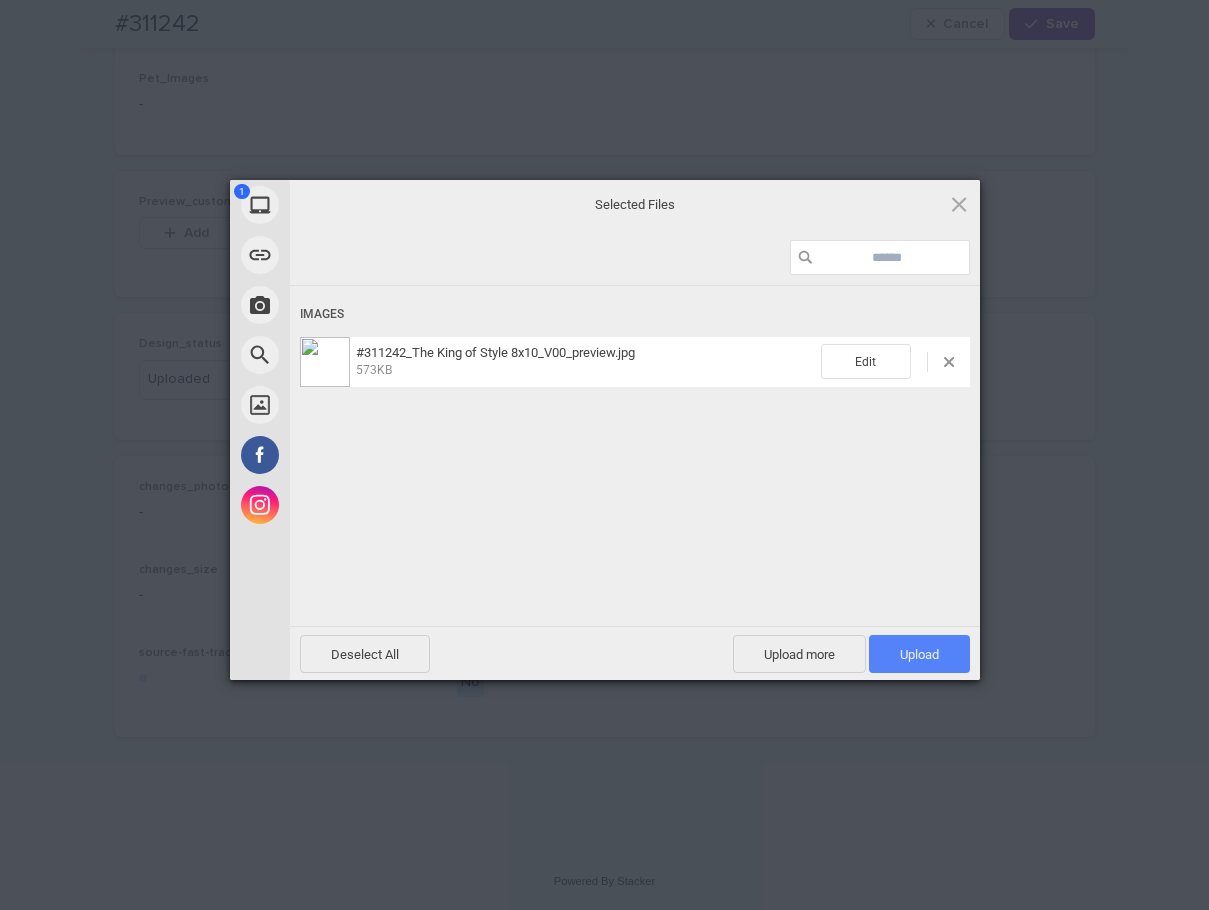 click on "Upload
1" at bounding box center (919, 654) 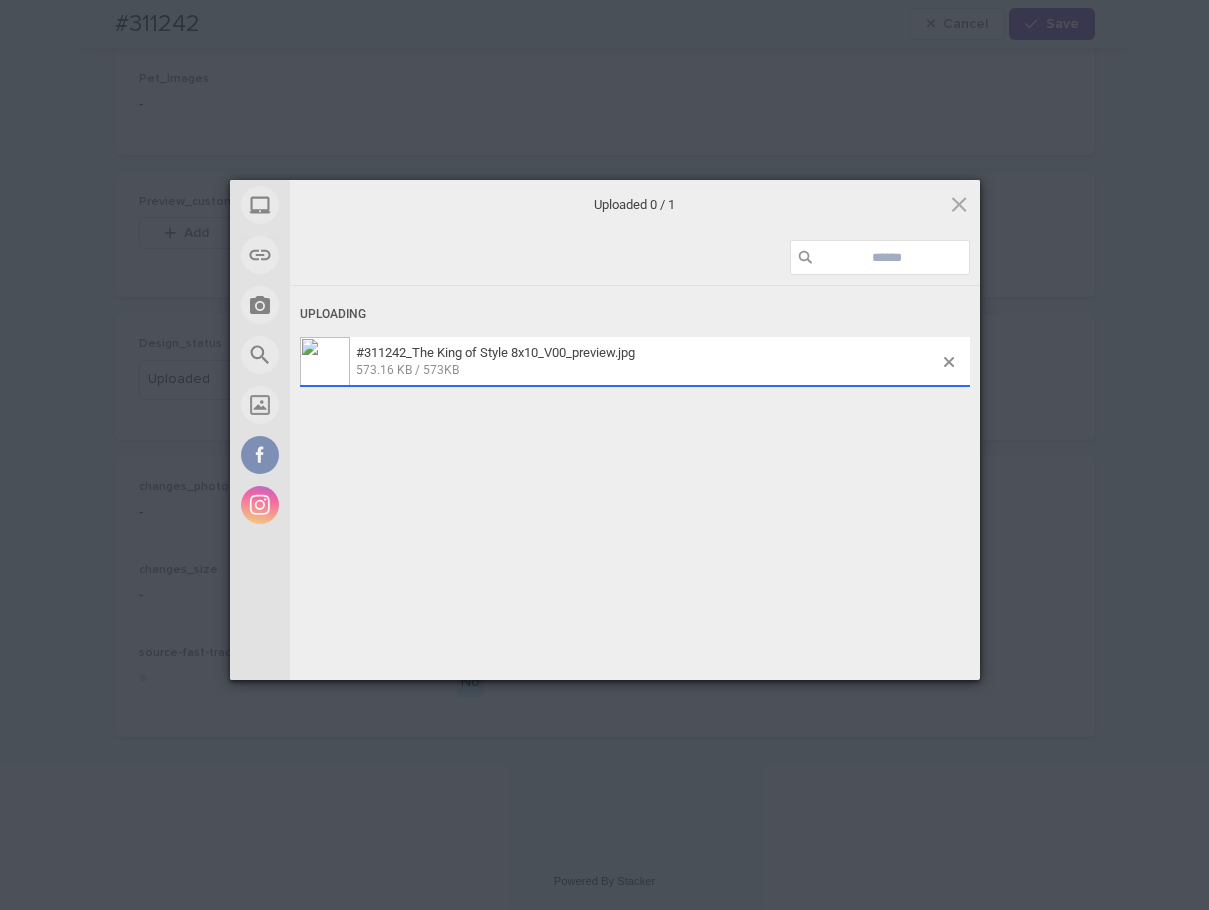 scroll, scrollTop: 1176, scrollLeft: 0, axis: vertical 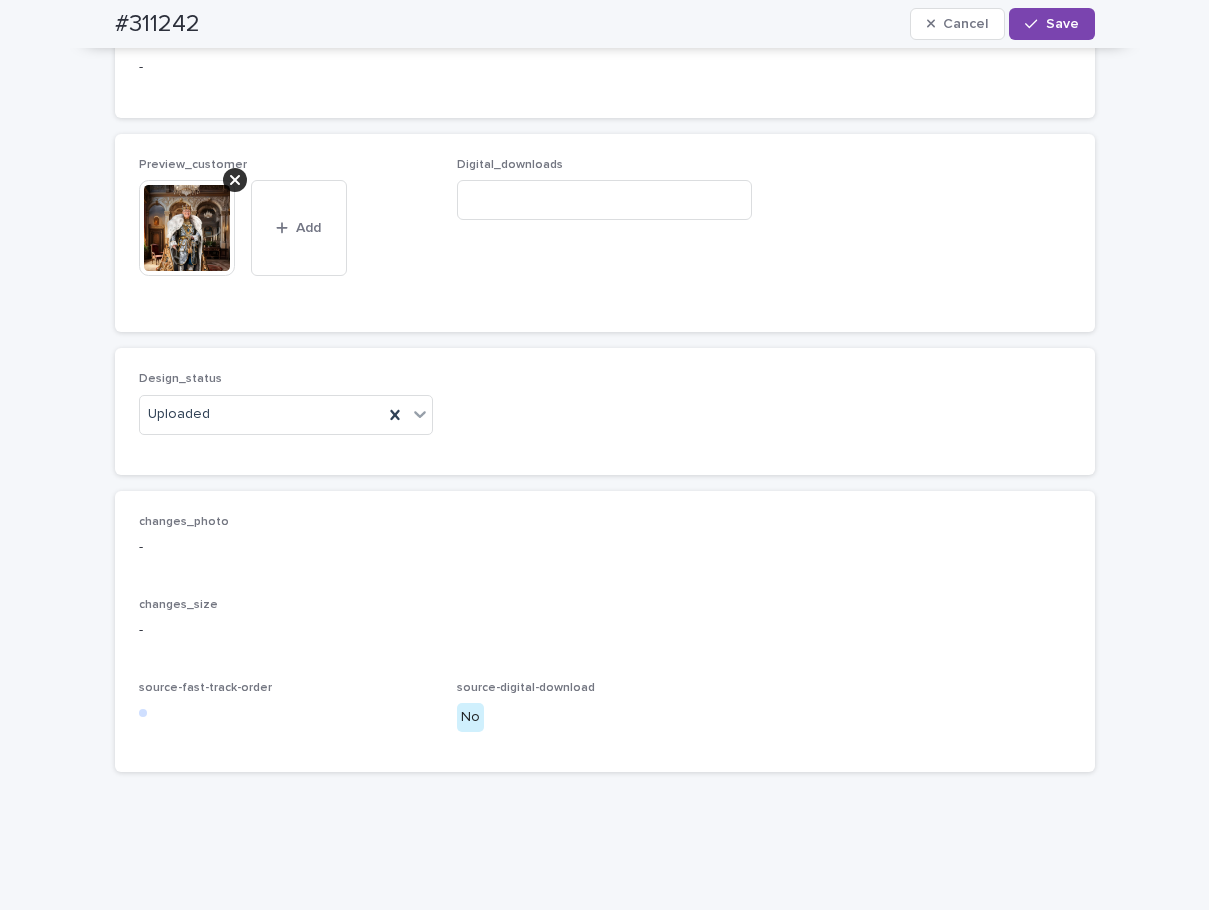 click at bounding box center [1035, 24] 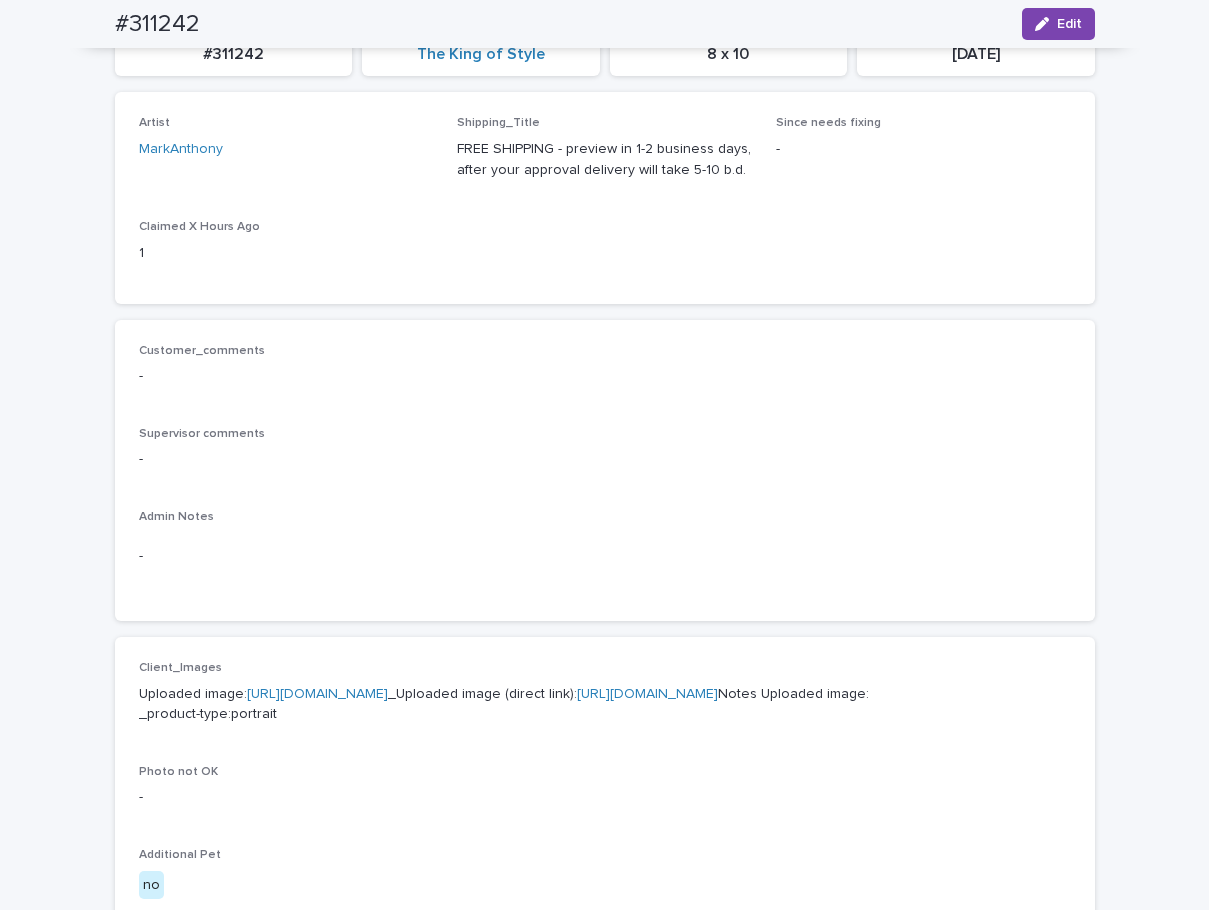 scroll, scrollTop: 0, scrollLeft: 0, axis: both 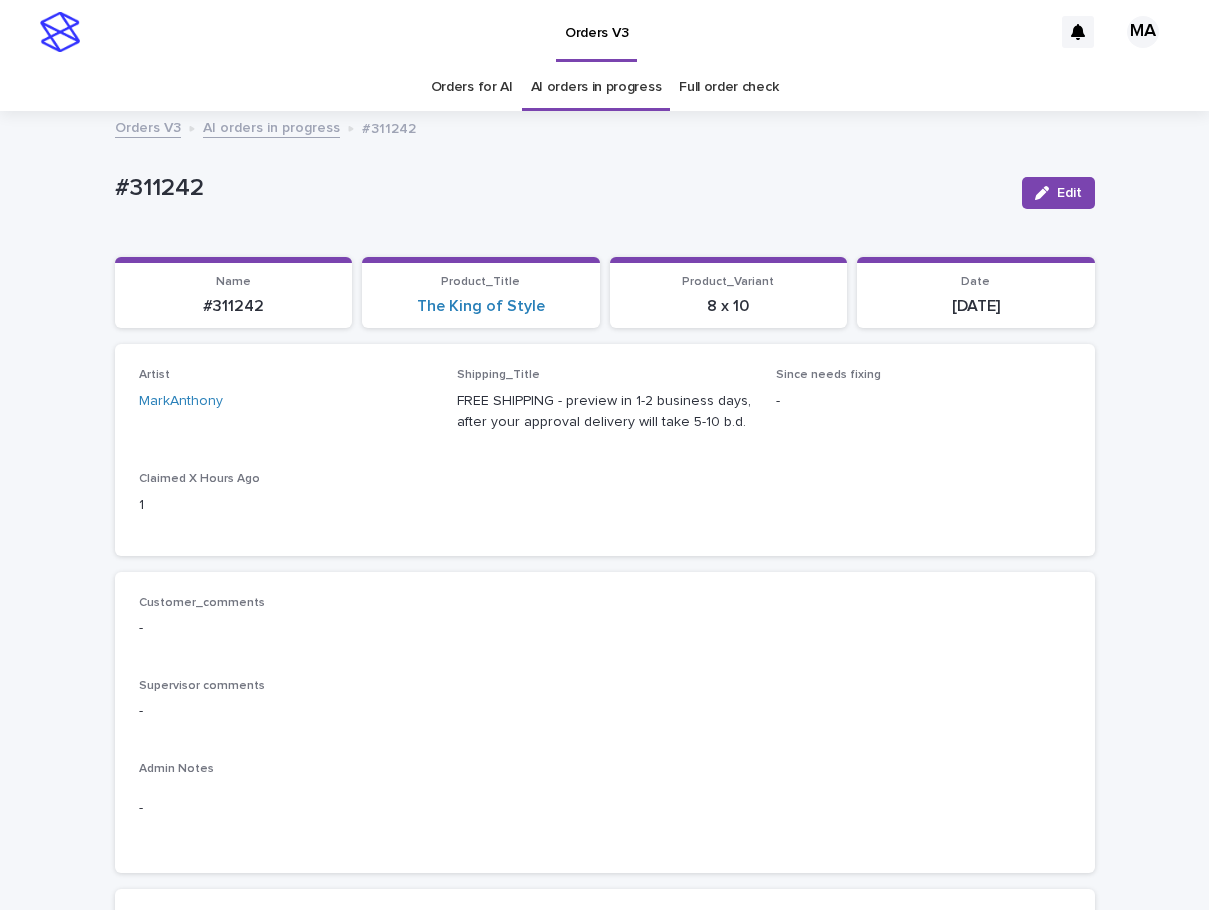 click on "AI orders in progress" at bounding box center [271, 126] 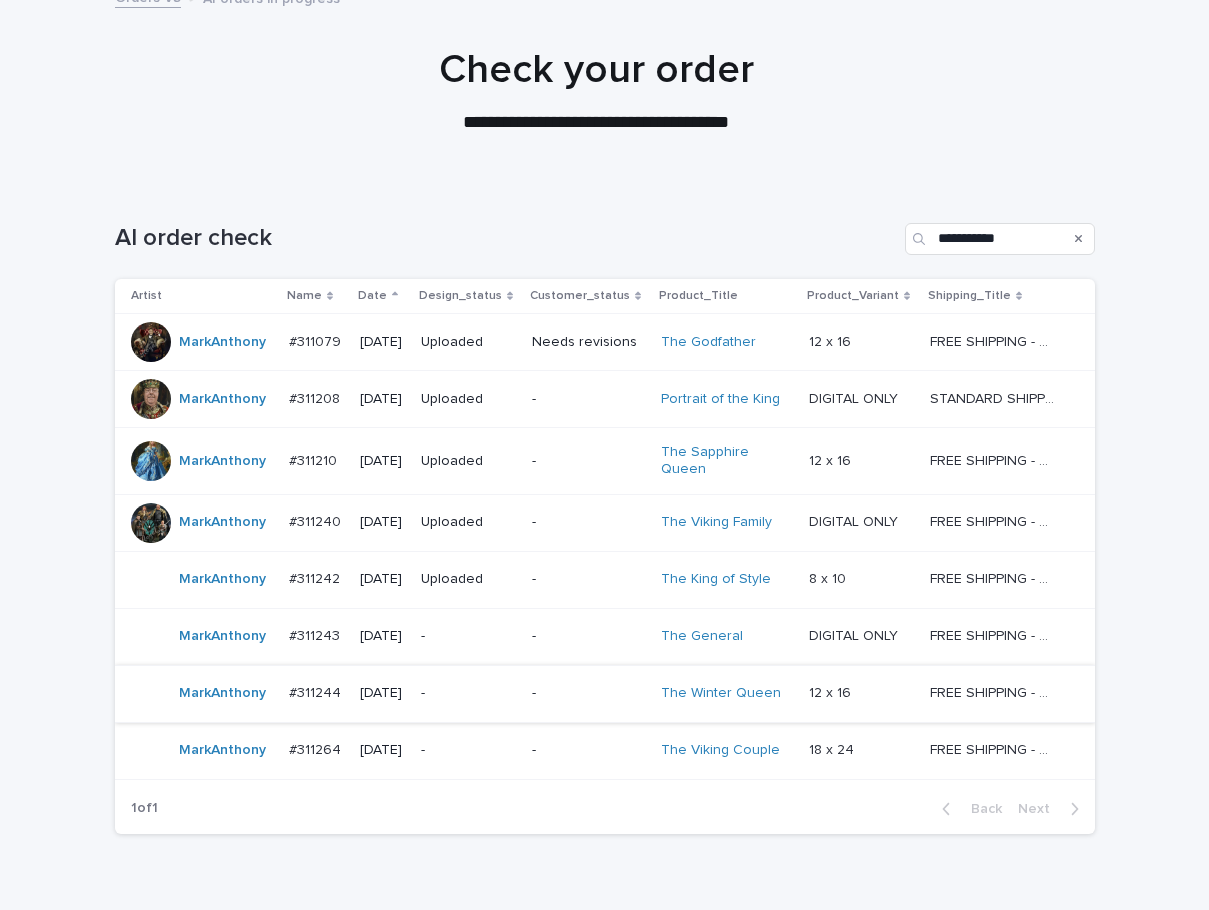 scroll, scrollTop: 227, scrollLeft: 0, axis: vertical 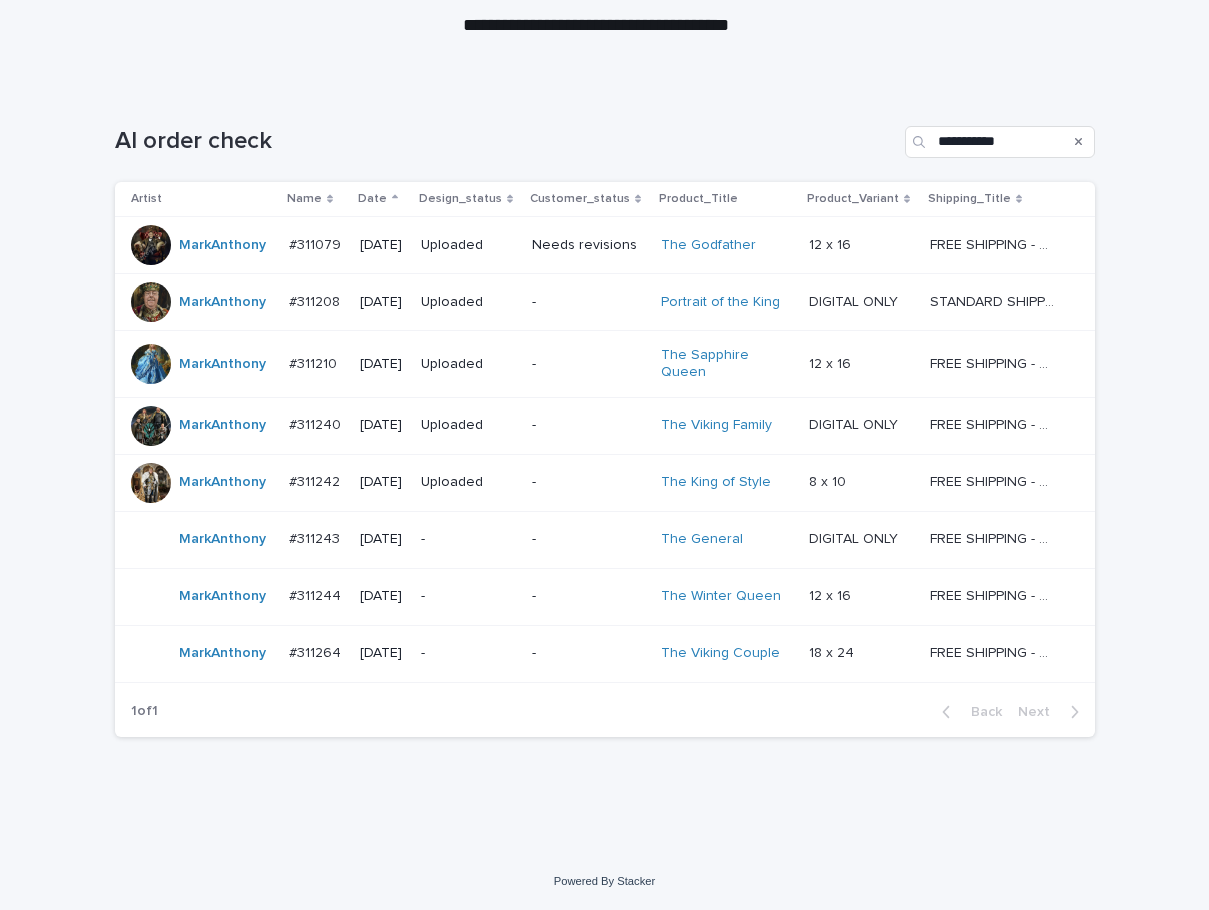 click on "-" at bounding box center [588, 539] 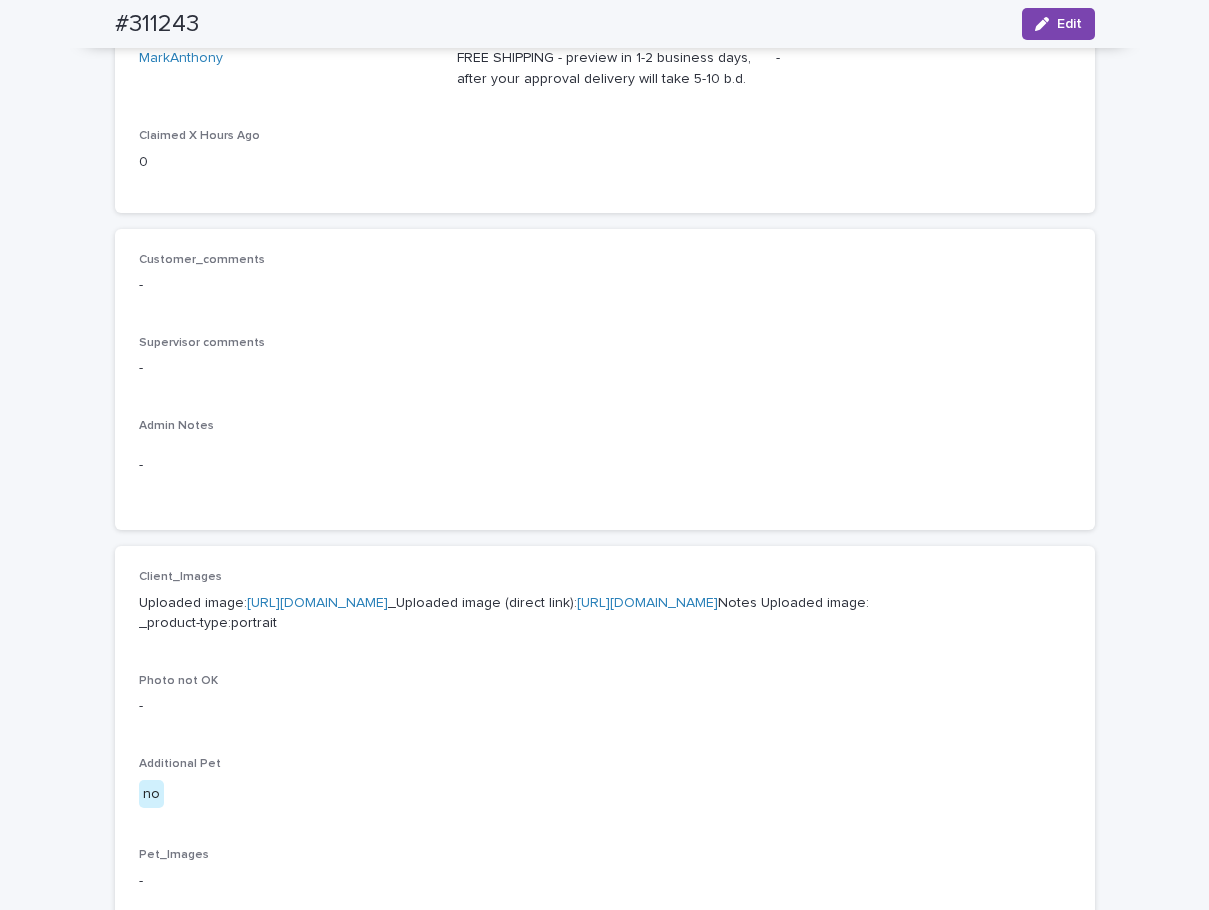 scroll, scrollTop: 336, scrollLeft: 0, axis: vertical 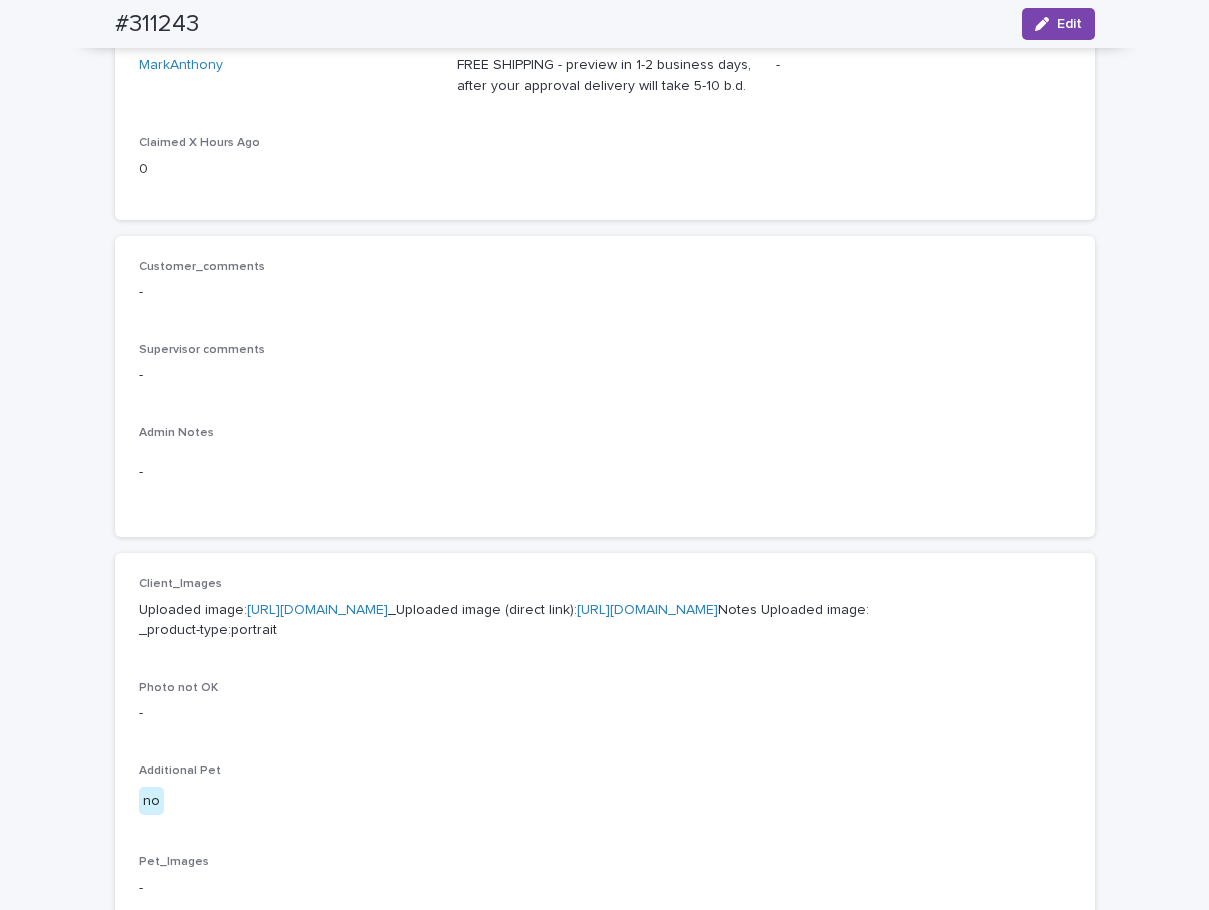 click on "[URL][DOMAIN_NAME]" at bounding box center (317, 610) 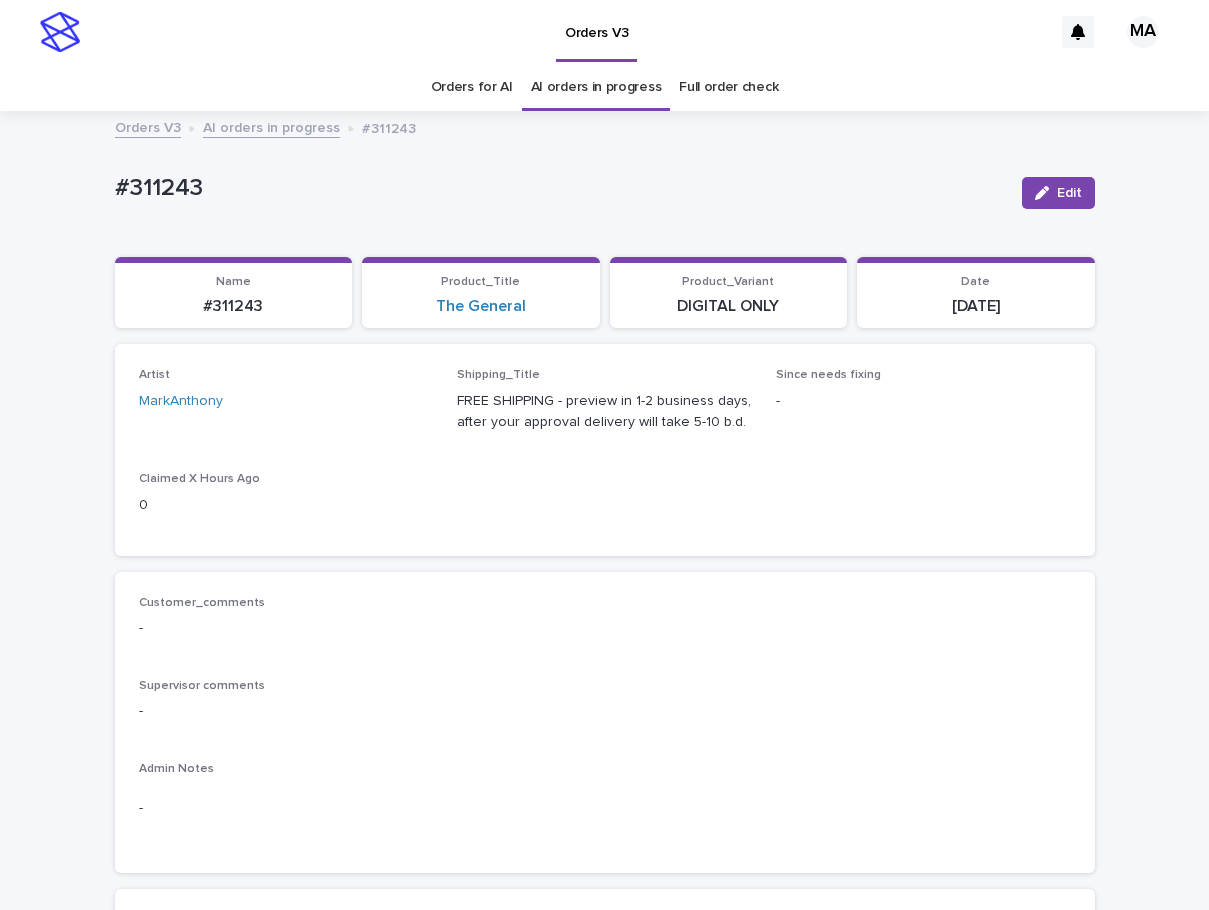 click on "AI orders in progress" at bounding box center (271, 126) 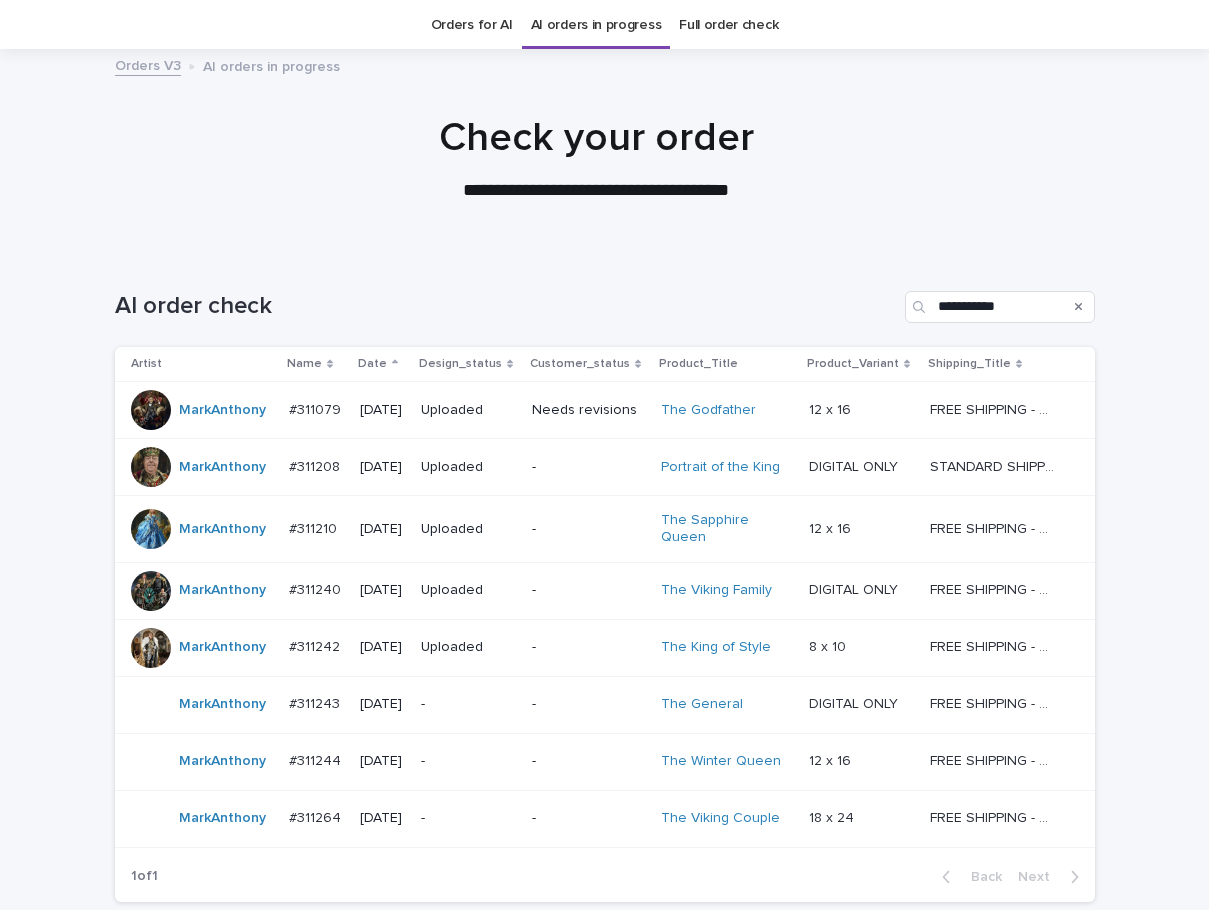 scroll, scrollTop: 64, scrollLeft: 0, axis: vertical 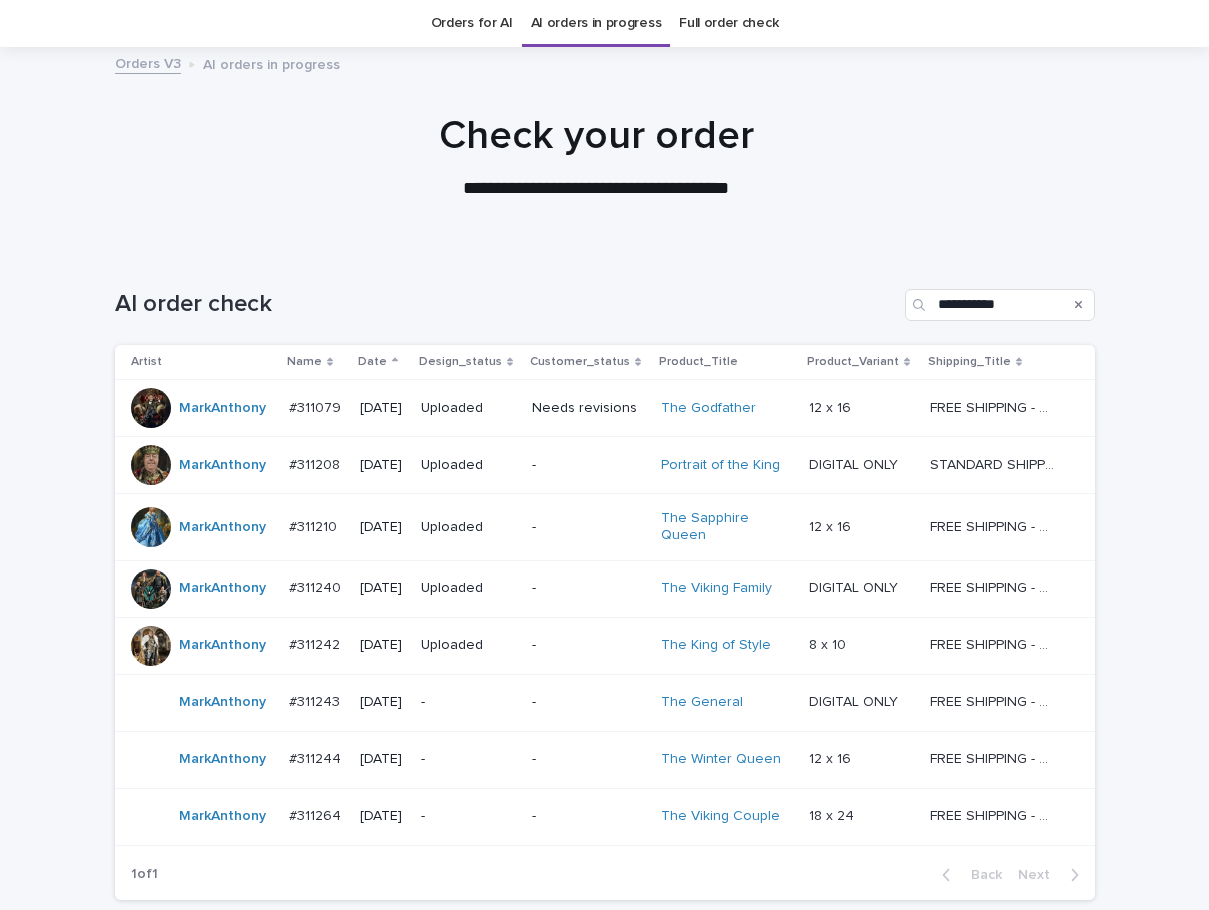 click on "Check your order" at bounding box center [596, 136] 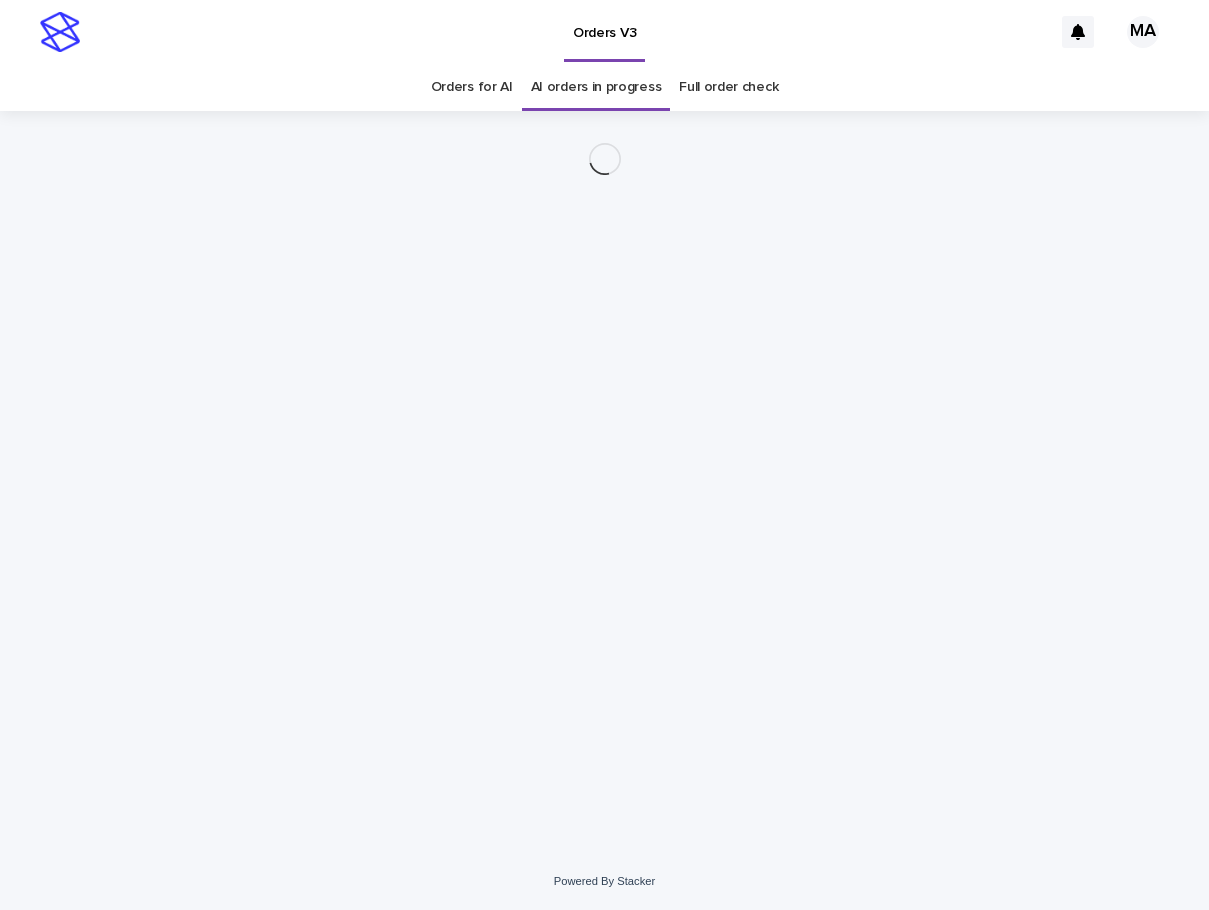scroll, scrollTop: 0, scrollLeft: 0, axis: both 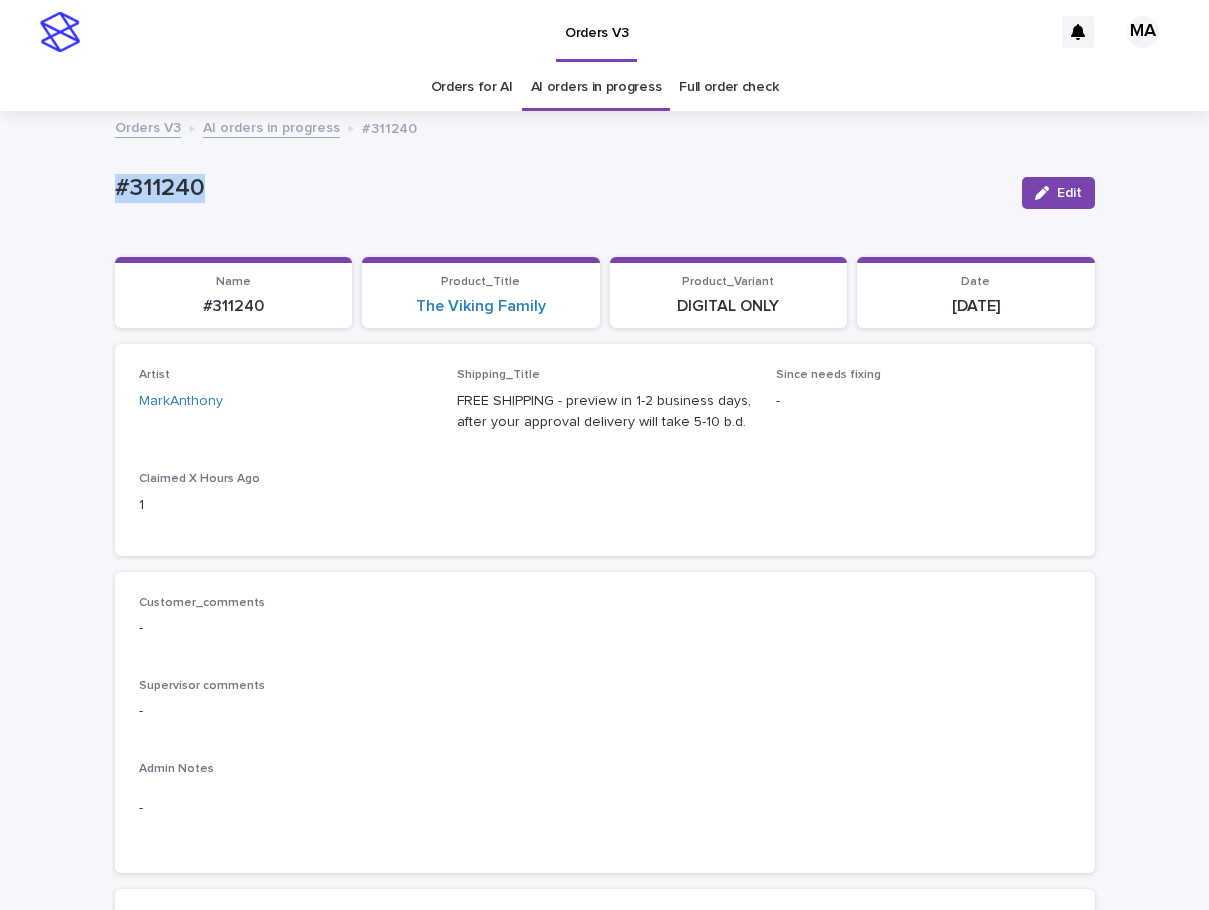 drag, startPoint x: 211, startPoint y: 195, endPoint x: 58, endPoint y: 195, distance: 153 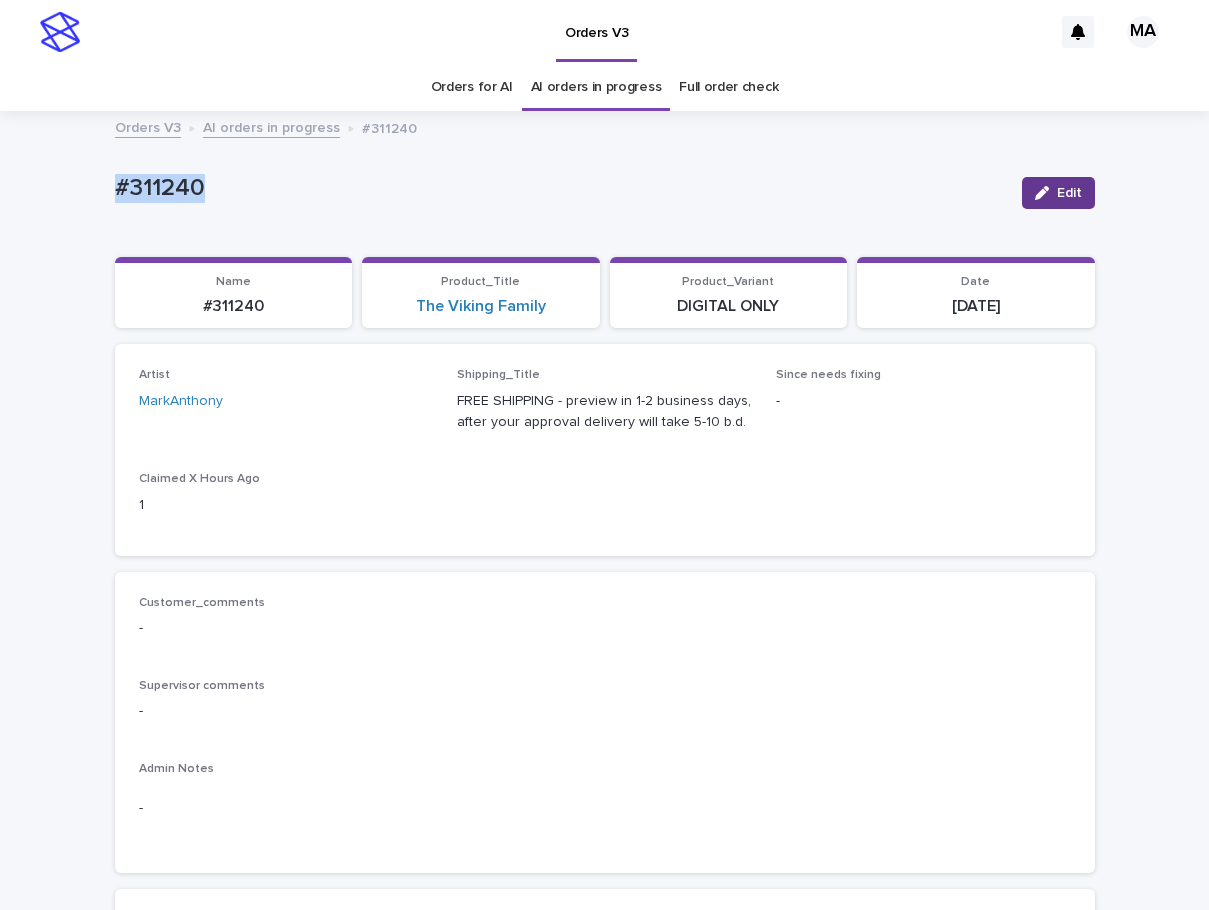 click 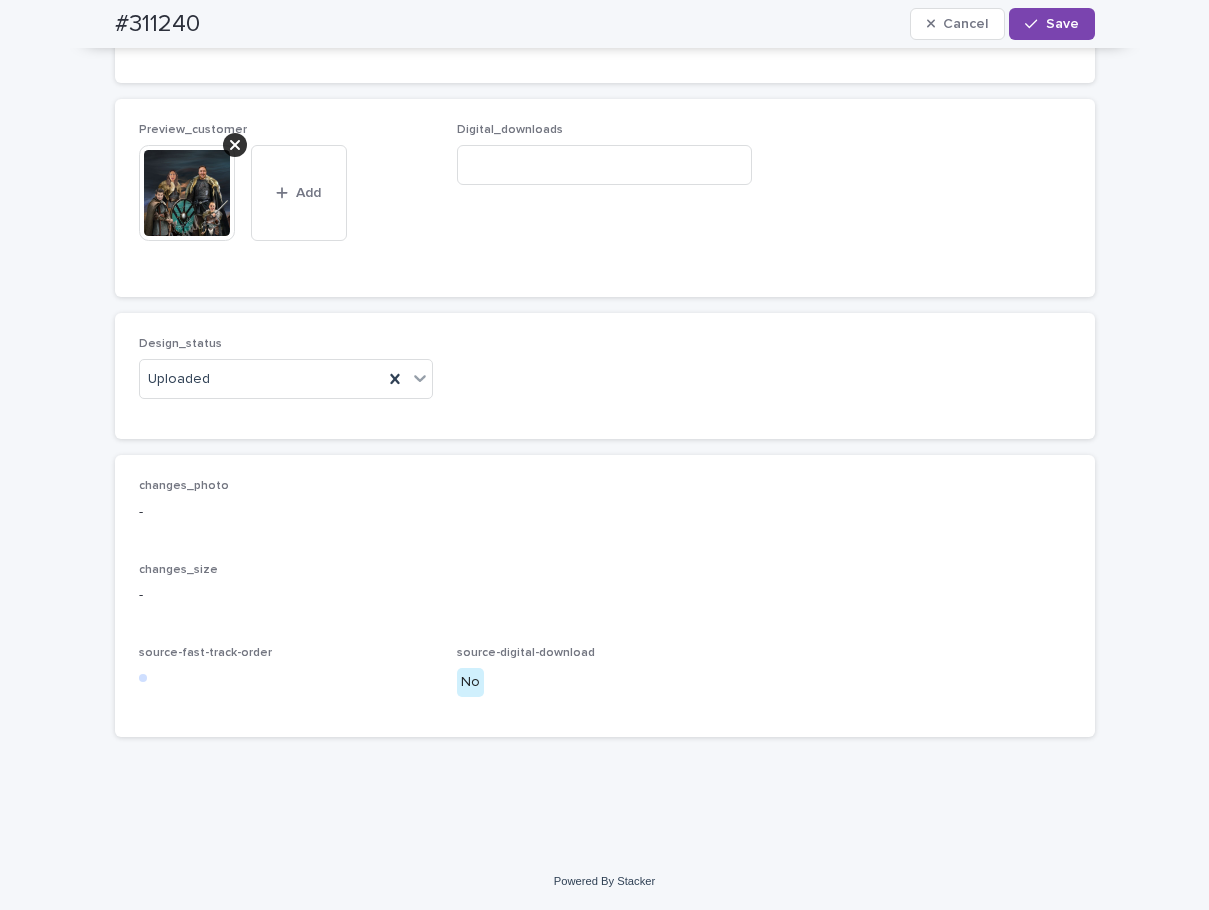 scroll, scrollTop: 1680, scrollLeft: 0, axis: vertical 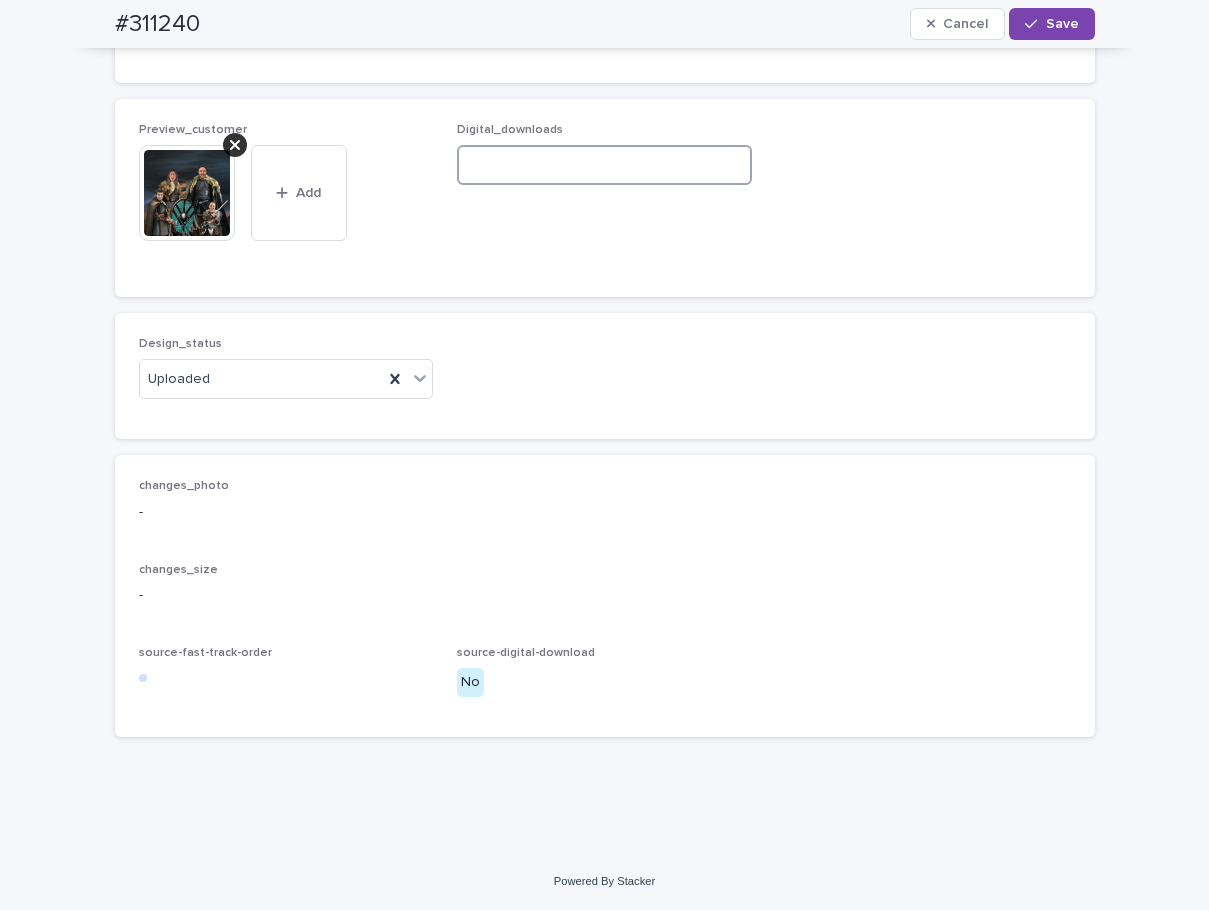 click at bounding box center (604, 165) 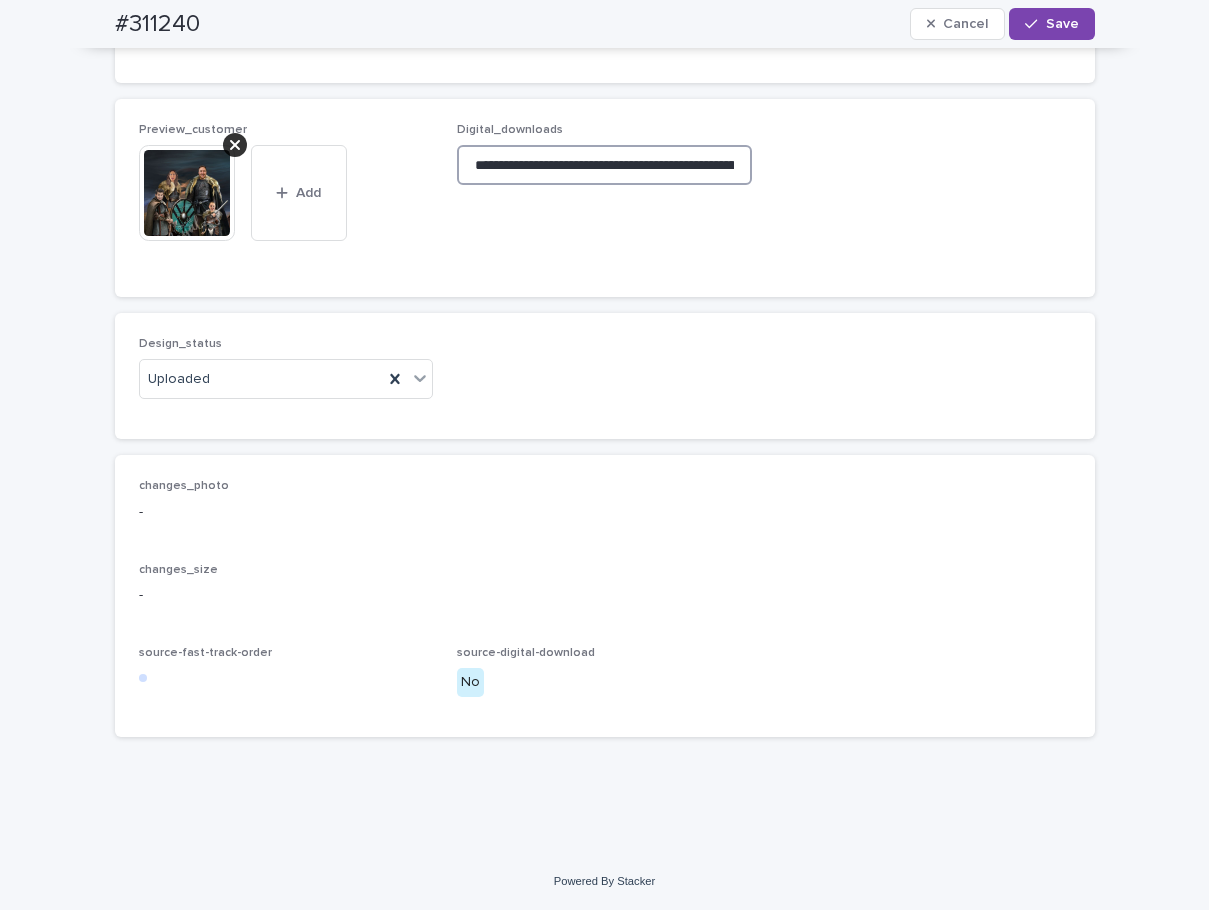 scroll, scrollTop: 0, scrollLeft: 300, axis: horizontal 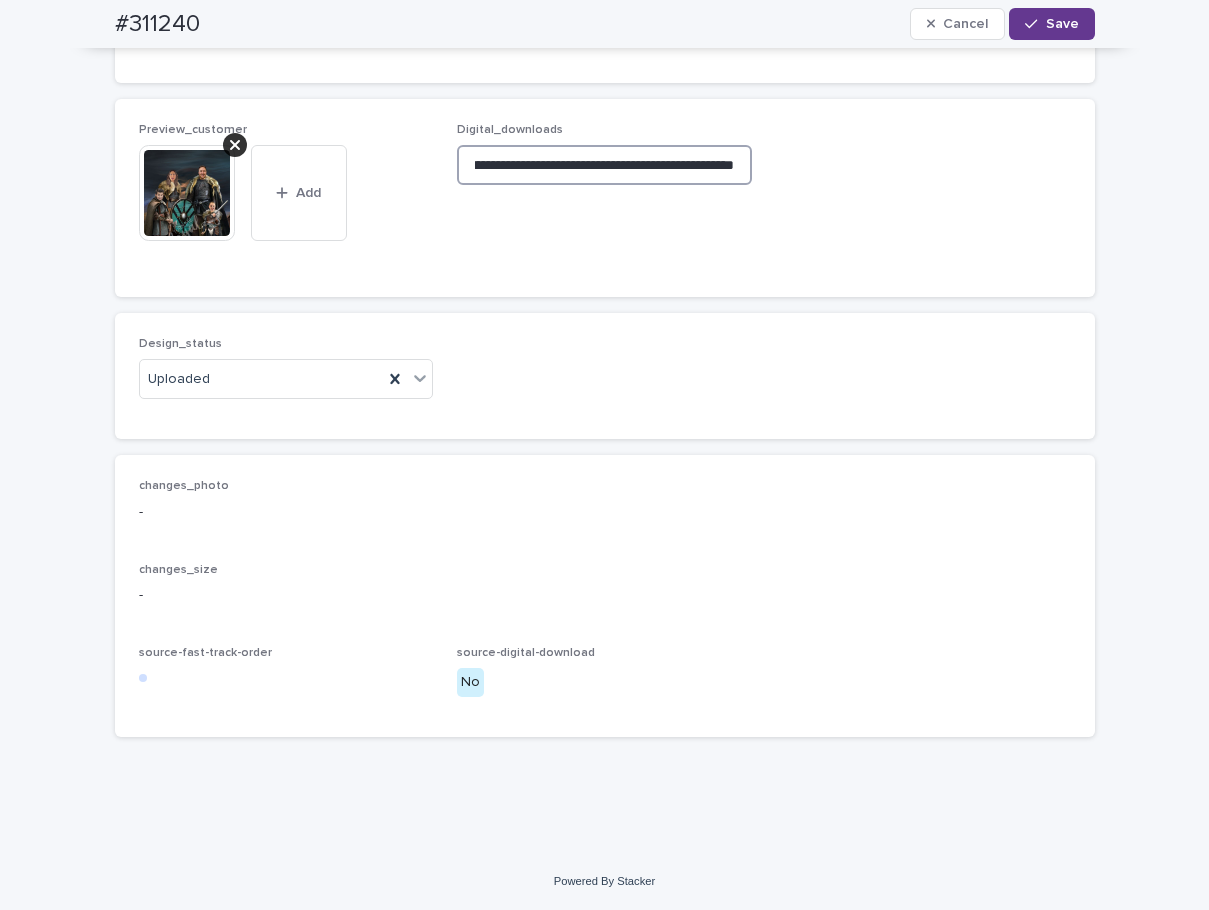 type on "**********" 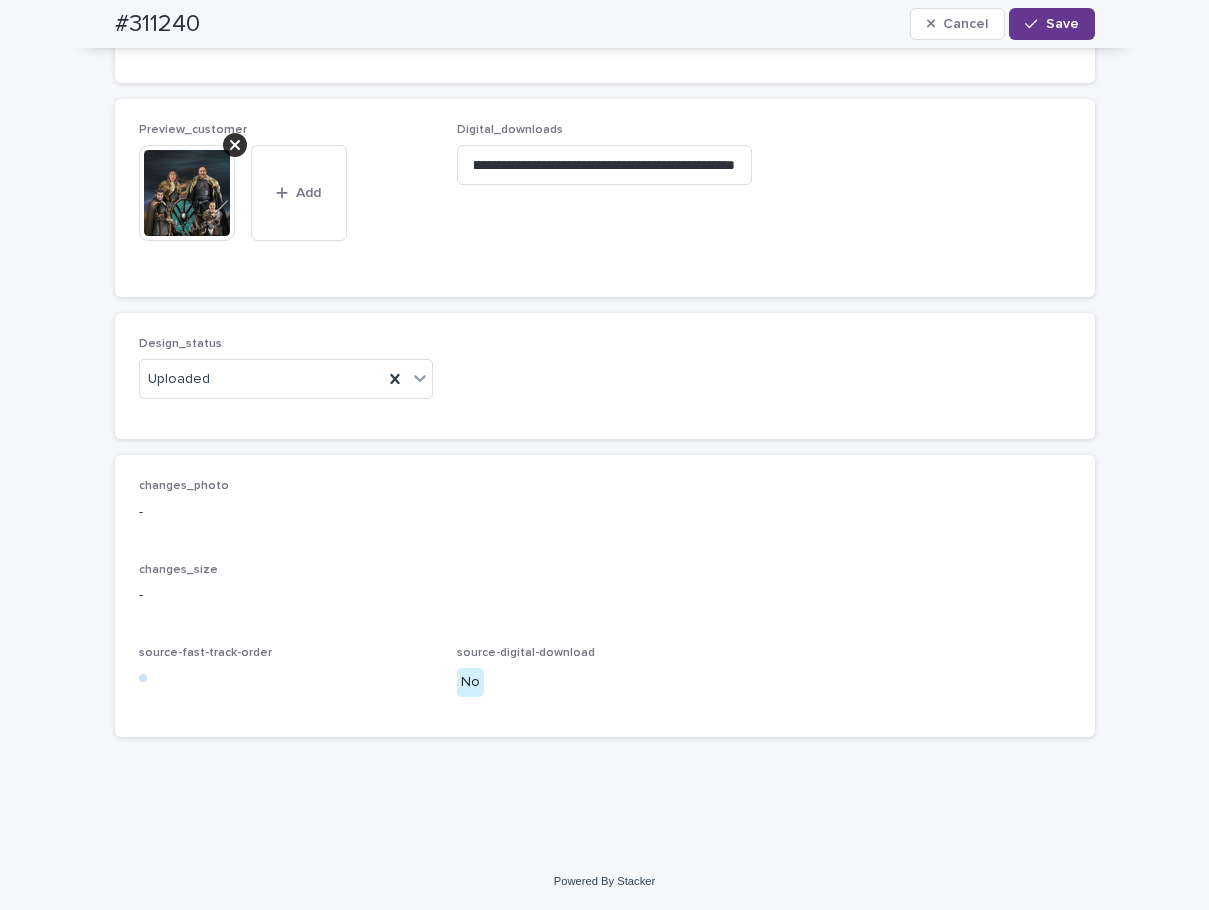 scroll, scrollTop: 0, scrollLeft: 298, axis: horizontal 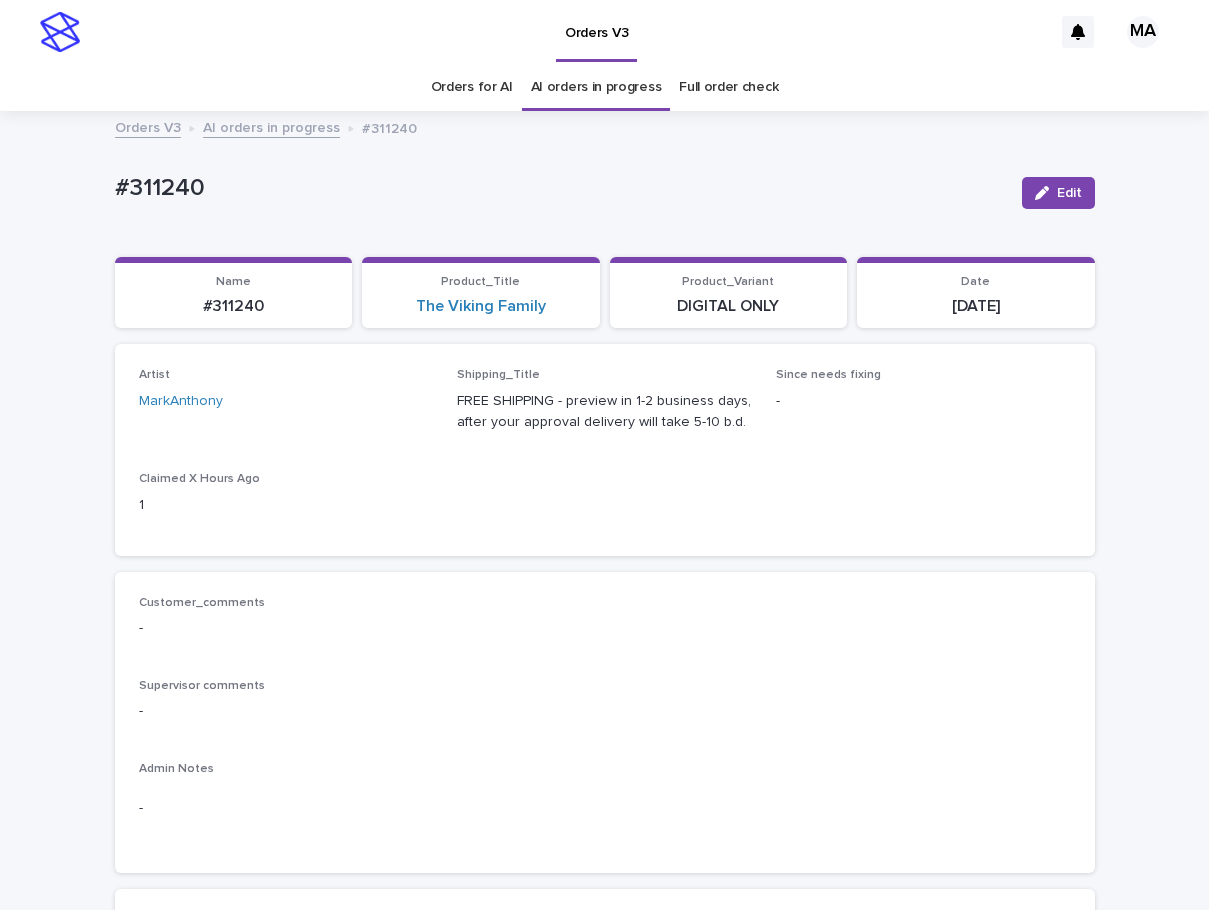 click on "AI orders in progress" at bounding box center [271, 126] 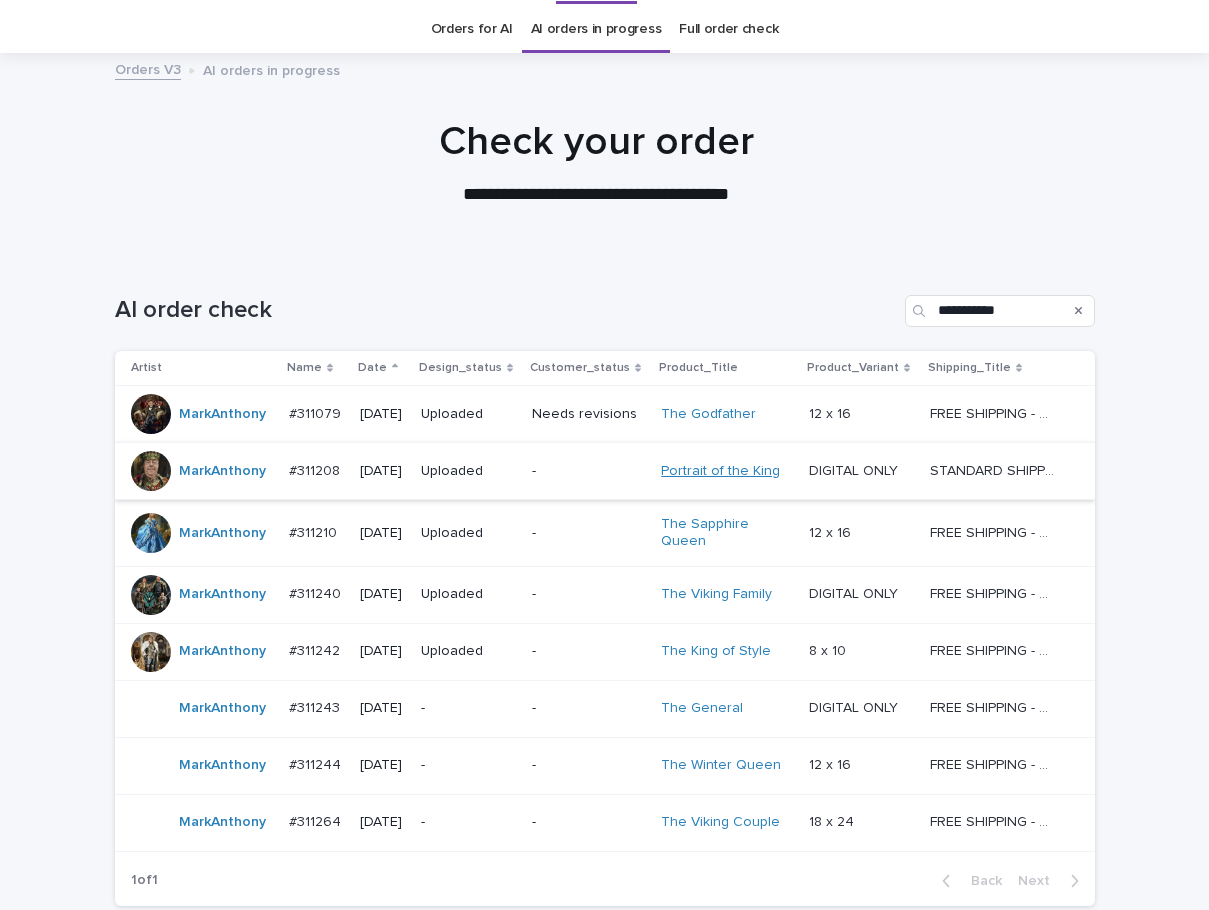 scroll, scrollTop: 64, scrollLeft: 0, axis: vertical 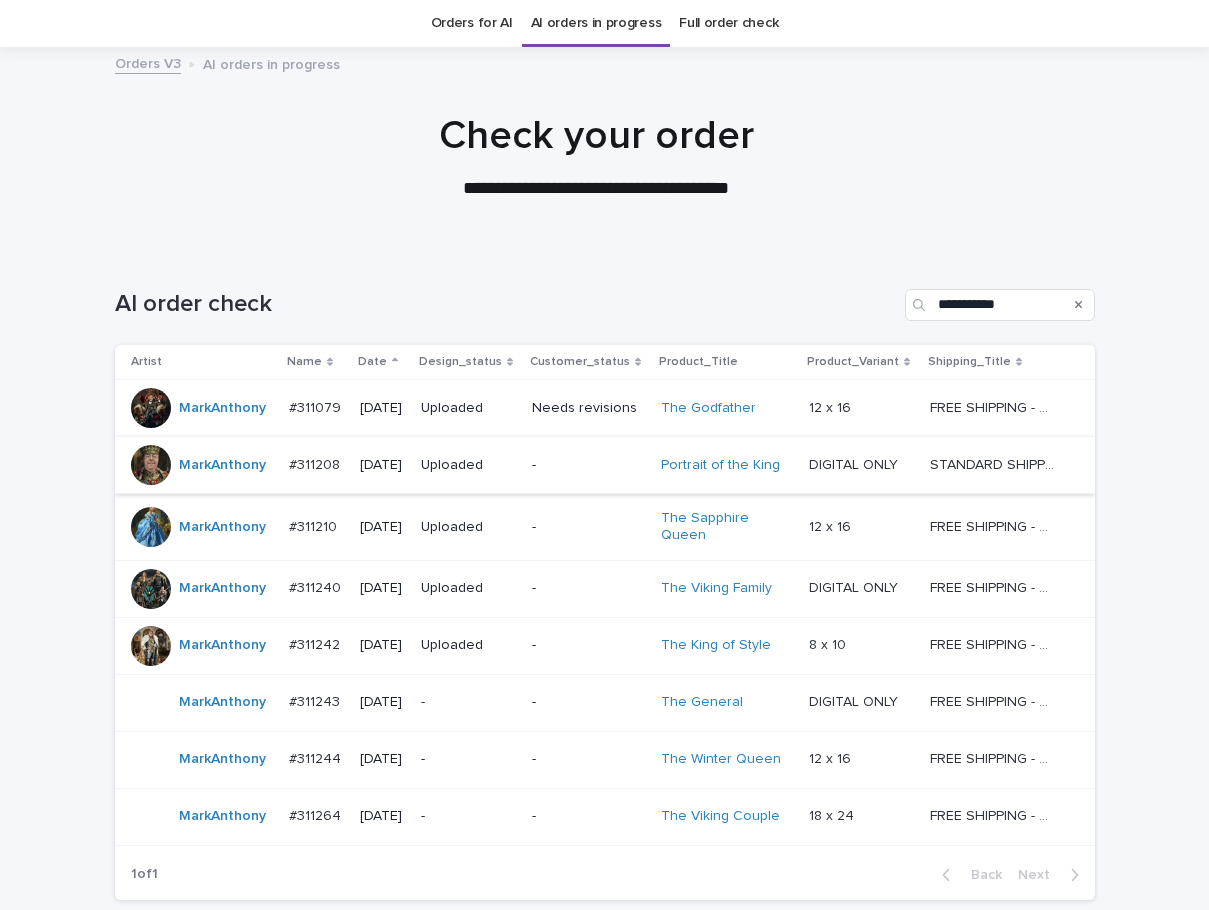 click on "-" at bounding box center [588, 702] 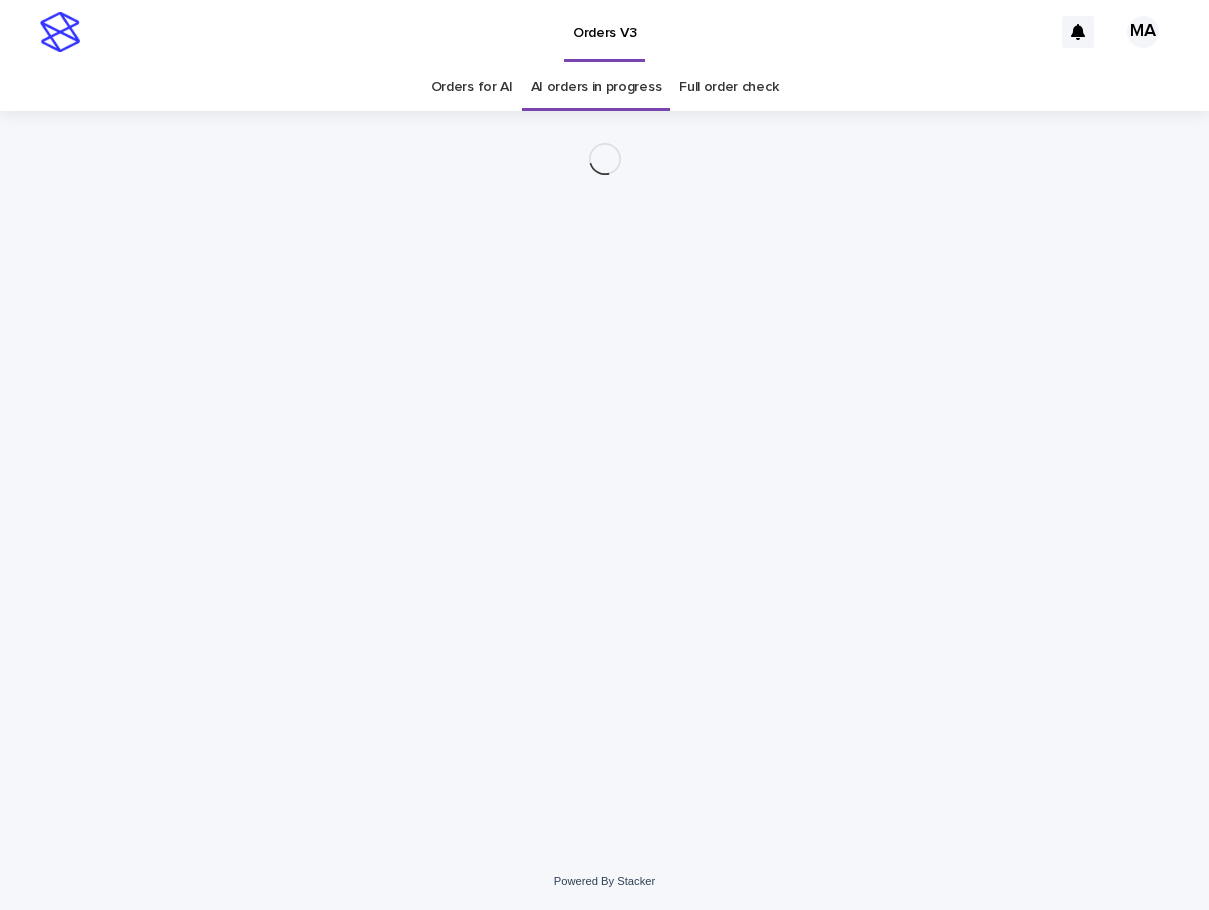scroll, scrollTop: 0, scrollLeft: 0, axis: both 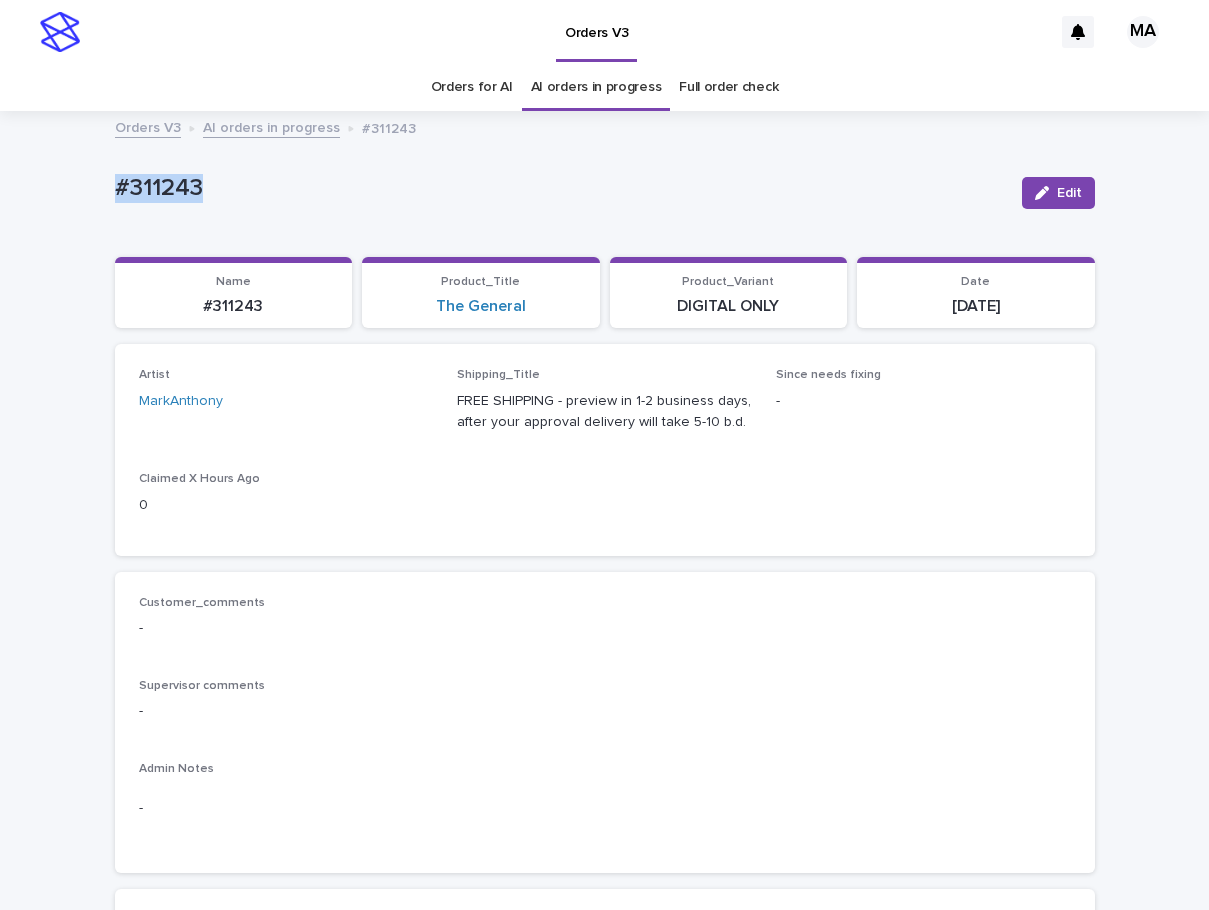 drag, startPoint x: 81, startPoint y: 195, endPoint x: 66, endPoint y: 195, distance: 15 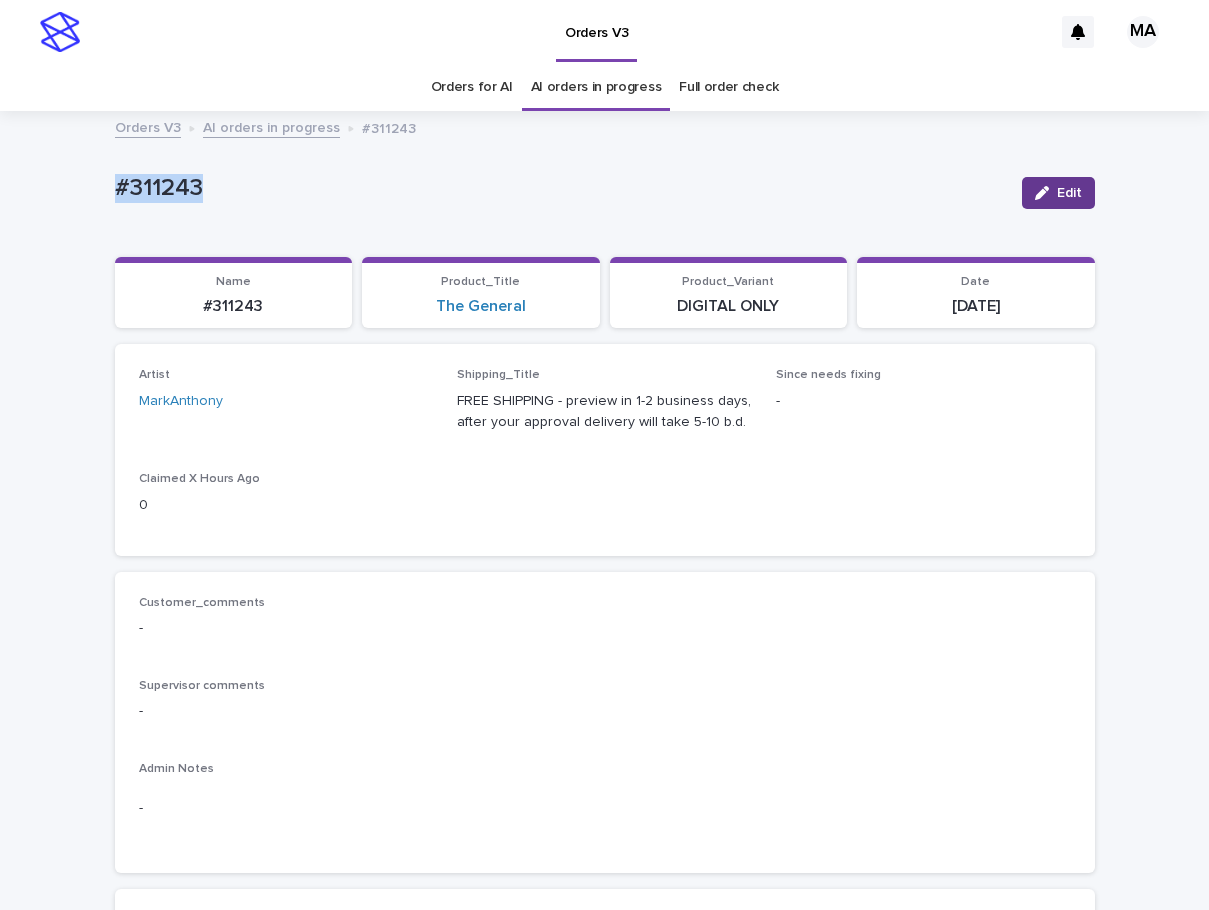 click on "Edit" at bounding box center [1058, 193] 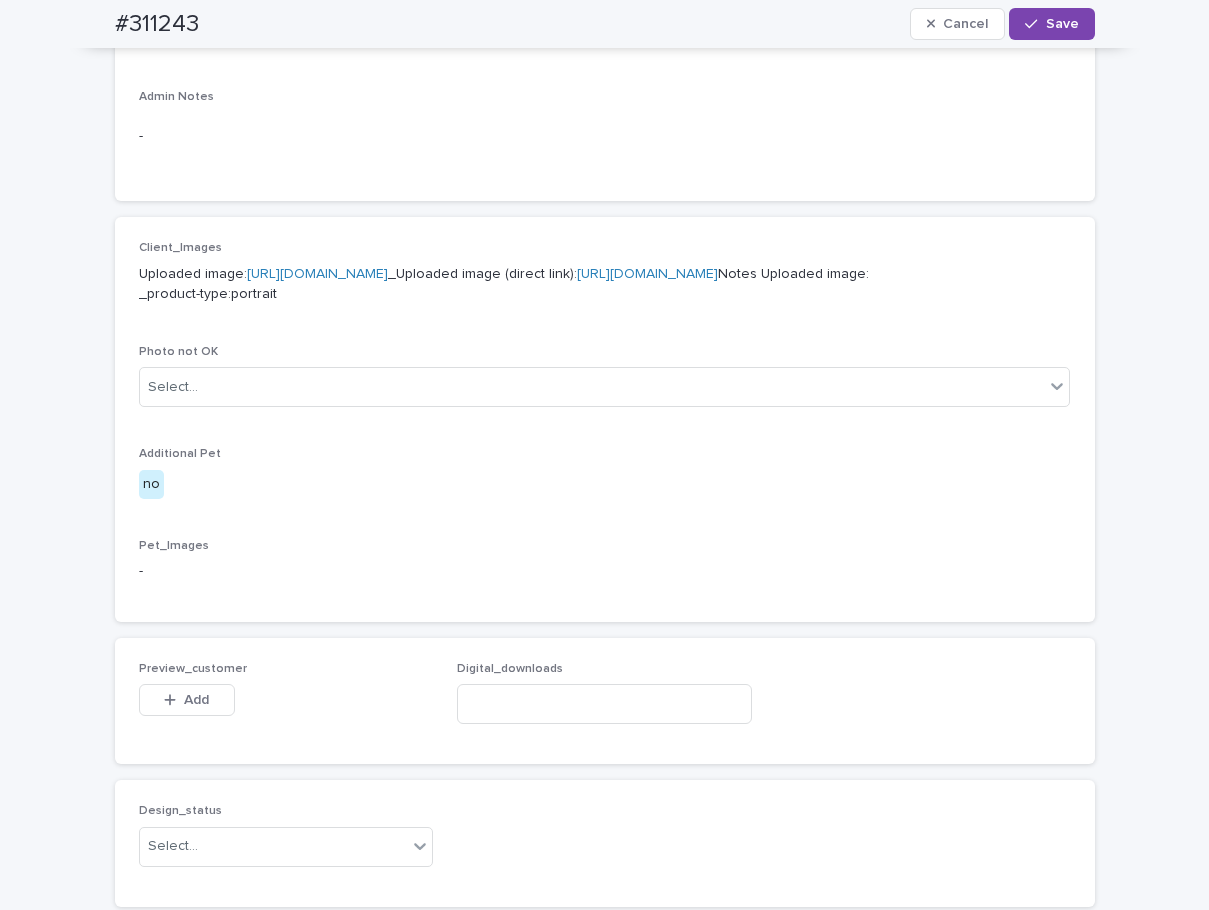 scroll, scrollTop: 1008, scrollLeft: 0, axis: vertical 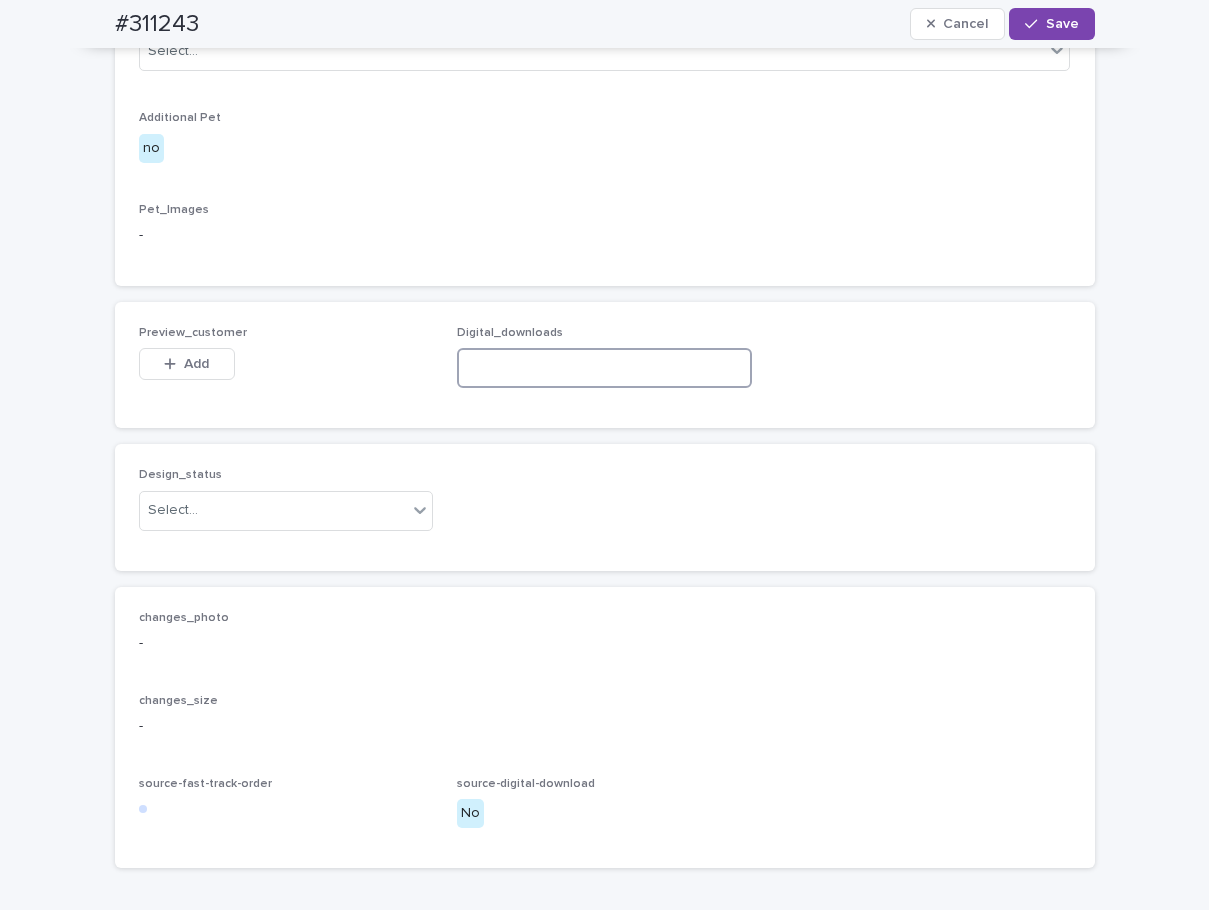 click at bounding box center (604, 368) 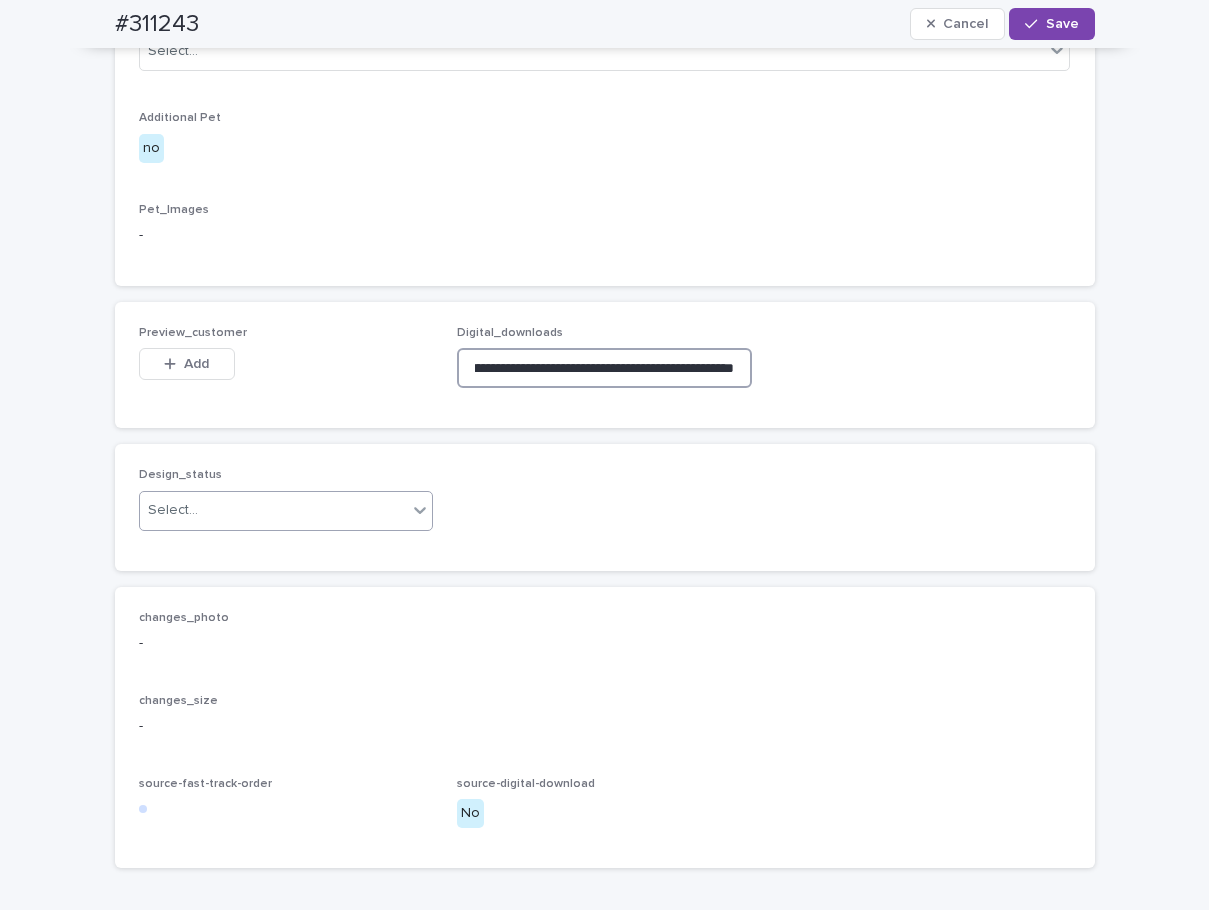 type on "**********" 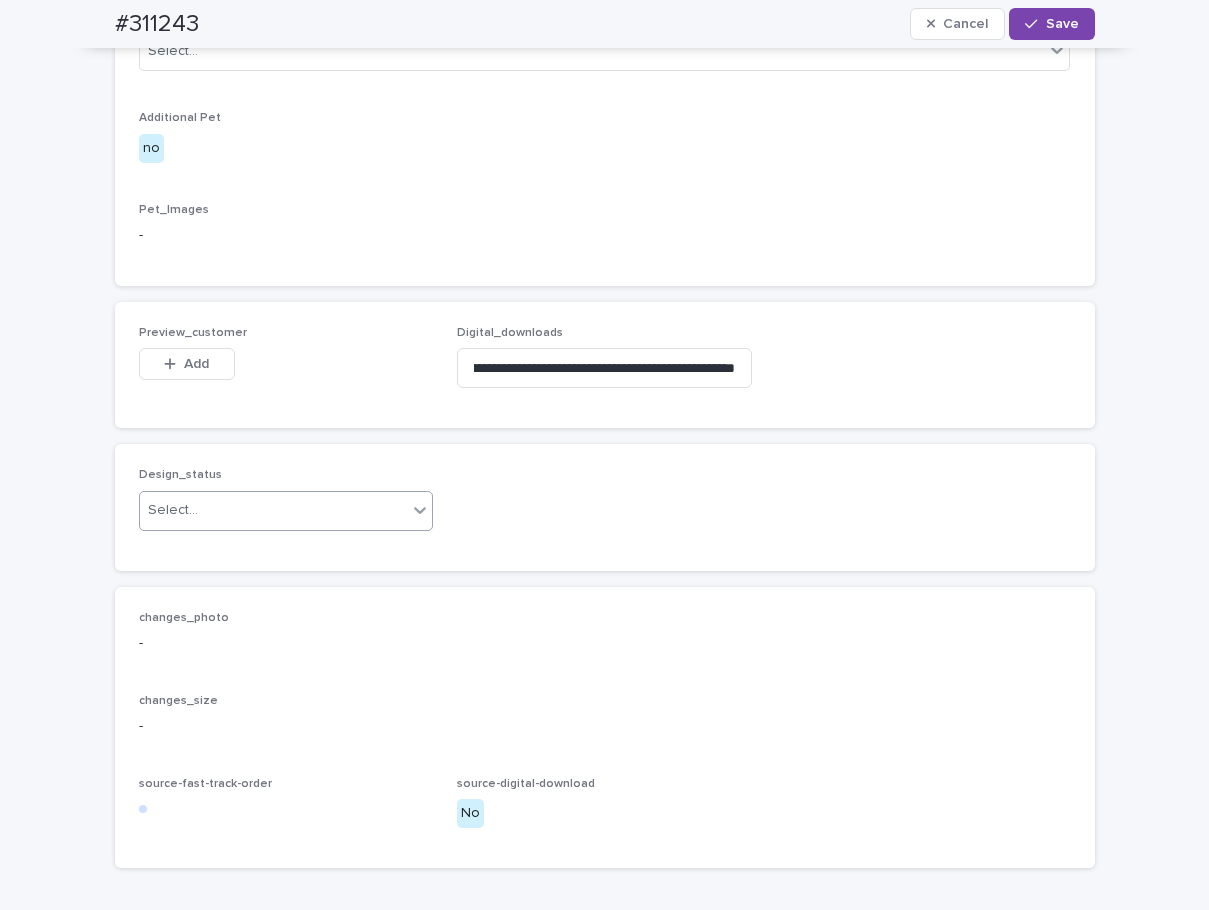 click on "Select..." at bounding box center (274, 510) 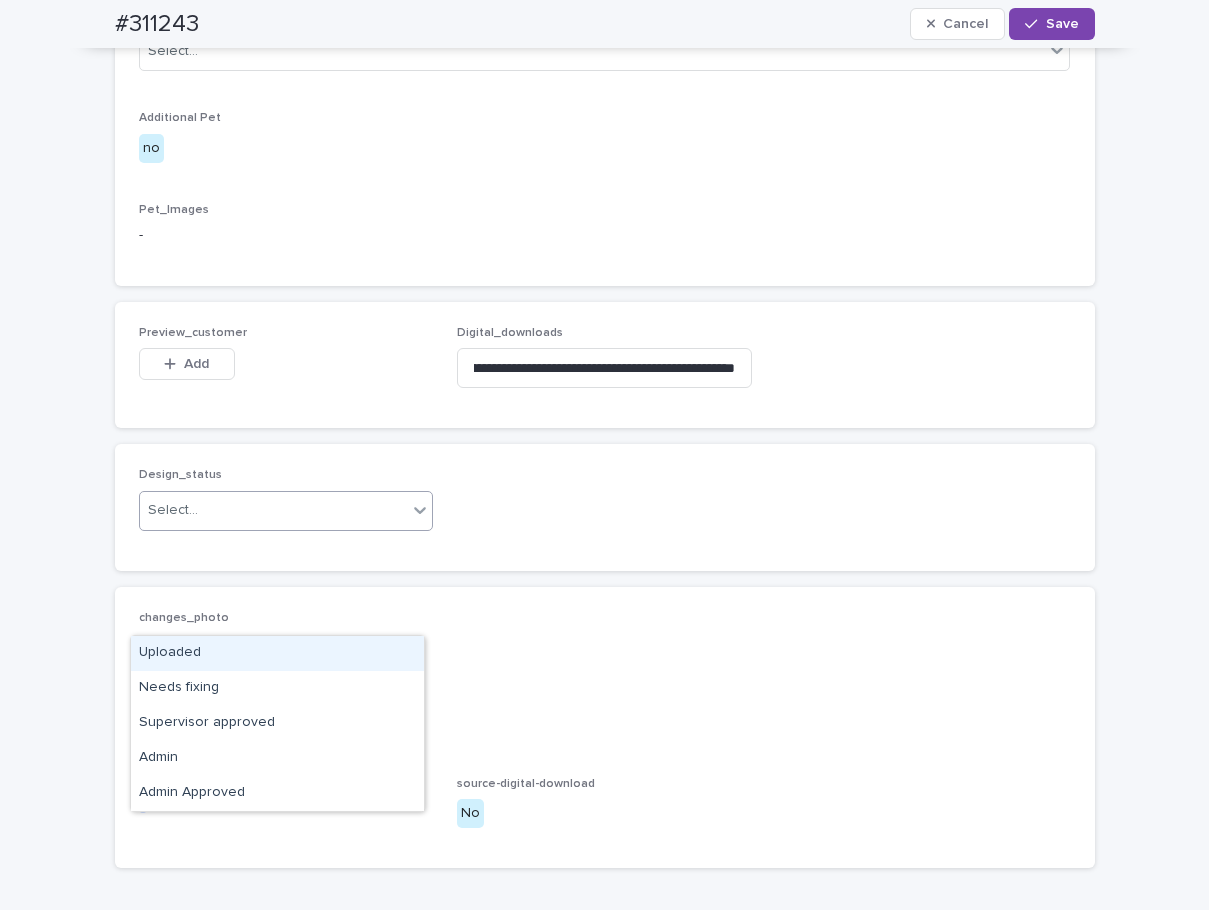 scroll, scrollTop: 0, scrollLeft: 310, axis: horizontal 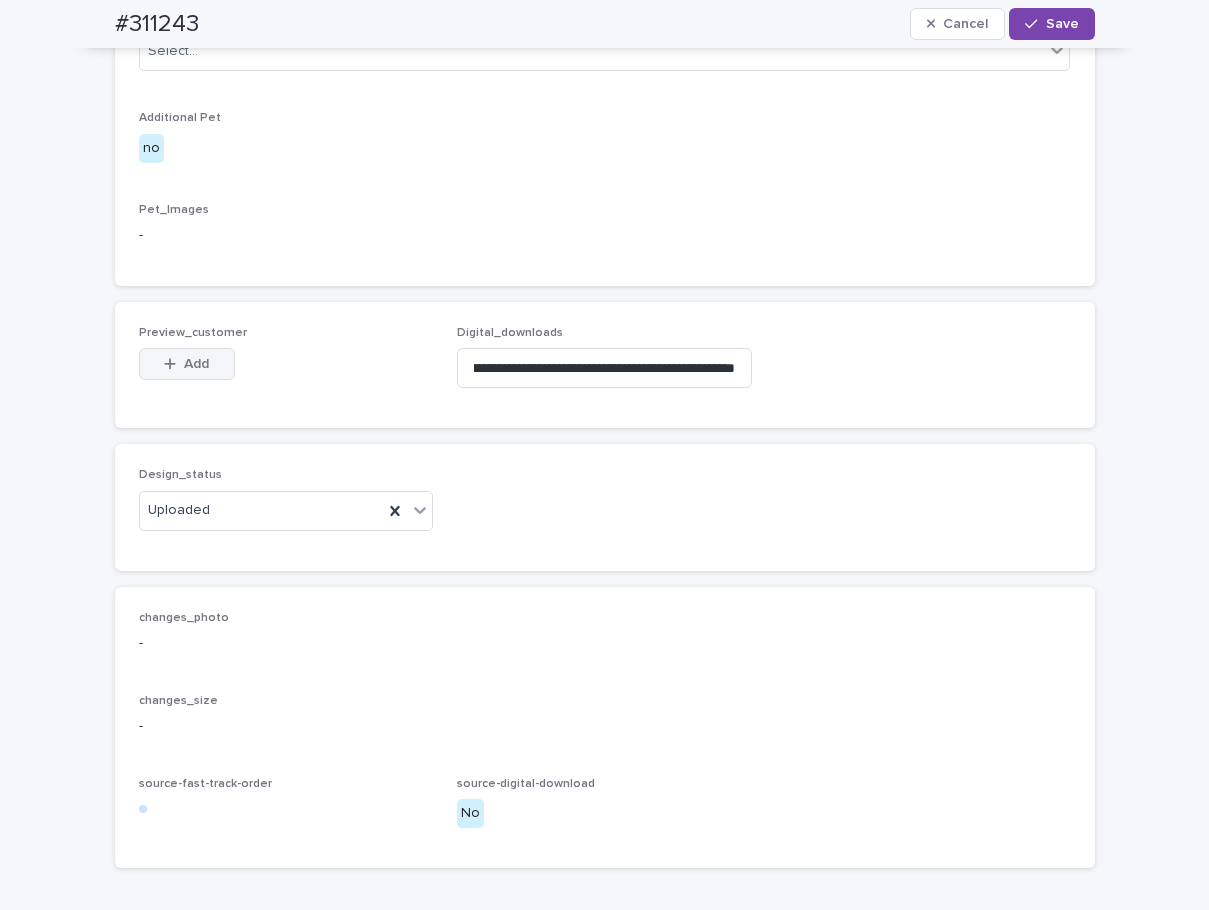 click on "Add" at bounding box center [187, 364] 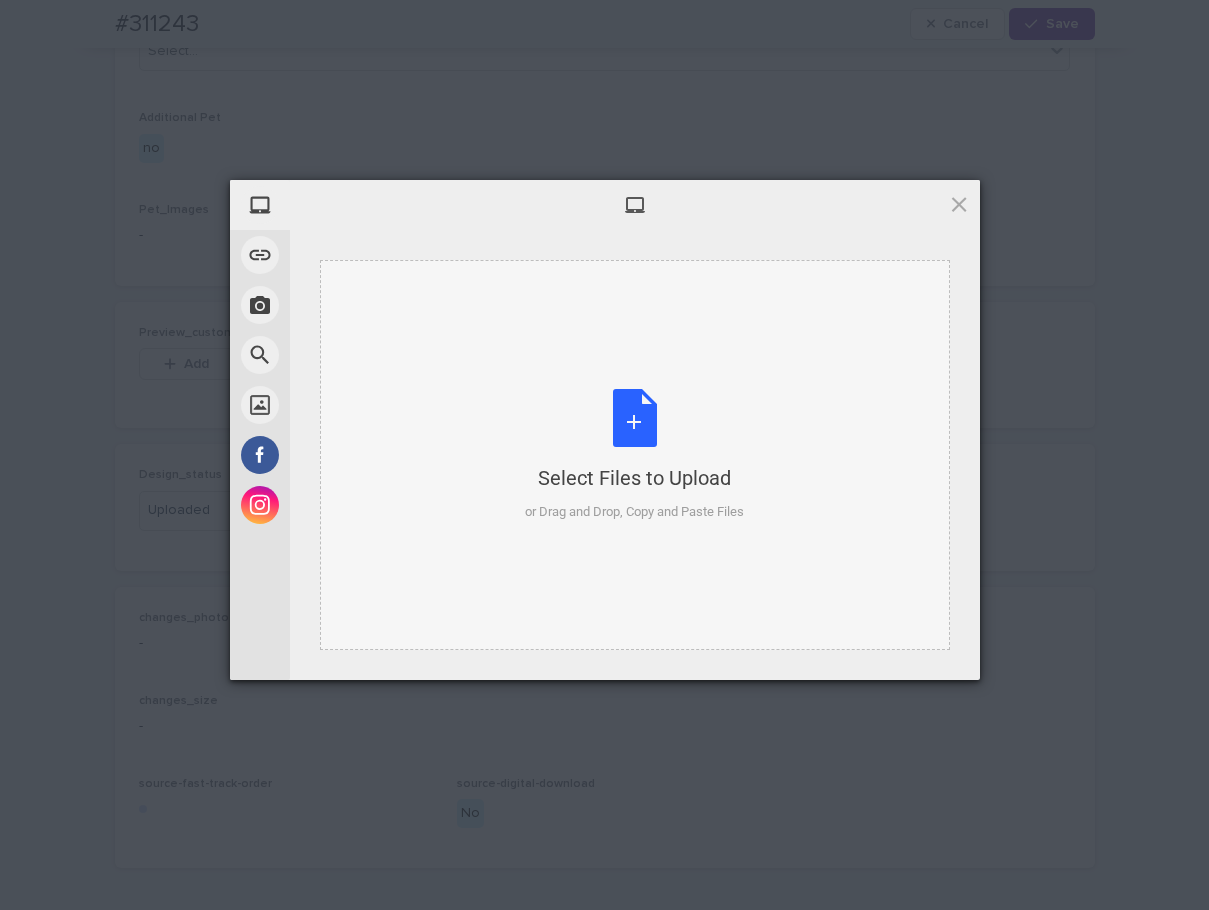 click on "Select Files to Upload
or Drag and Drop, Copy and Paste Files" at bounding box center (634, 455) 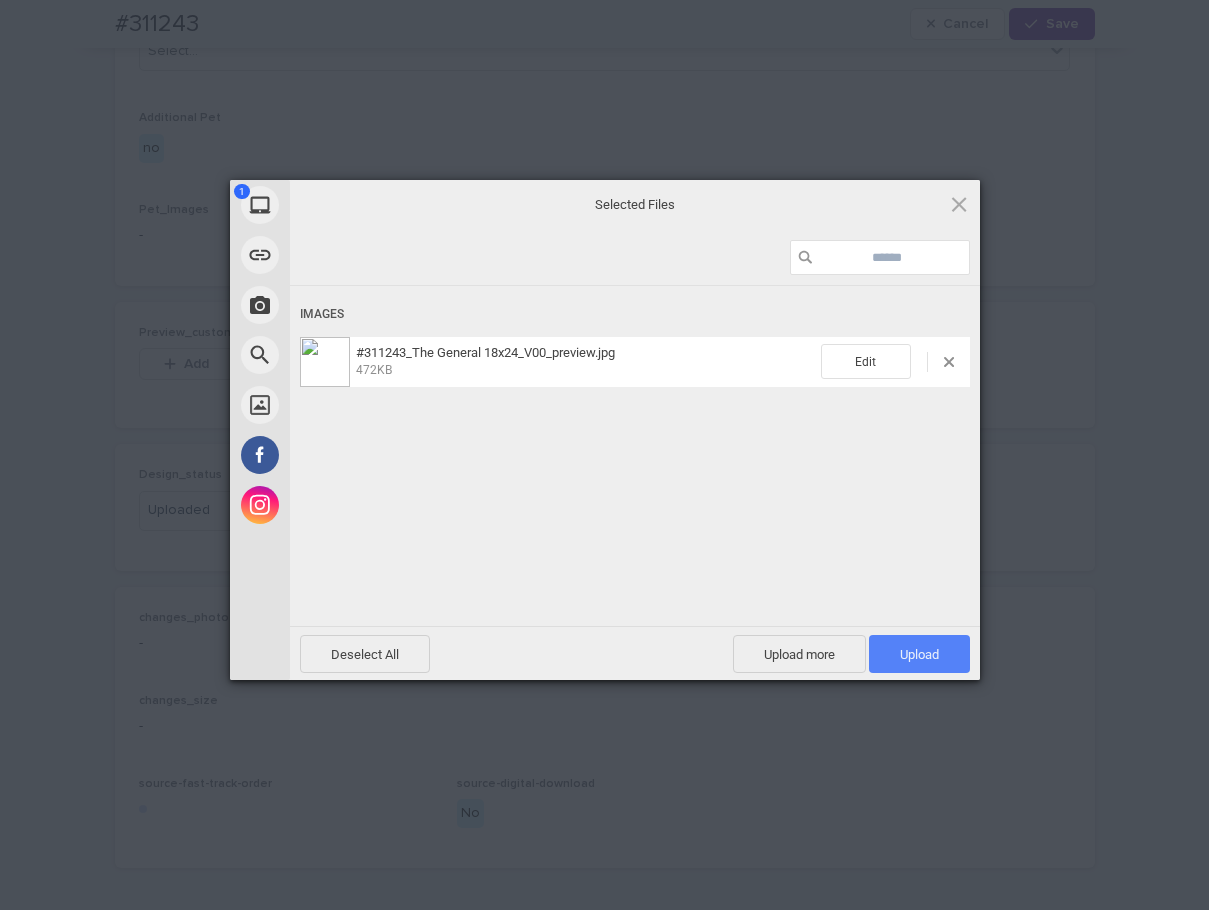click on "Upload
1" at bounding box center (919, 654) 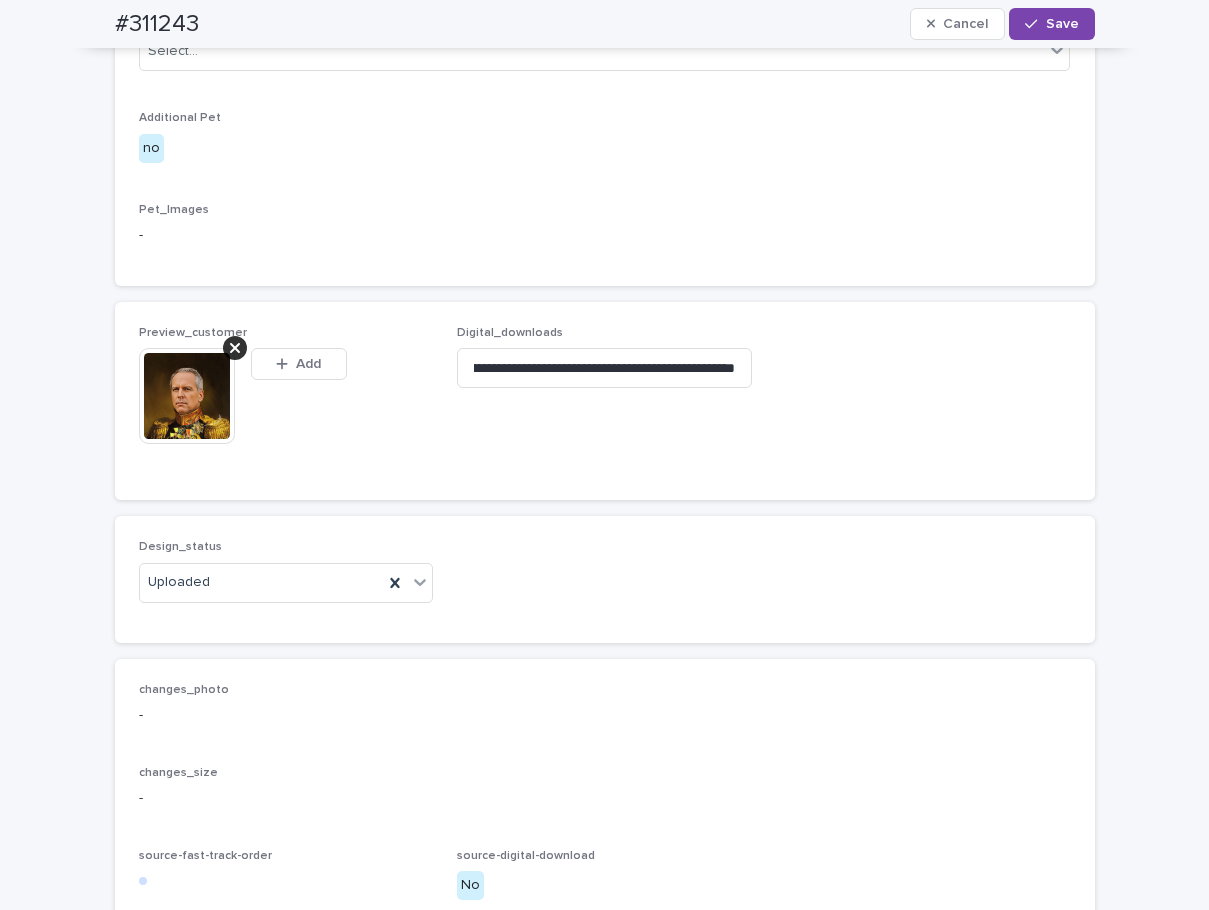scroll, scrollTop: 0, scrollLeft: 310, axis: horizontal 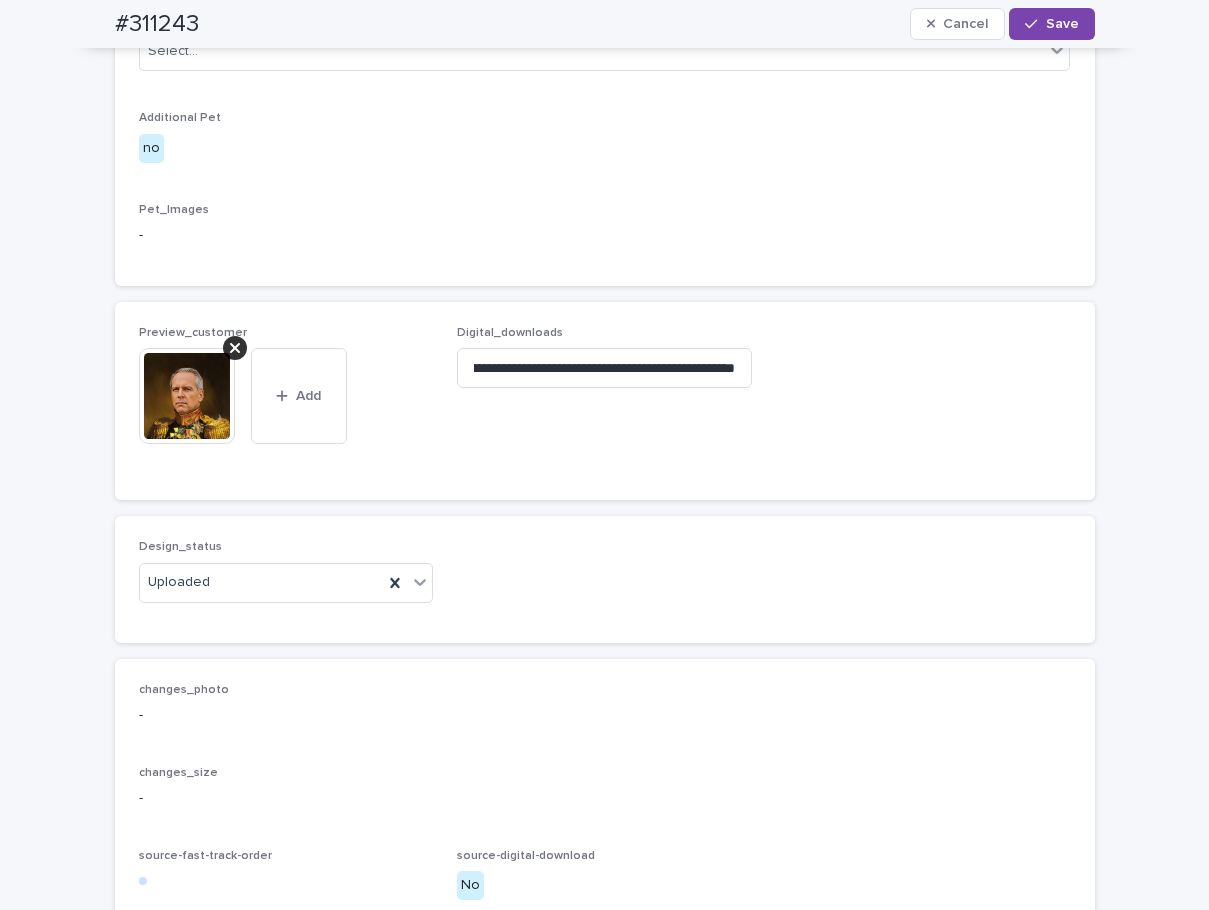 click on "Save" at bounding box center (1062, 24) 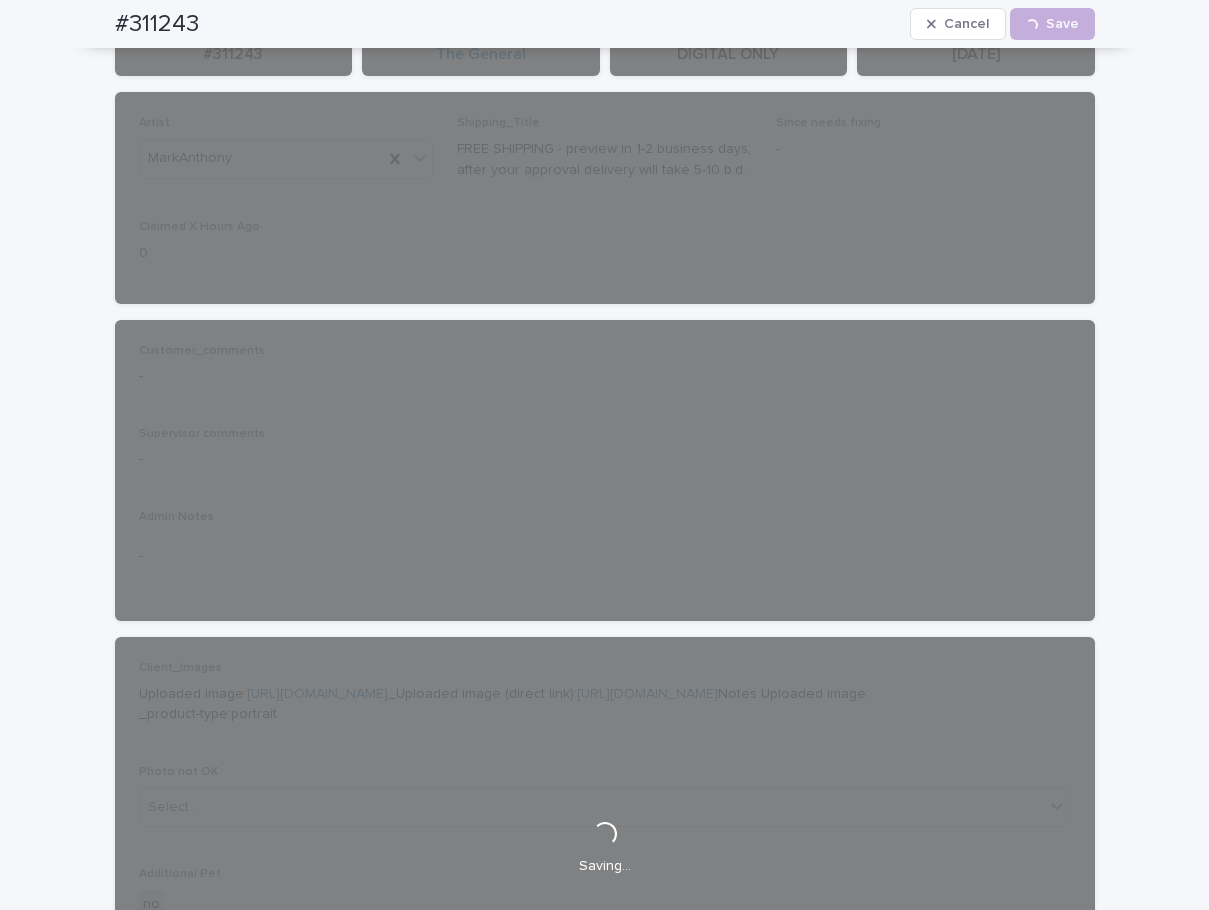 scroll, scrollTop: 0, scrollLeft: 0, axis: both 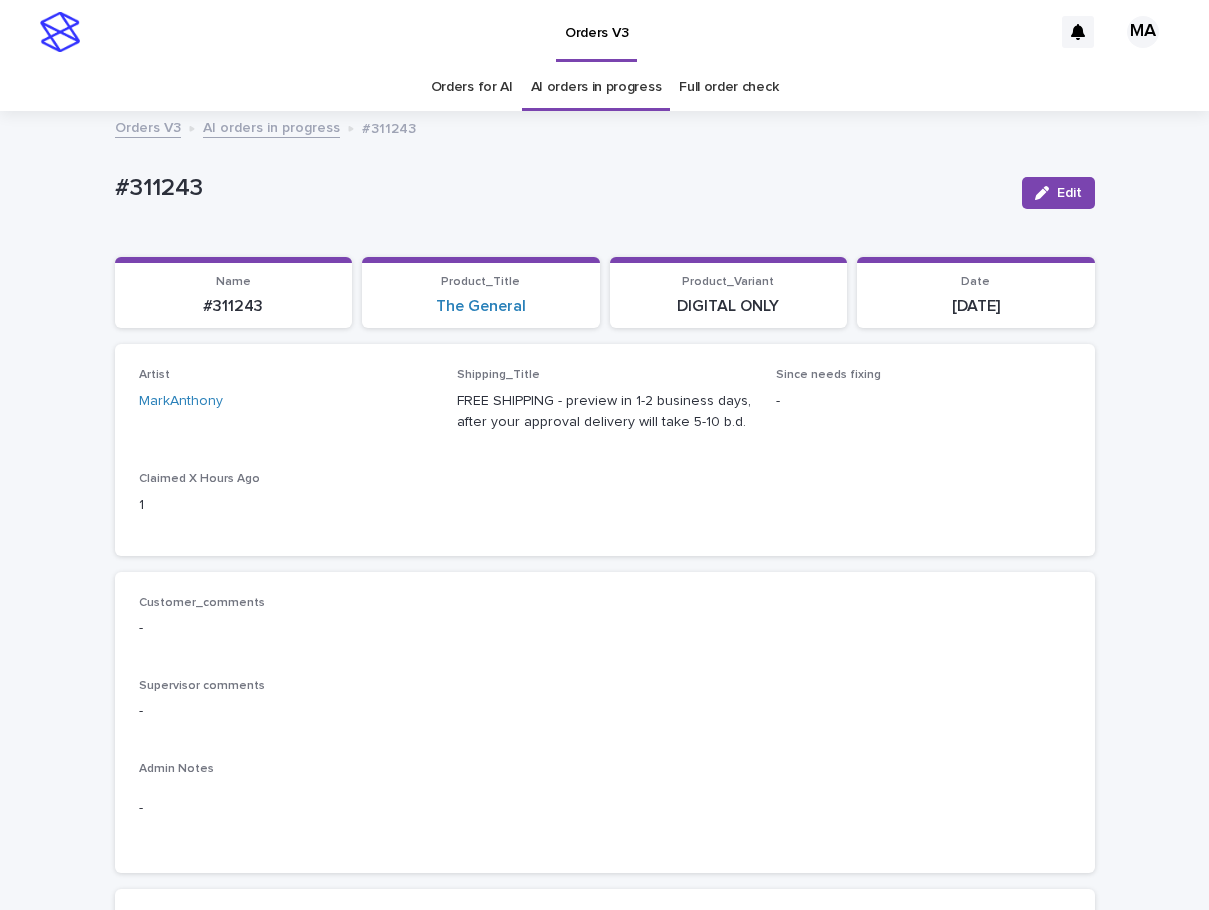 click on "AI orders in progress" at bounding box center [271, 126] 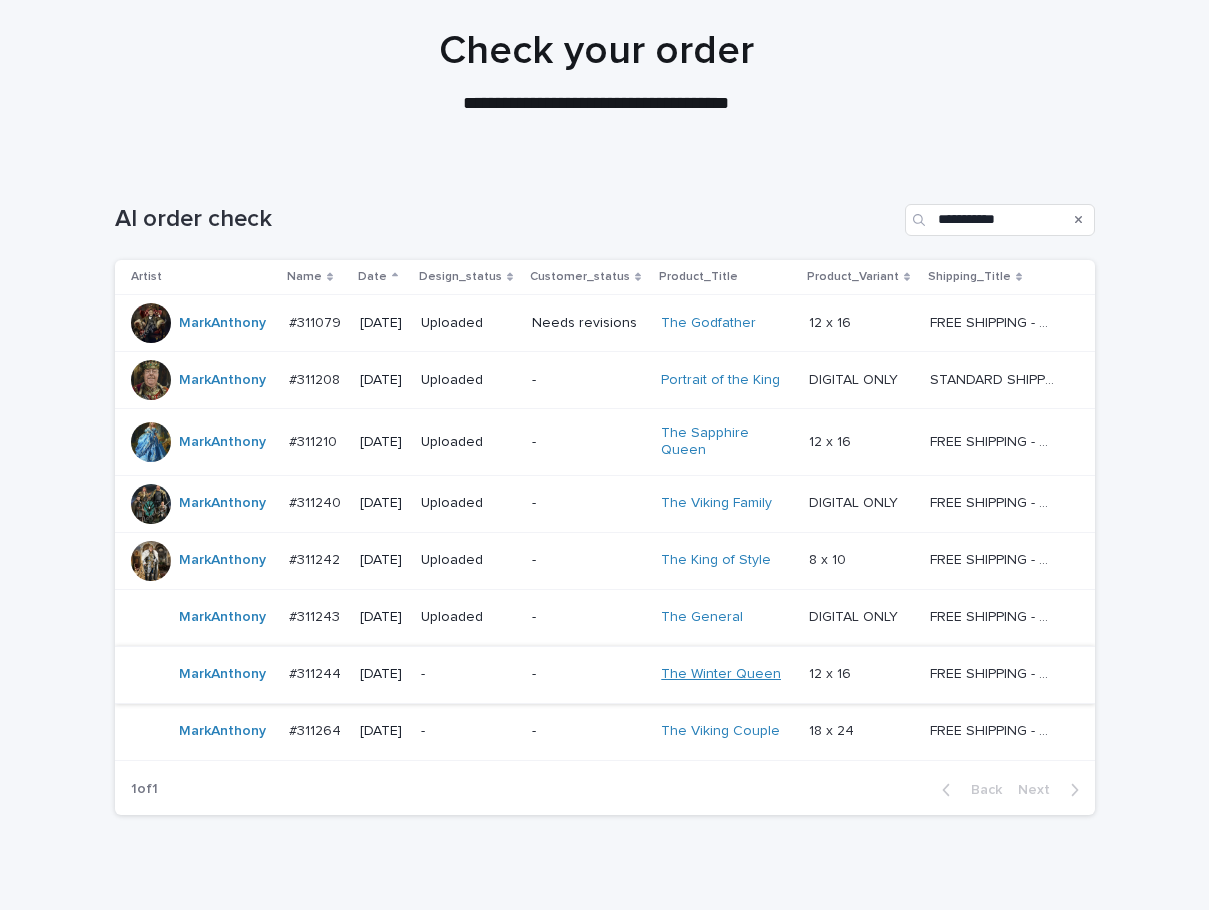 scroll, scrollTop: 227, scrollLeft: 0, axis: vertical 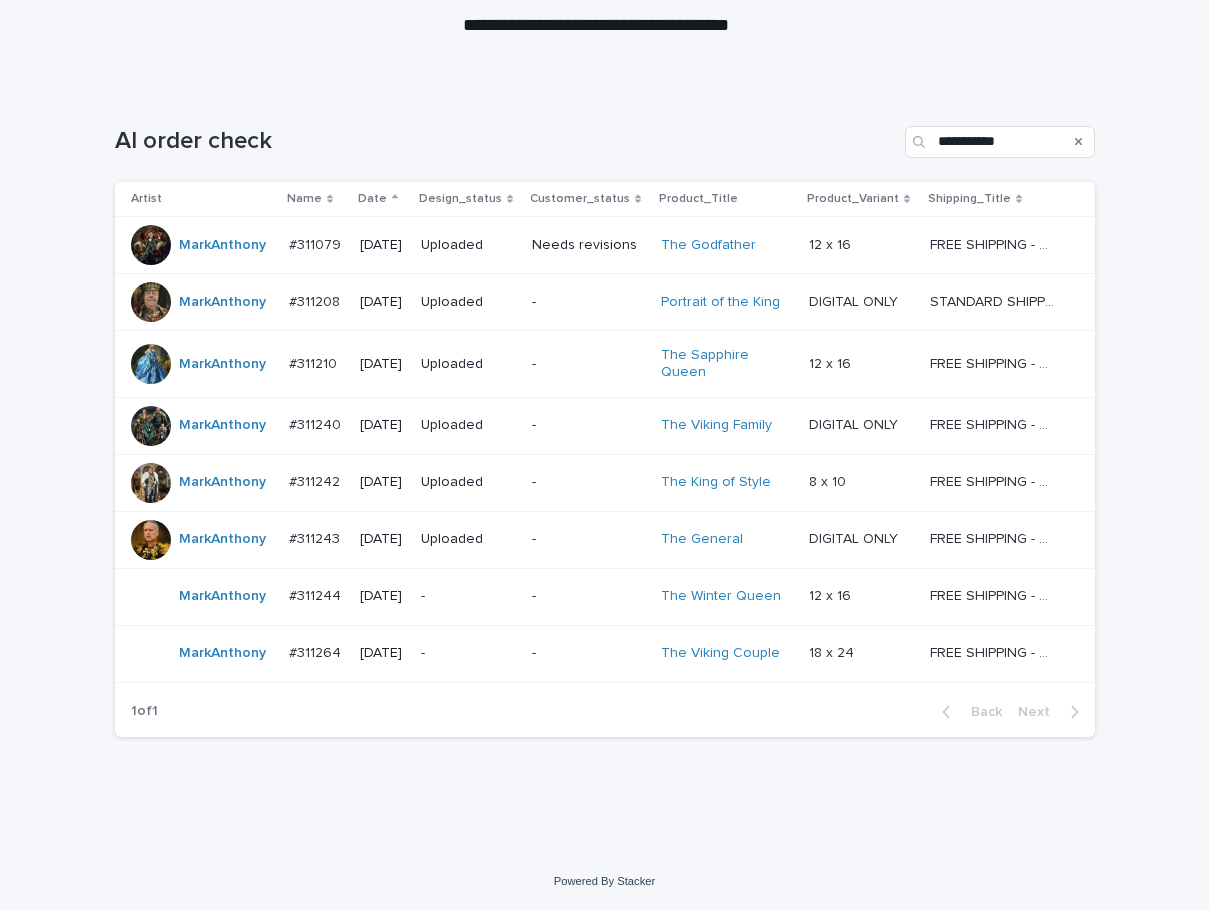 click on "-" at bounding box center [468, 596] 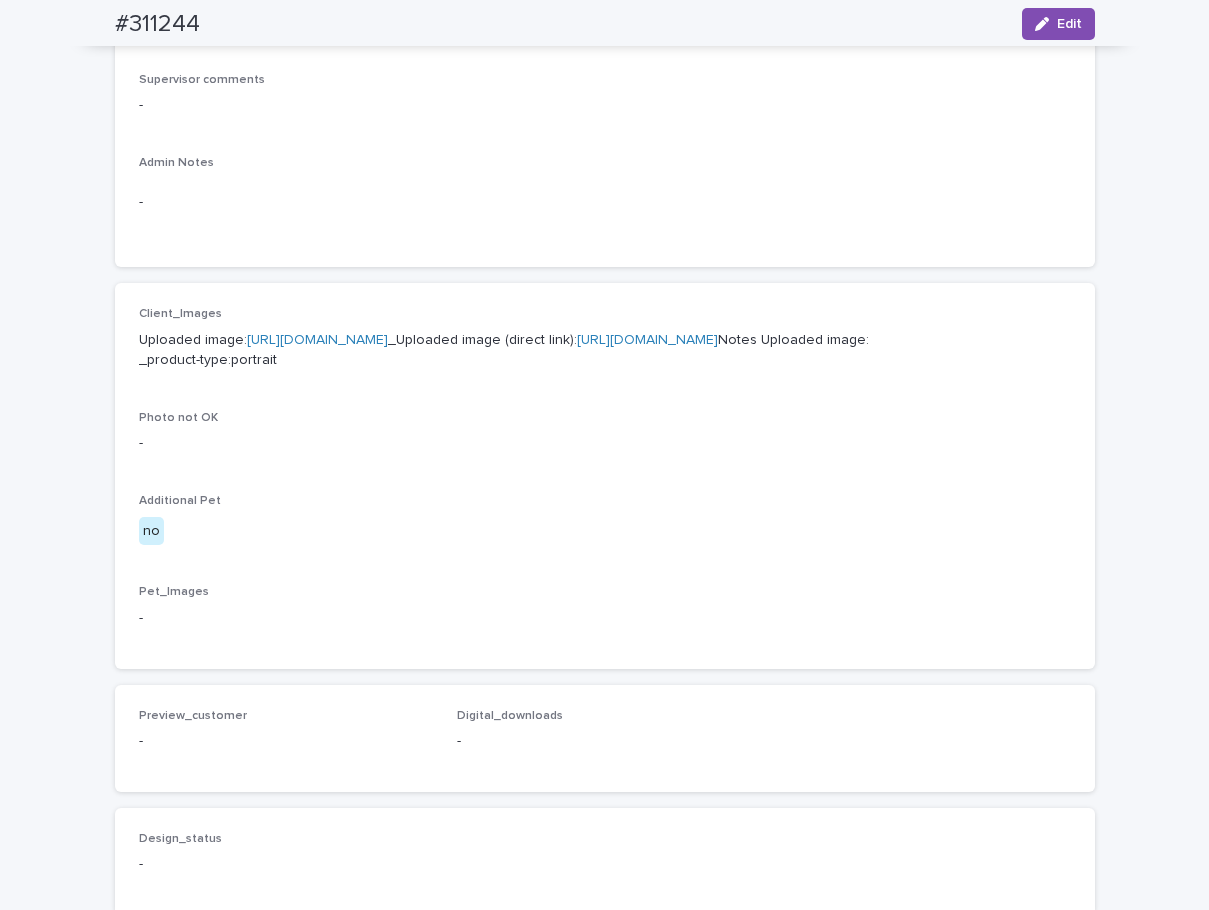 scroll, scrollTop: 672, scrollLeft: 0, axis: vertical 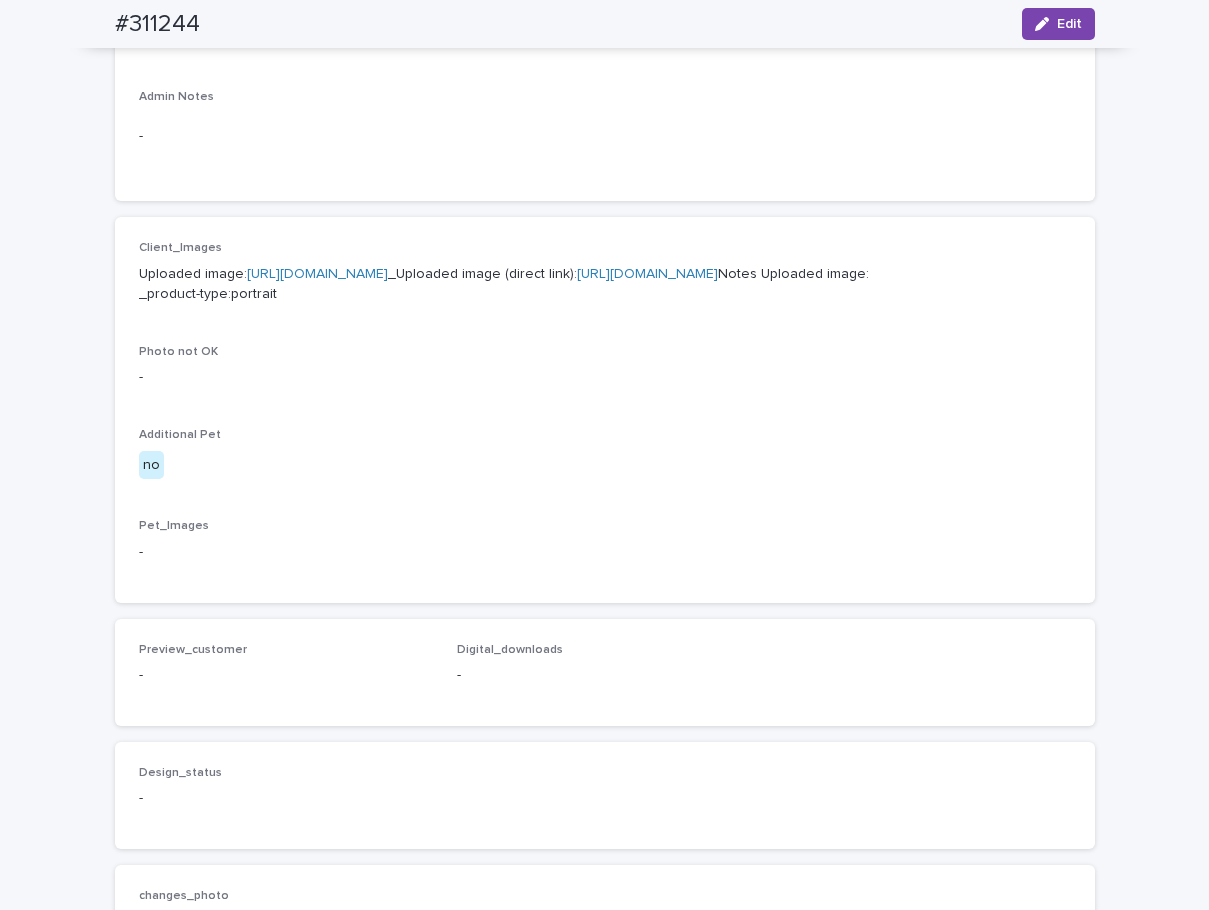 click on "[URL][DOMAIN_NAME]" at bounding box center (317, 274) 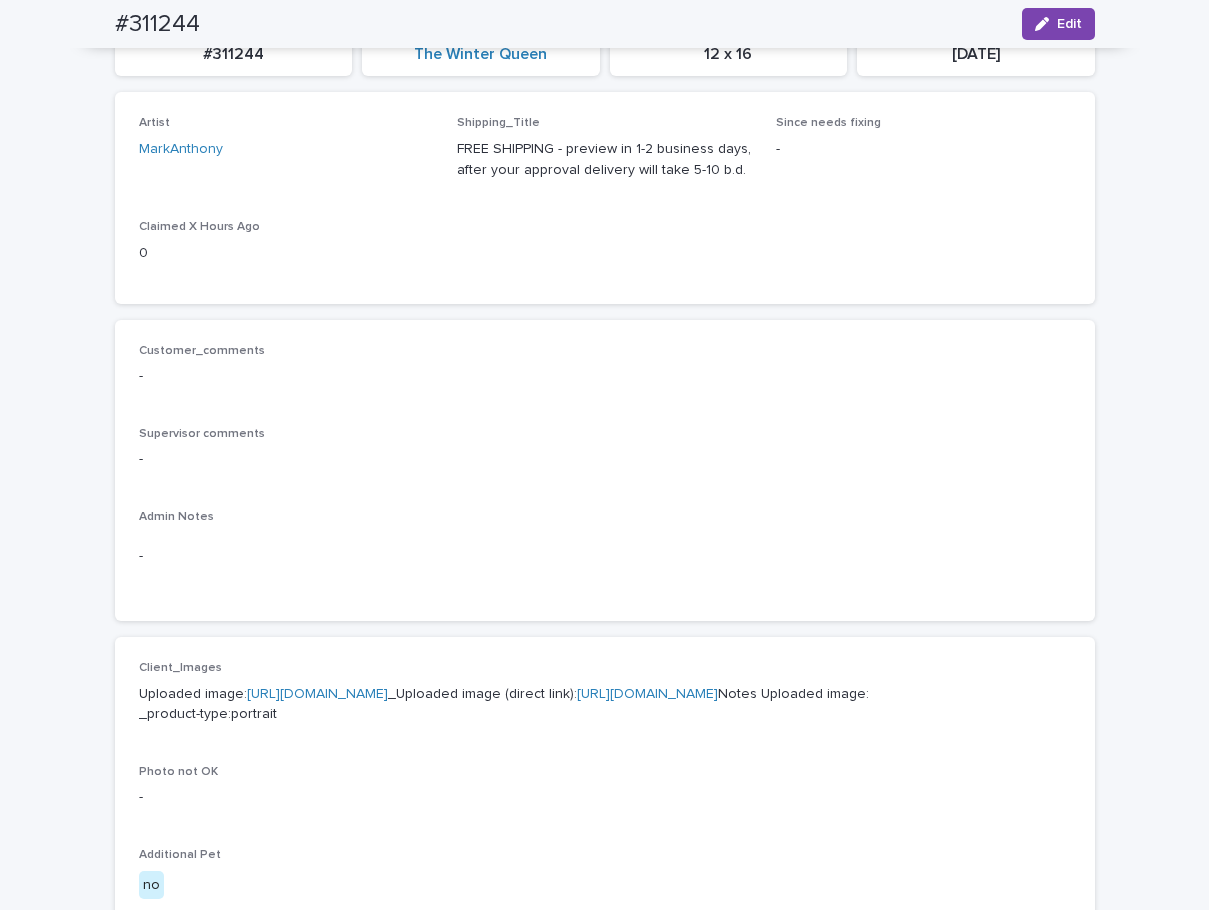 scroll, scrollTop: 0, scrollLeft: 0, axis: both 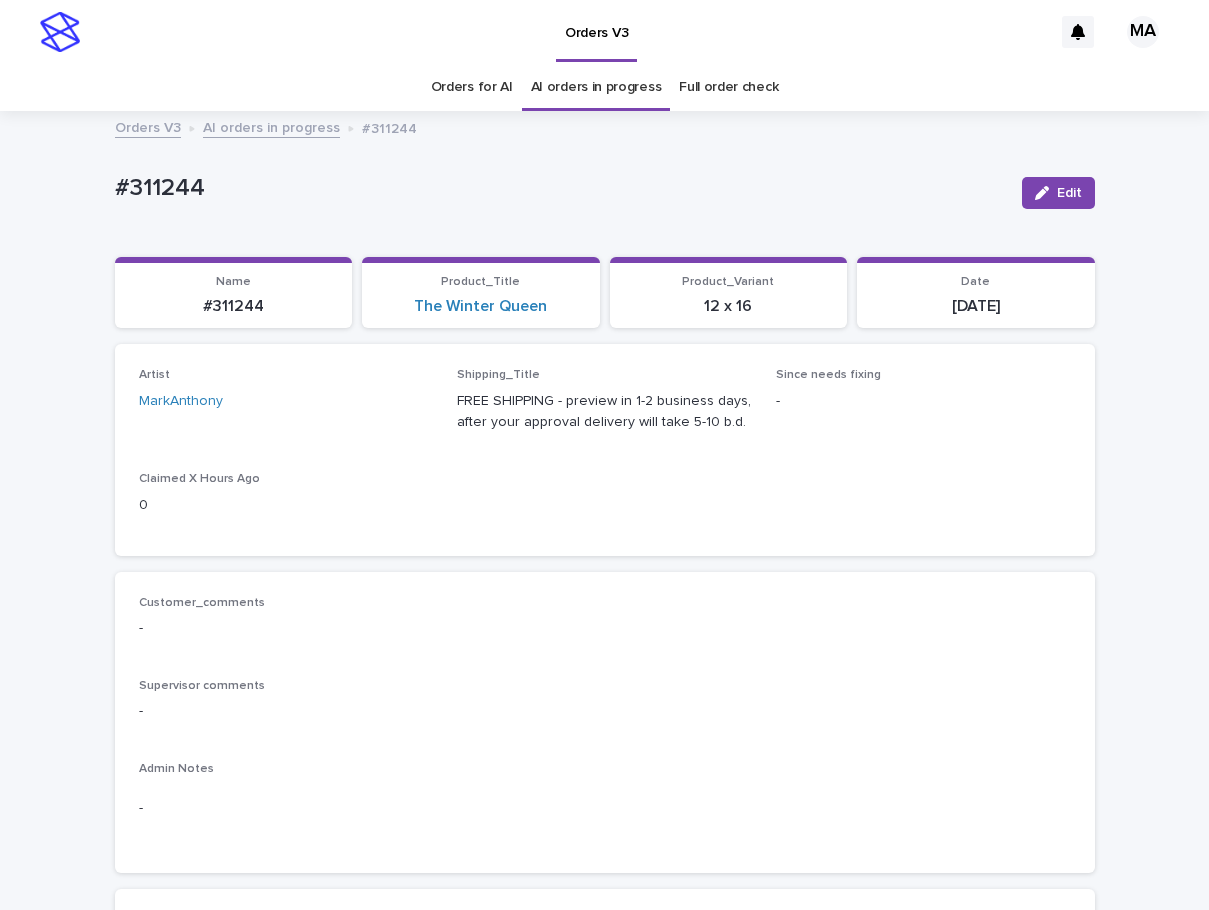click on "-" at bounding box center (605, 808) 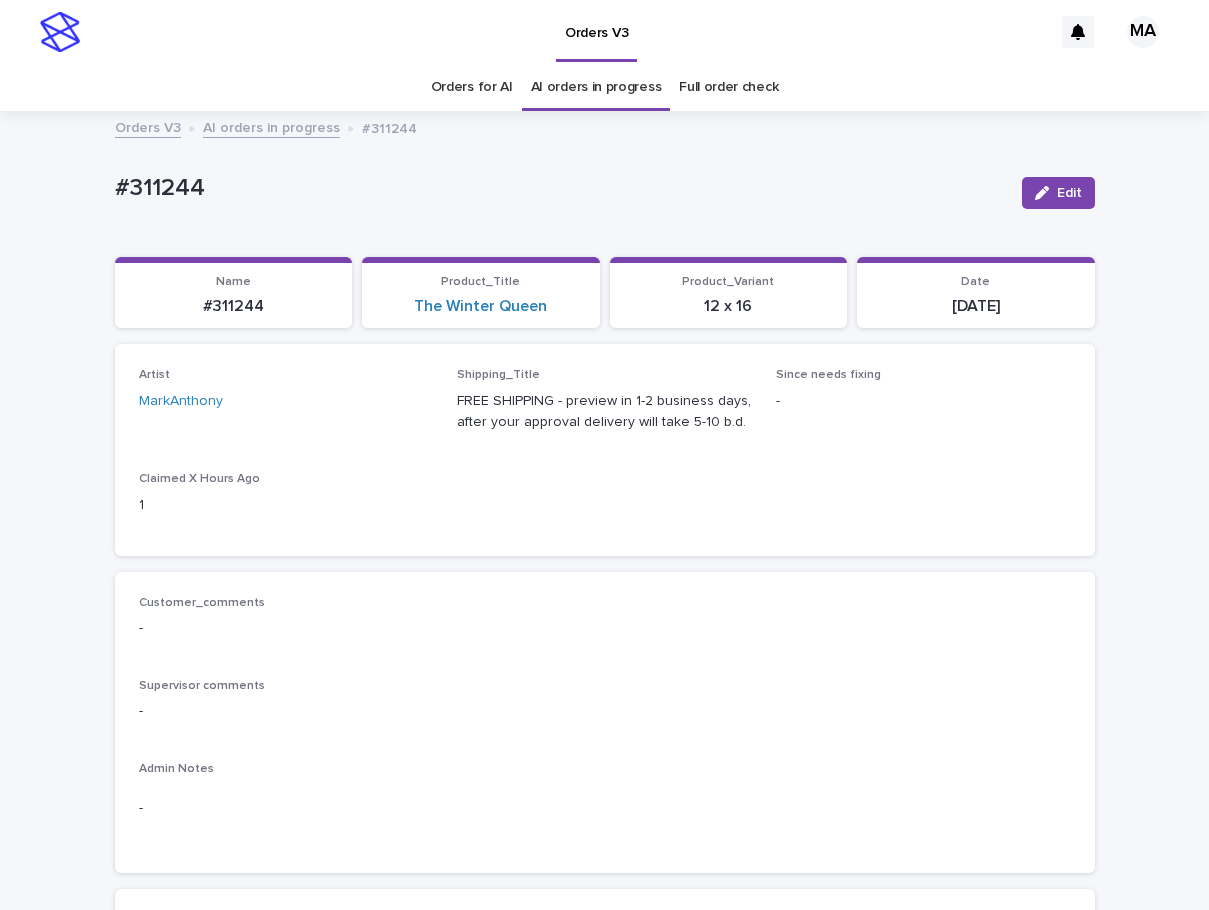 click on "Client_Images Uploaded image: [URL][DOMAIN_NAME]
_Uploaded image (direct link): [URL][DOMAIN_NAME]
Notes Uploaded image:
_product-type:portrait Photo not OK - Additional Pet no Pet_Images -" at bounding box center [605, 1082] 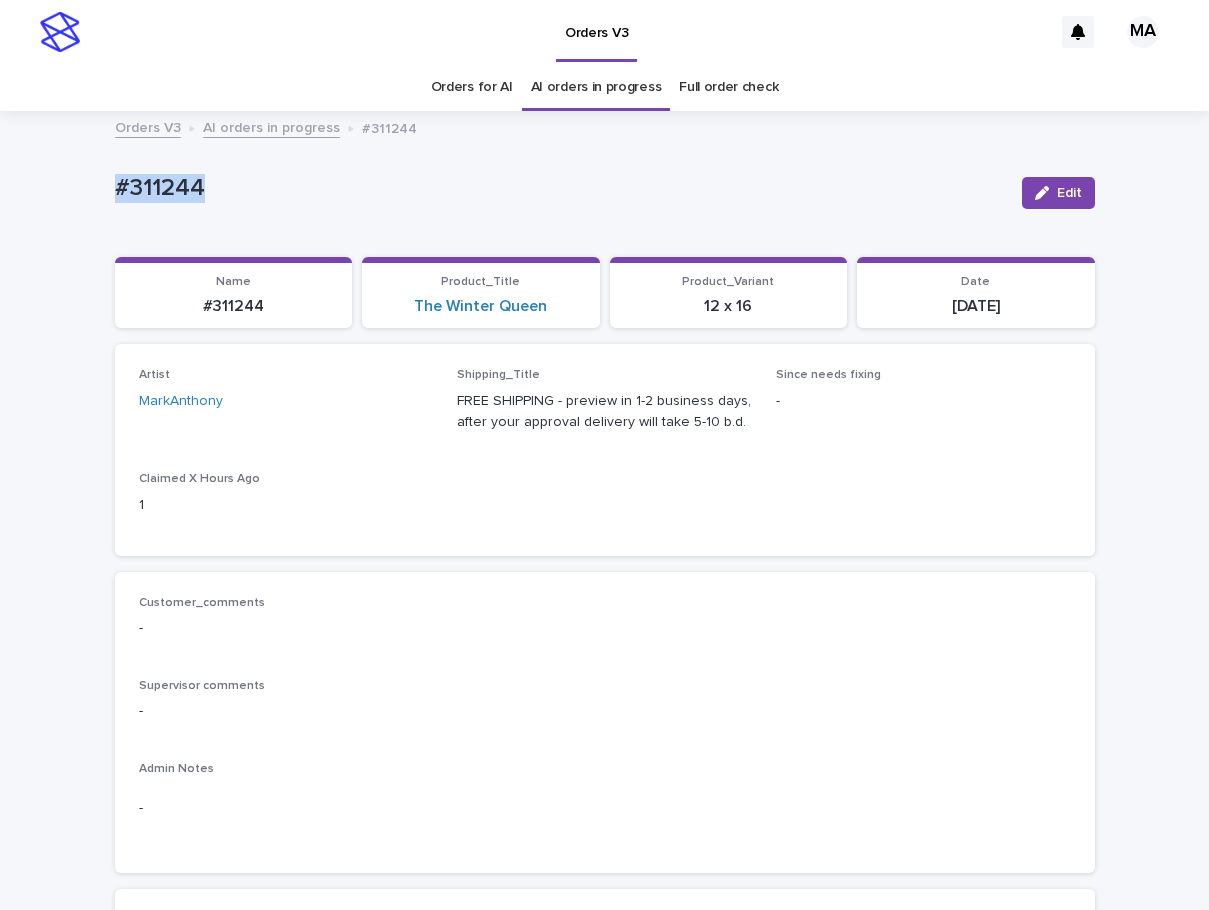 drag, startPoint x: 250, startPoint y: 197, endPoint x: 88, endPoint y: 196, distance: 162.00308 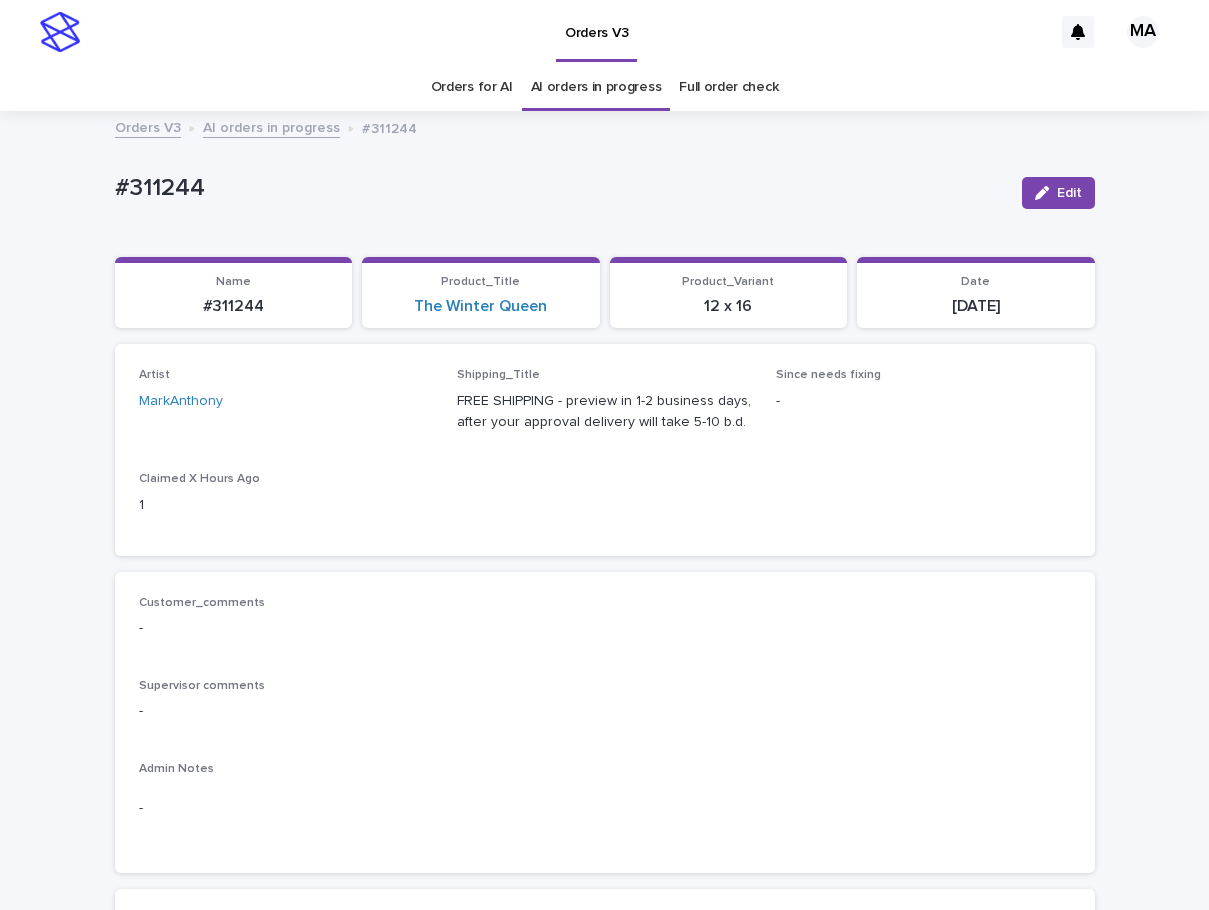 click on "-" at bounding box center [605, 626] 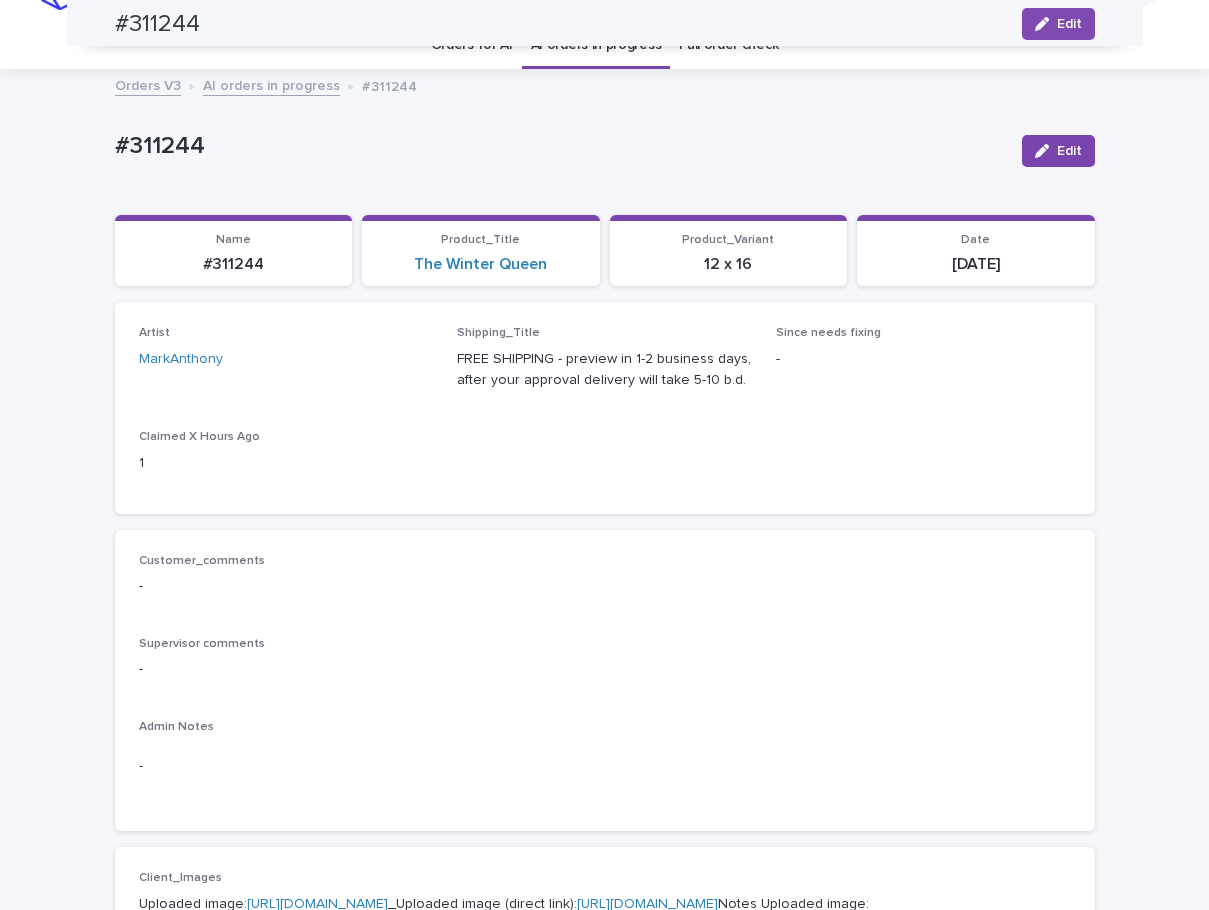 scroll, scrollTop: 0, scrollLeft: 0, axis: both 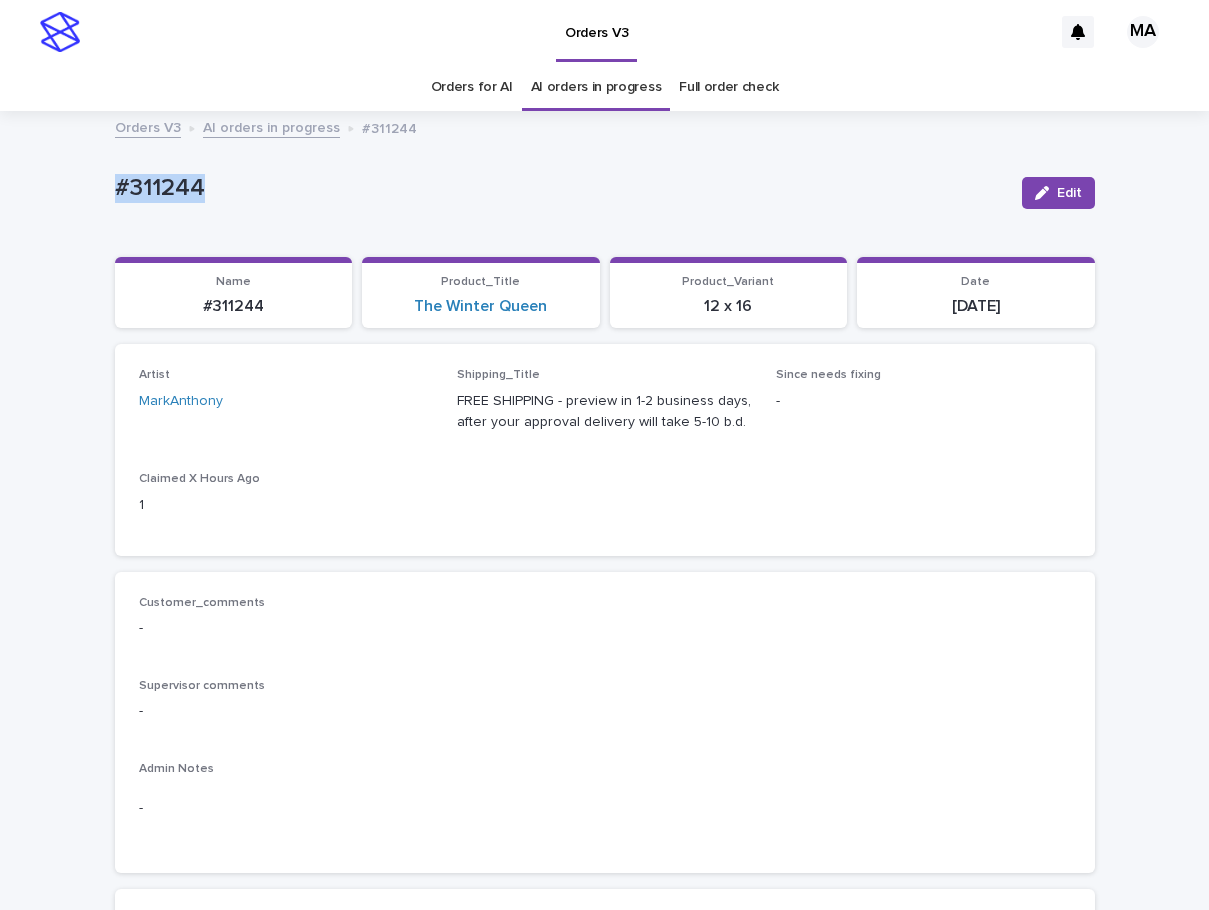 drag, startPoint x: 226, startPoint y: 193, endPoint x: 58, endPoint y: 192, distance: 168.00298 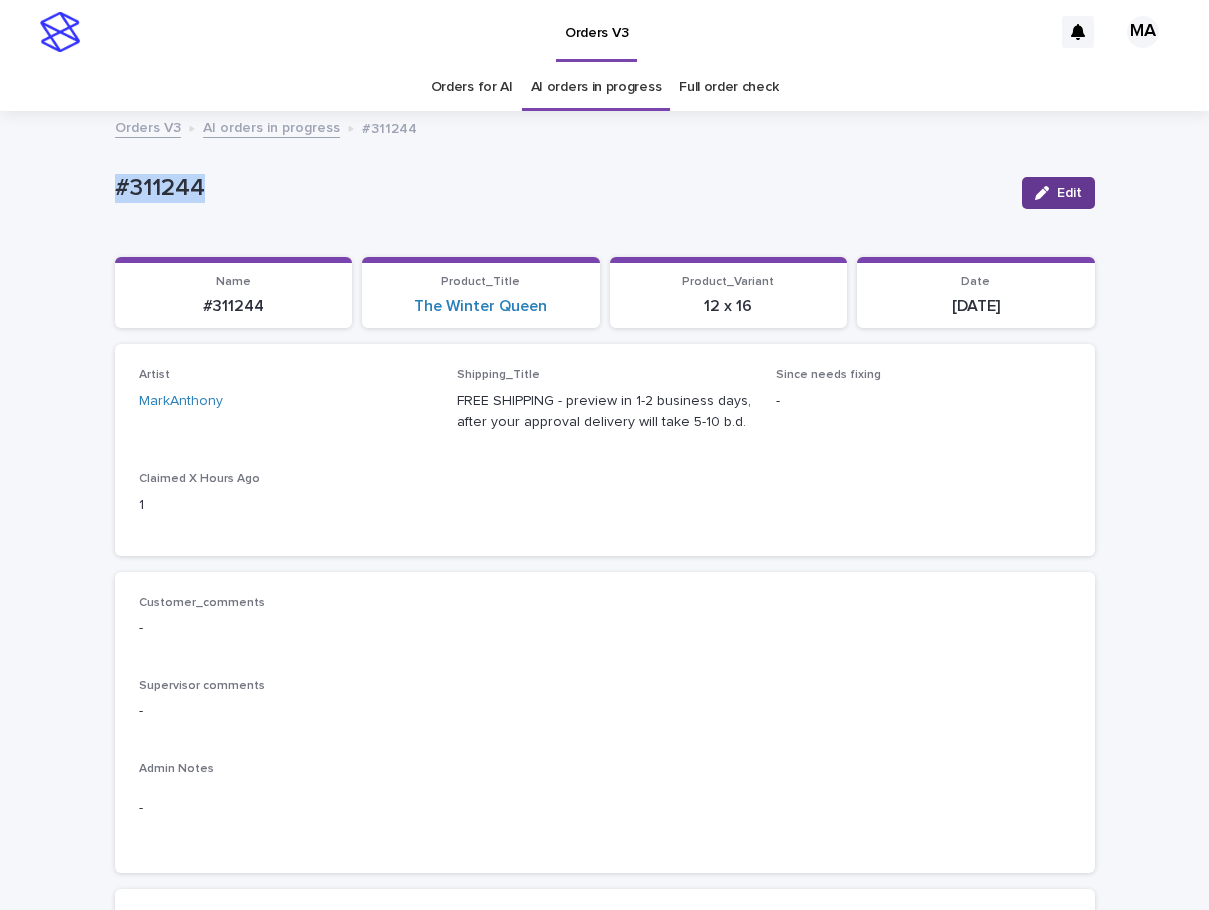 click at bounding box center [1046, 193] 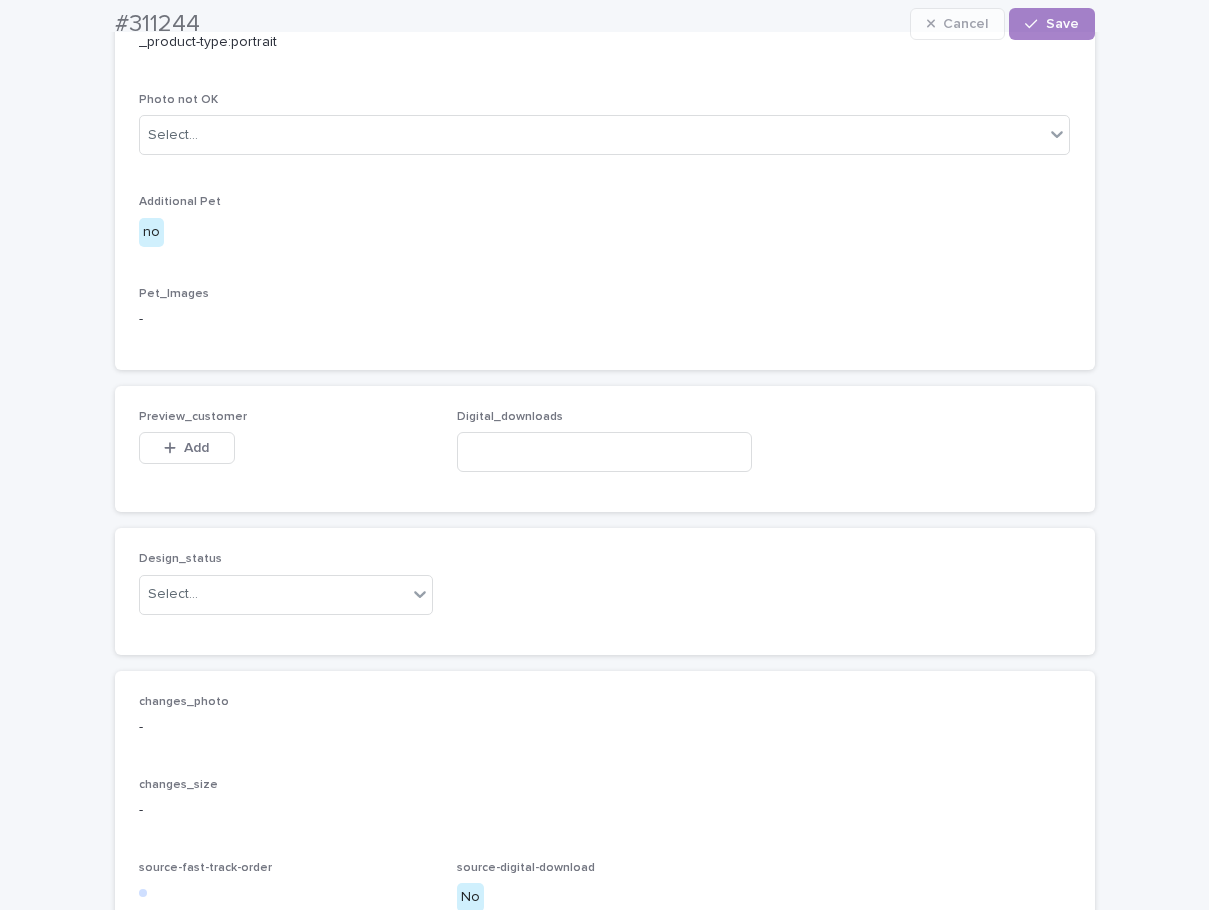 scroll, scrollTop: 1176, scrollLeft: 0, axis: vertical 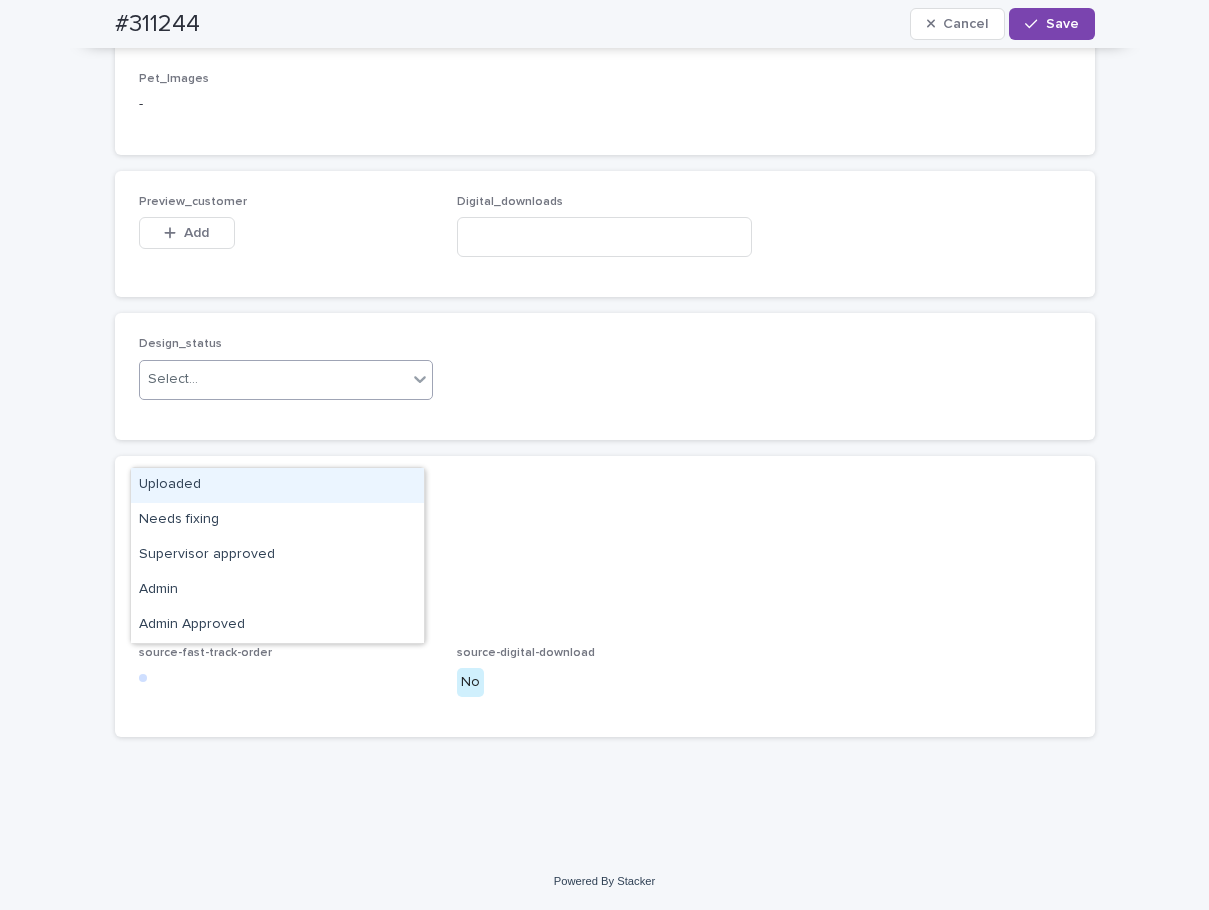 click on "Select..." at bounding box center (274, 379) 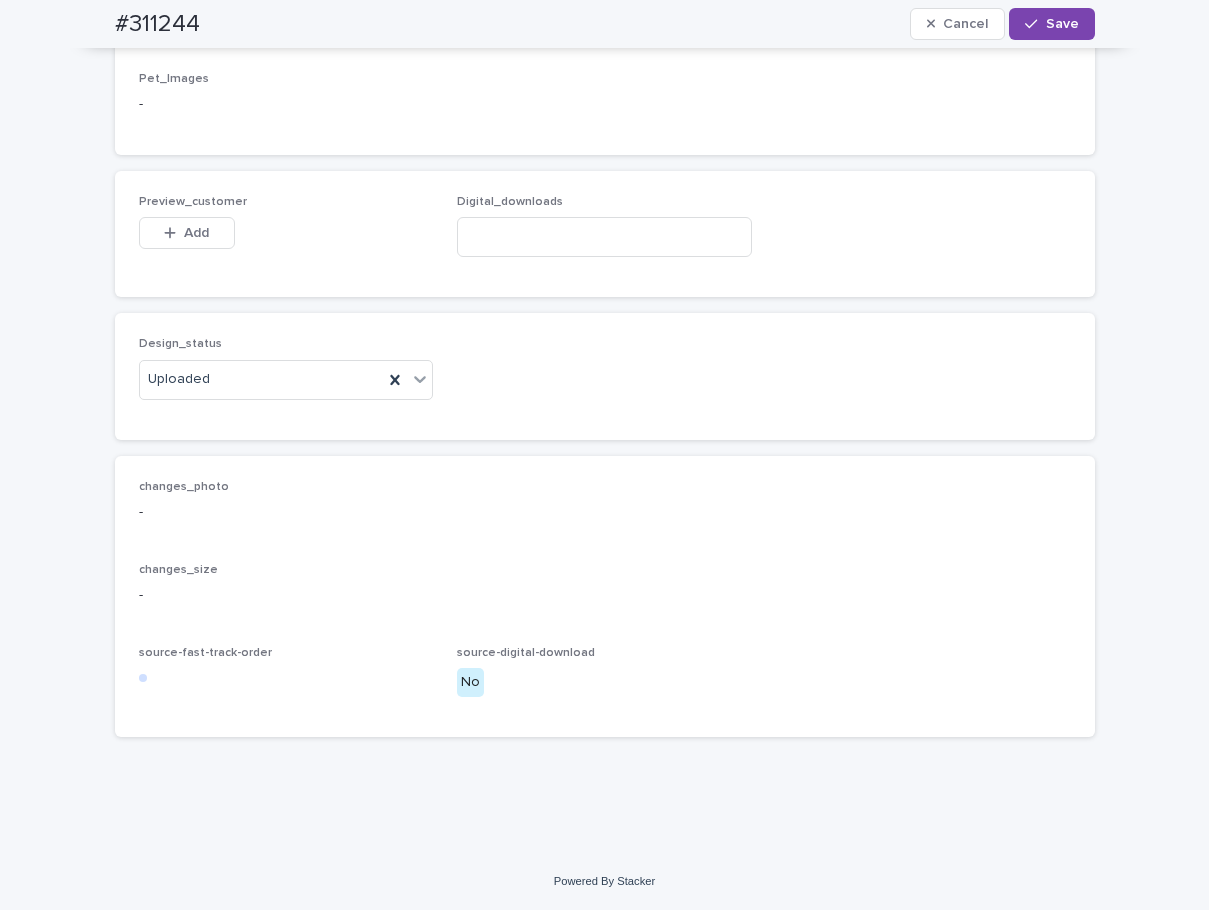 click on "Add" at bounding box center (187, 233) 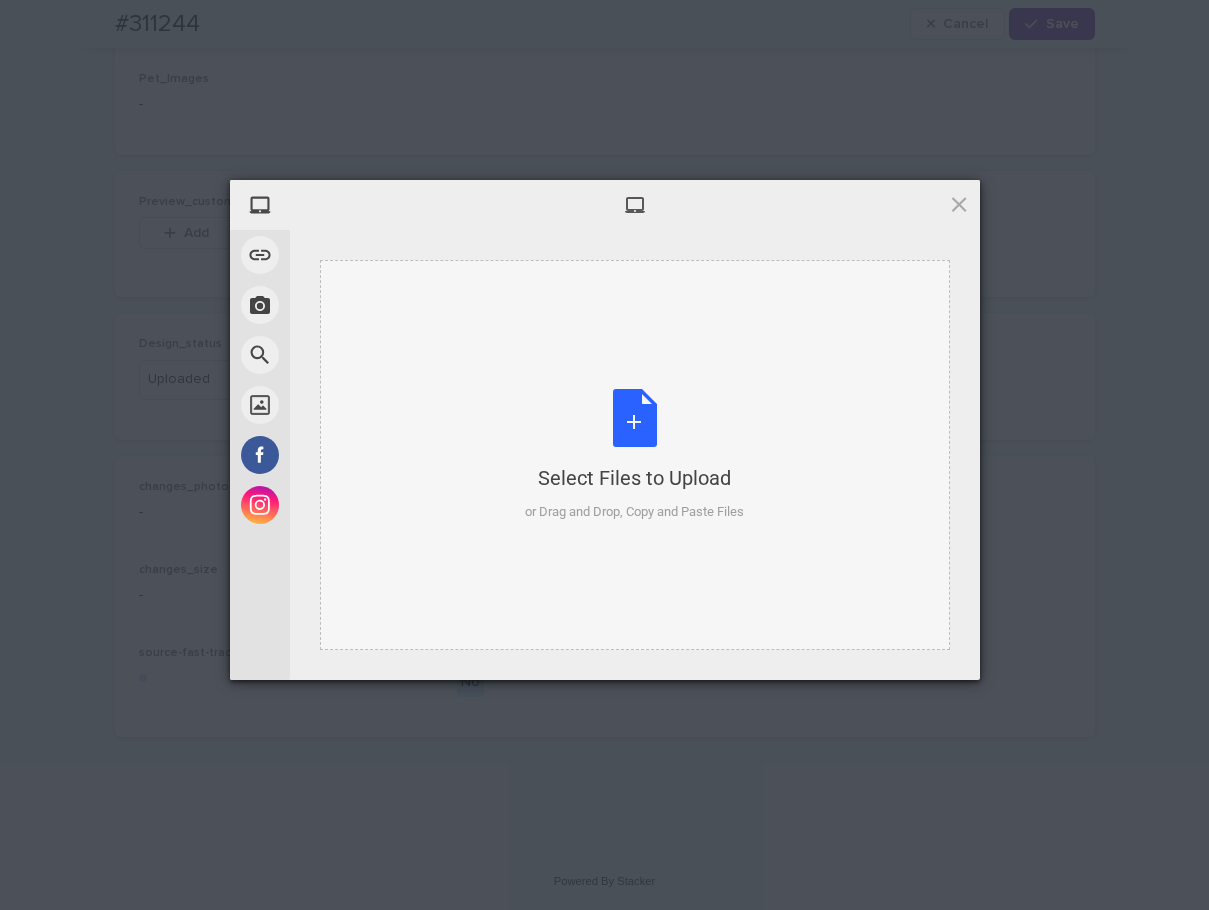 click on "Select Files to Upload
or Drag and Drop, Copy and Paste Files" at bounding box center [634, 455] 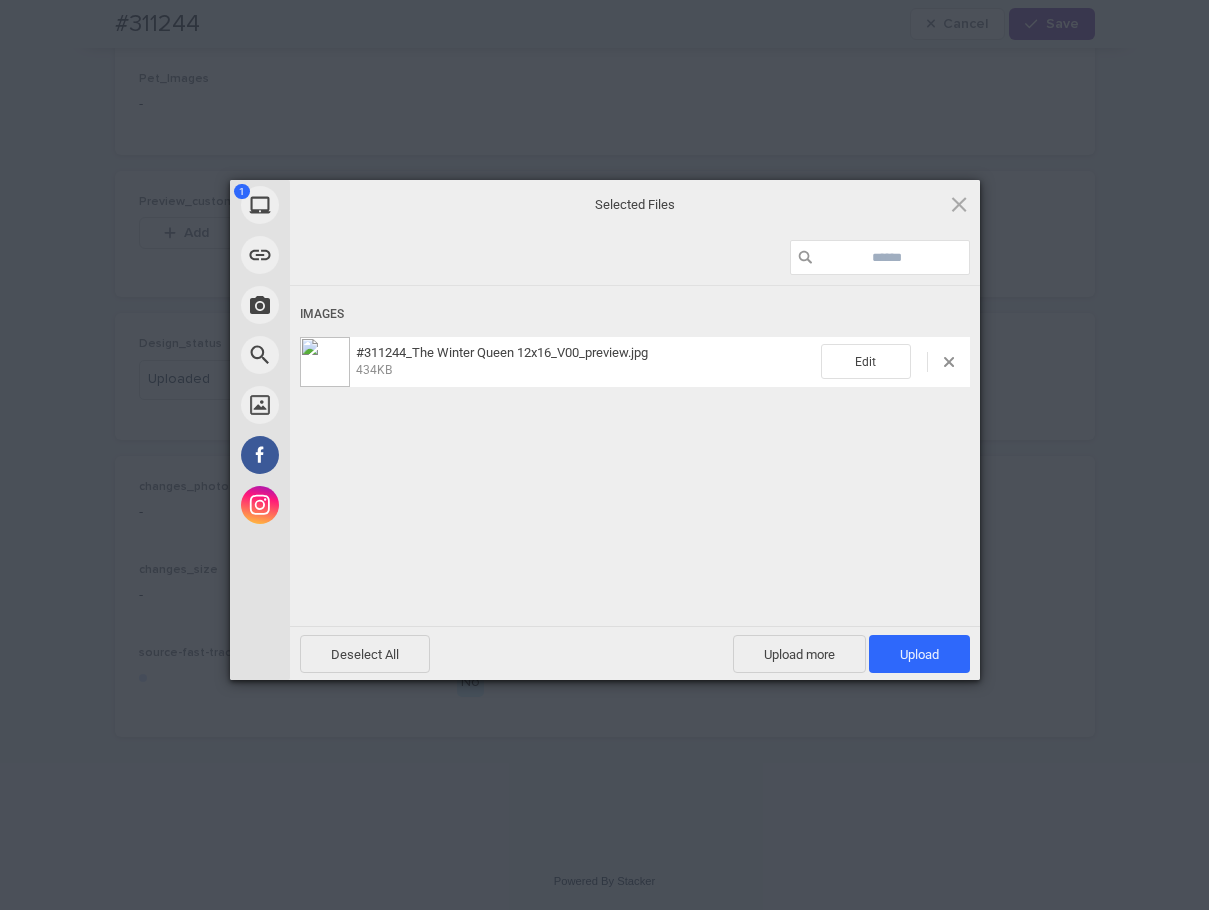 click on "Upload
1" at bounding box center [919, 654] 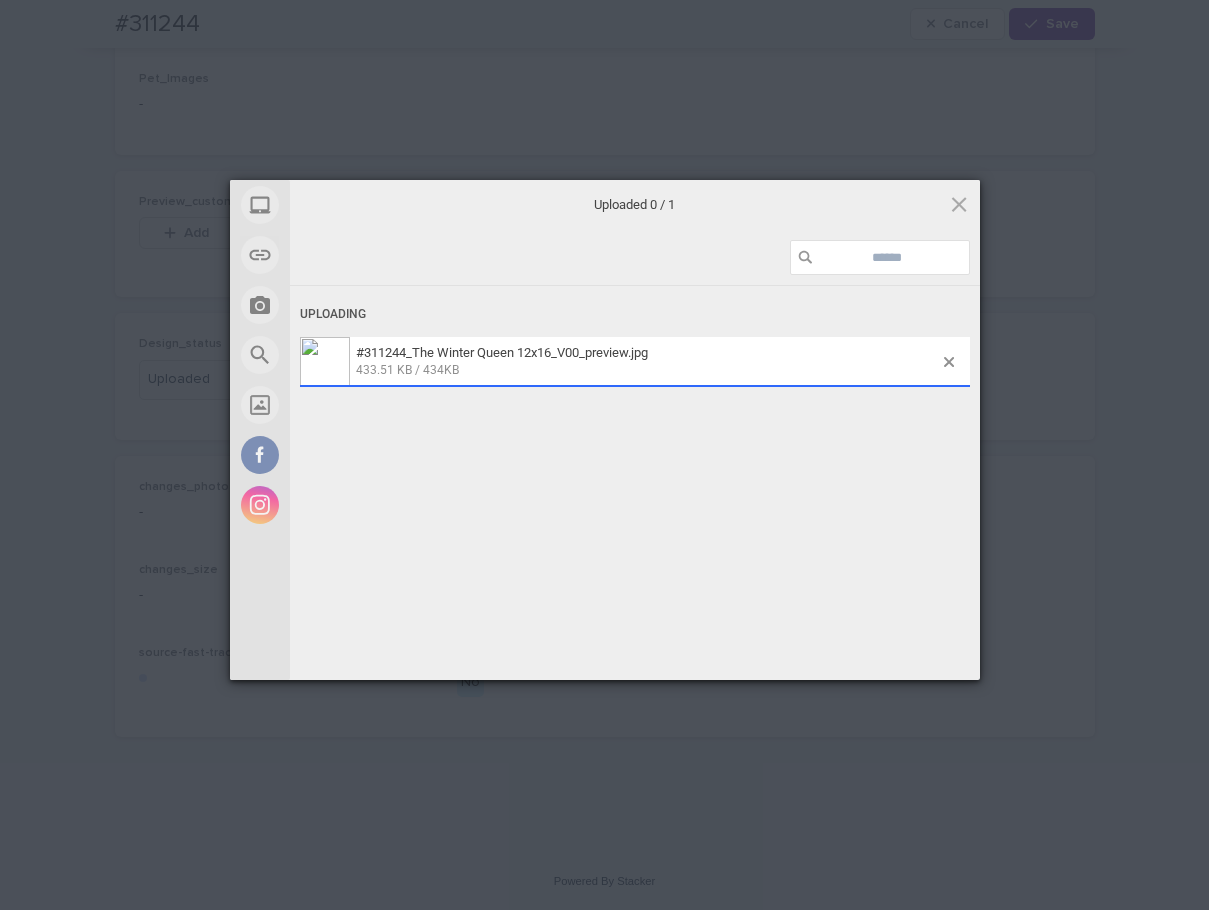scroll, scrollTop: 1176, scrollLeft: 0, axis: vertical 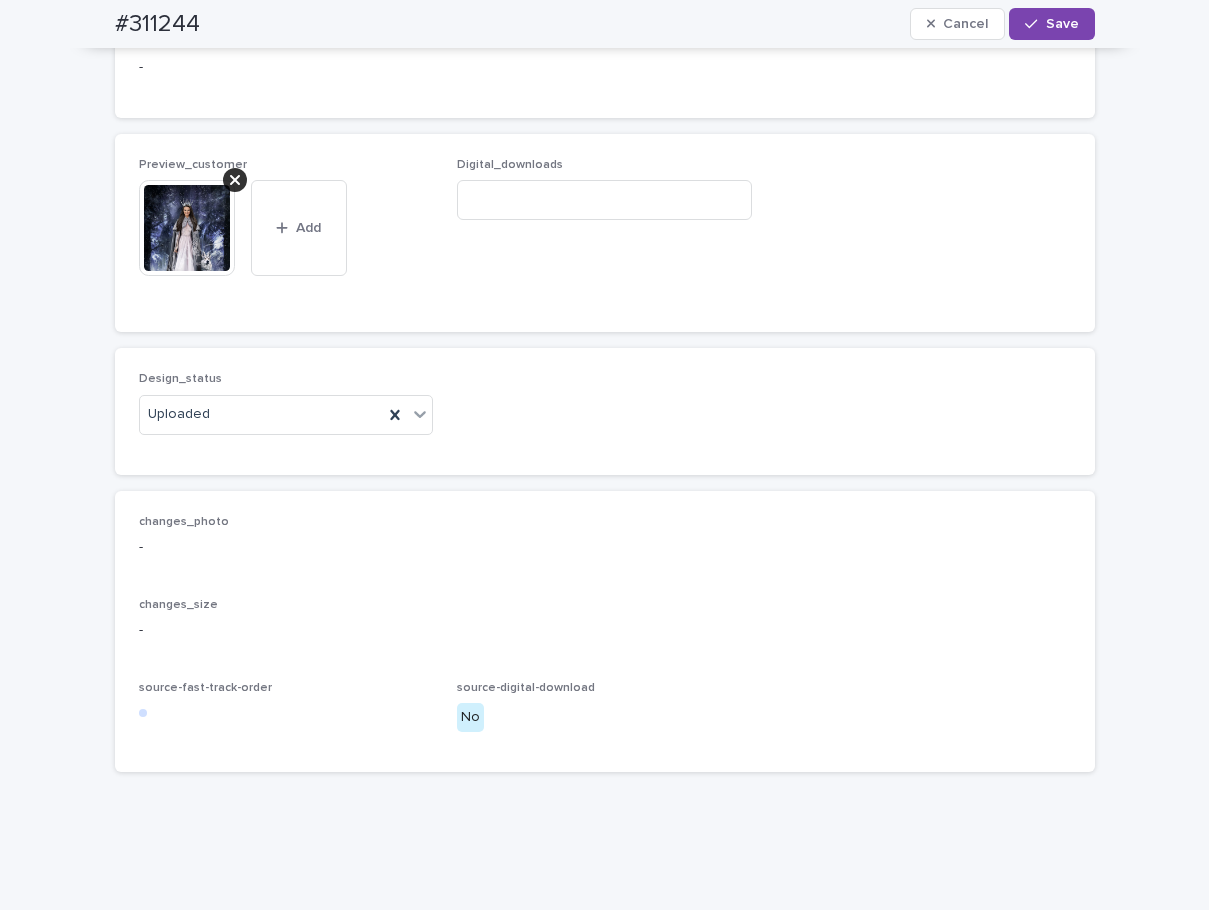 click on "Save" at bounding box center (1062, 24) 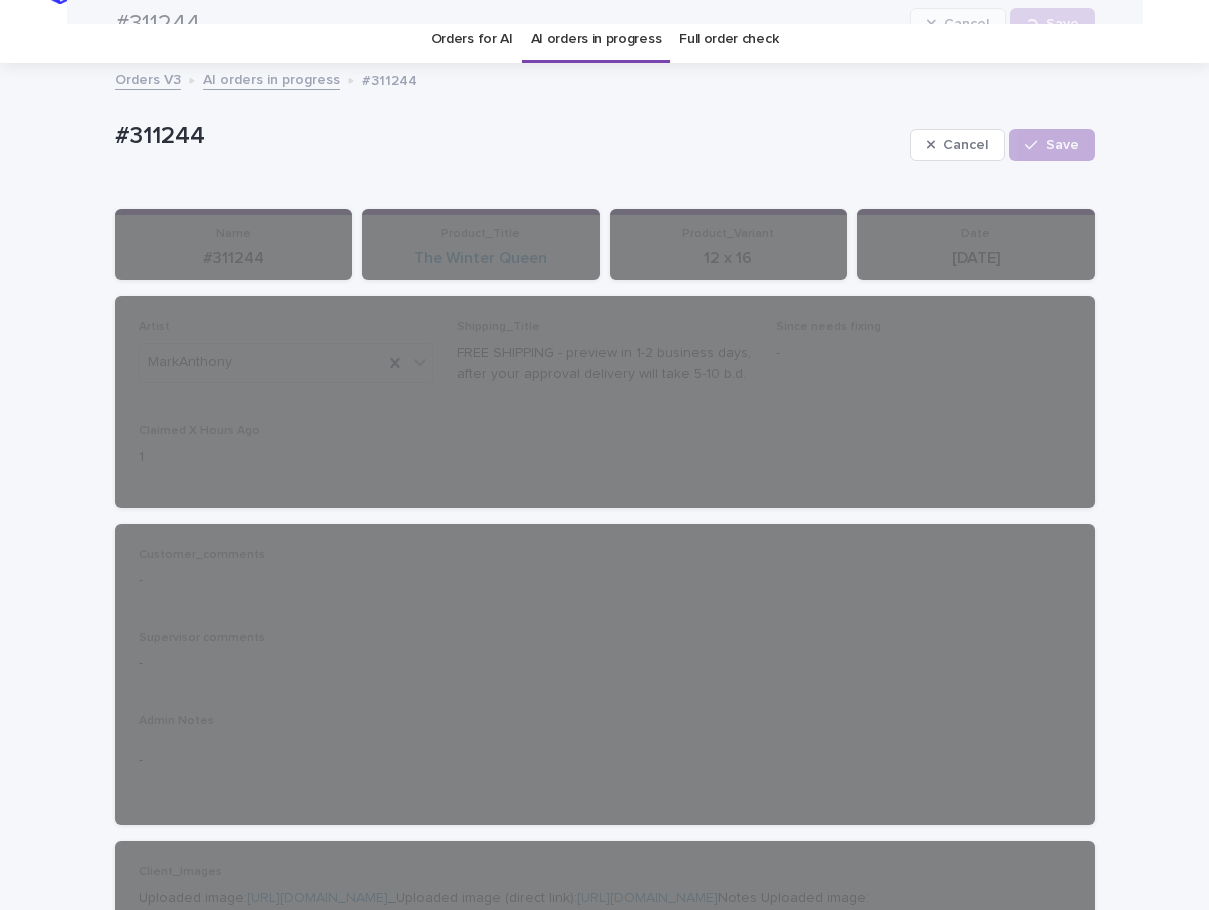 scroll, scrollTop: 0, scrollLeft: 0, axis: both 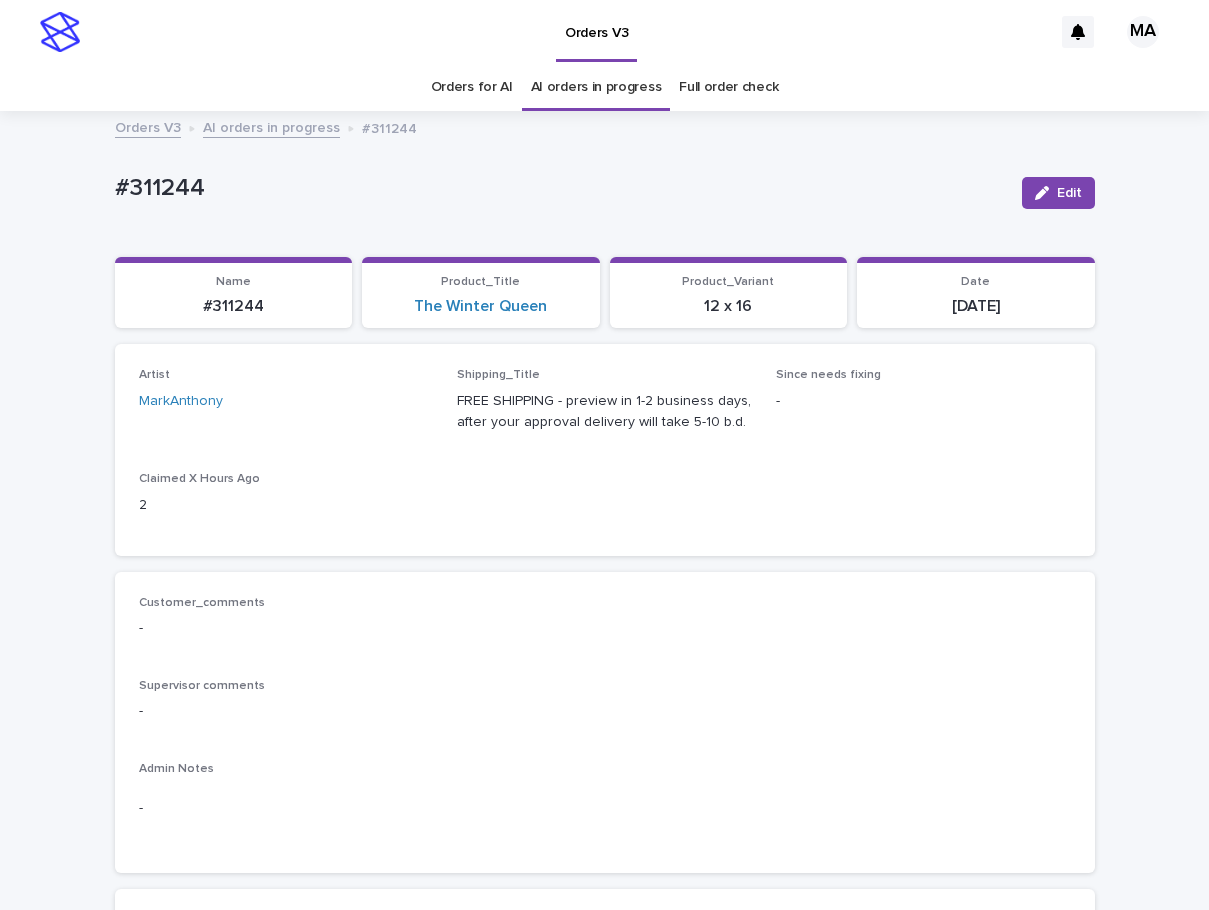 click on "AI orders in progress" at bounding box center (271, 126) 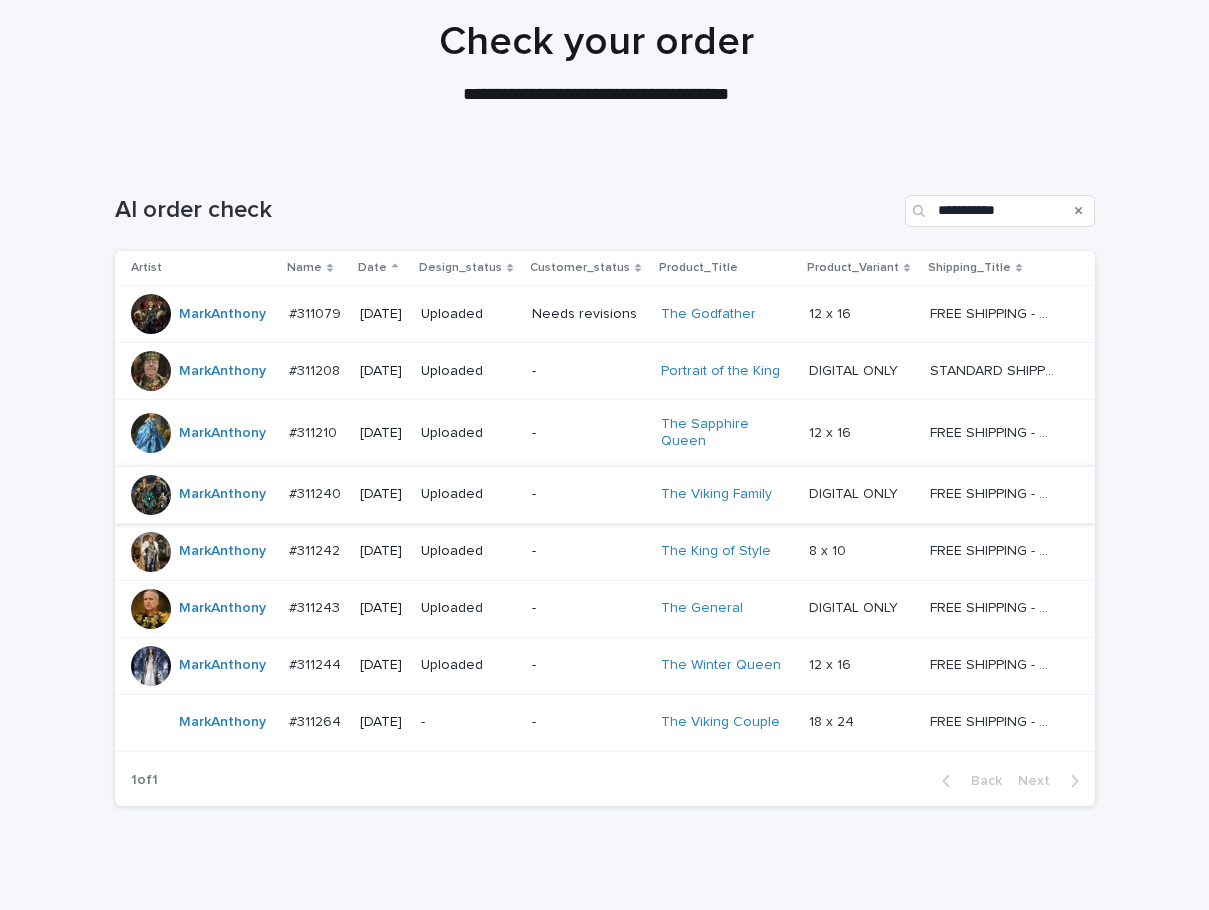 scroll, scrollTop: 227, scrollLeft: 0, axis: vertical 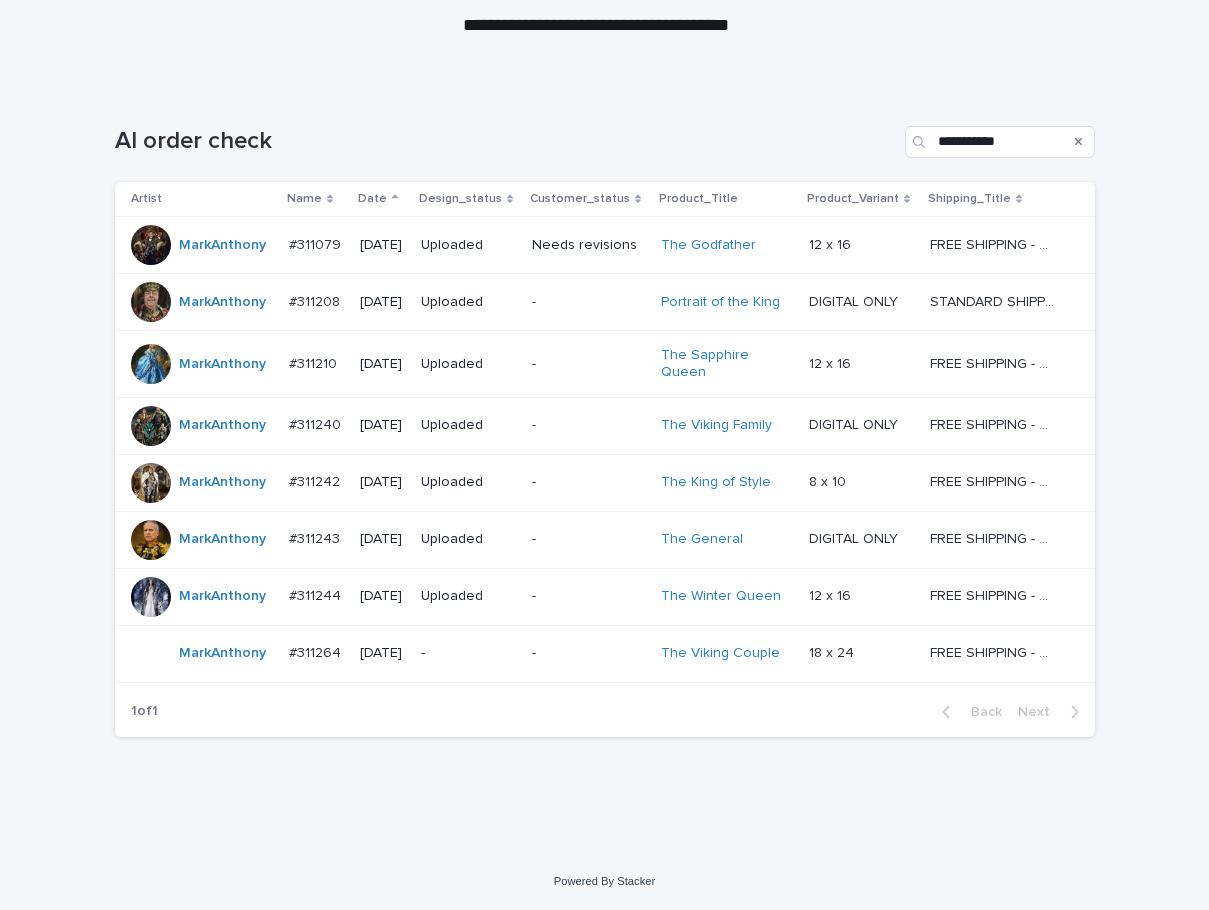 click on "-" at bounding box center [588, 653] 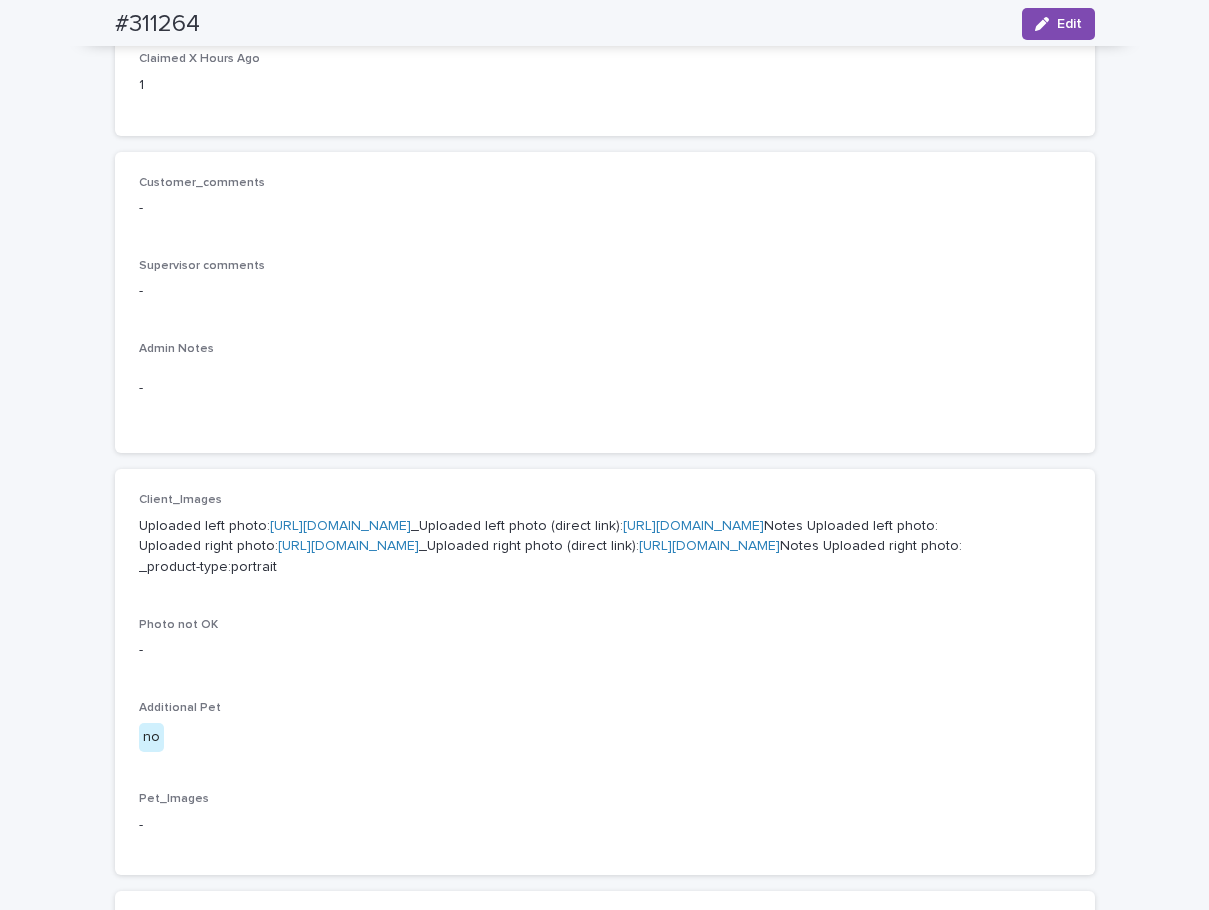 scroll, scrollTop: 672, scrollLeft: 0, axis: vertical 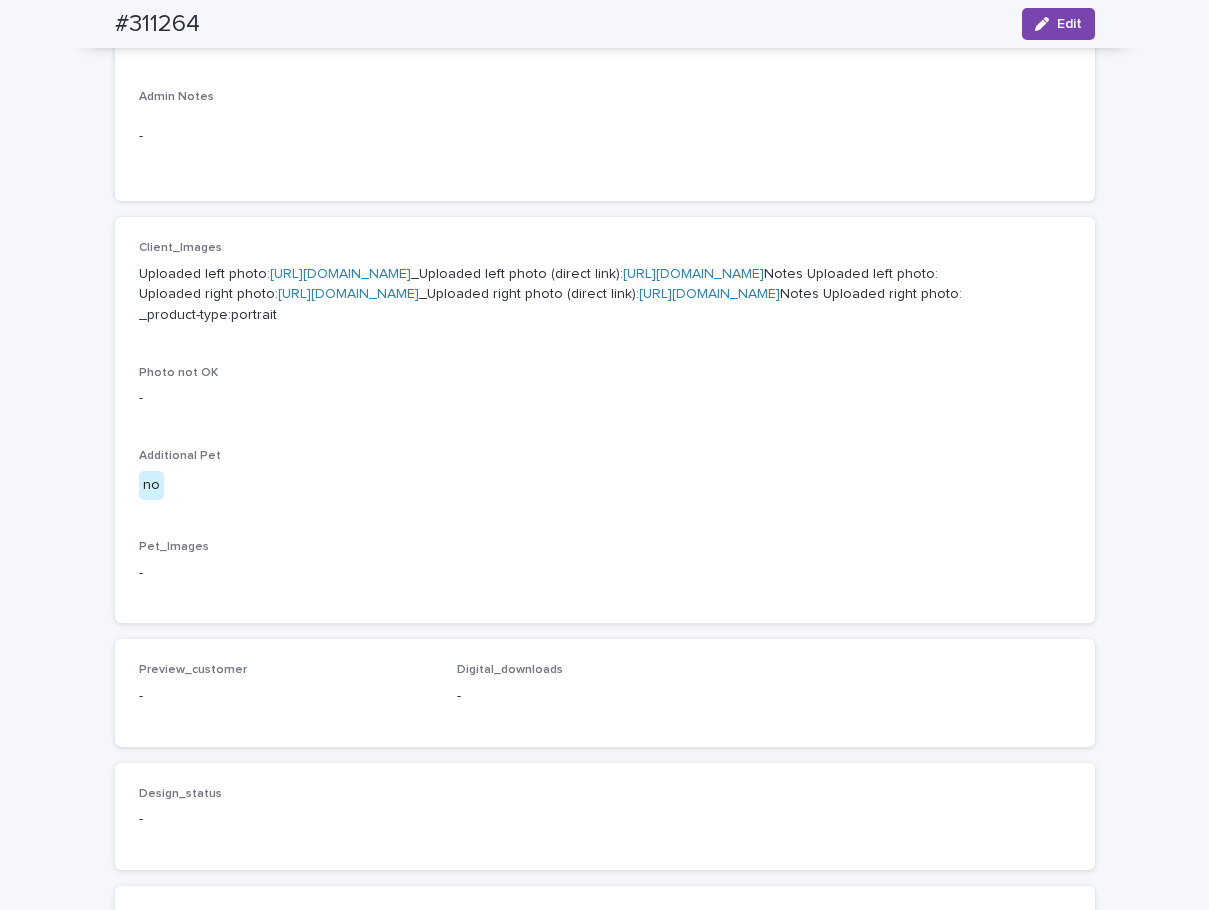 click on "[URL][DOMAIN_NAME]" at bounding box center [340, 274] 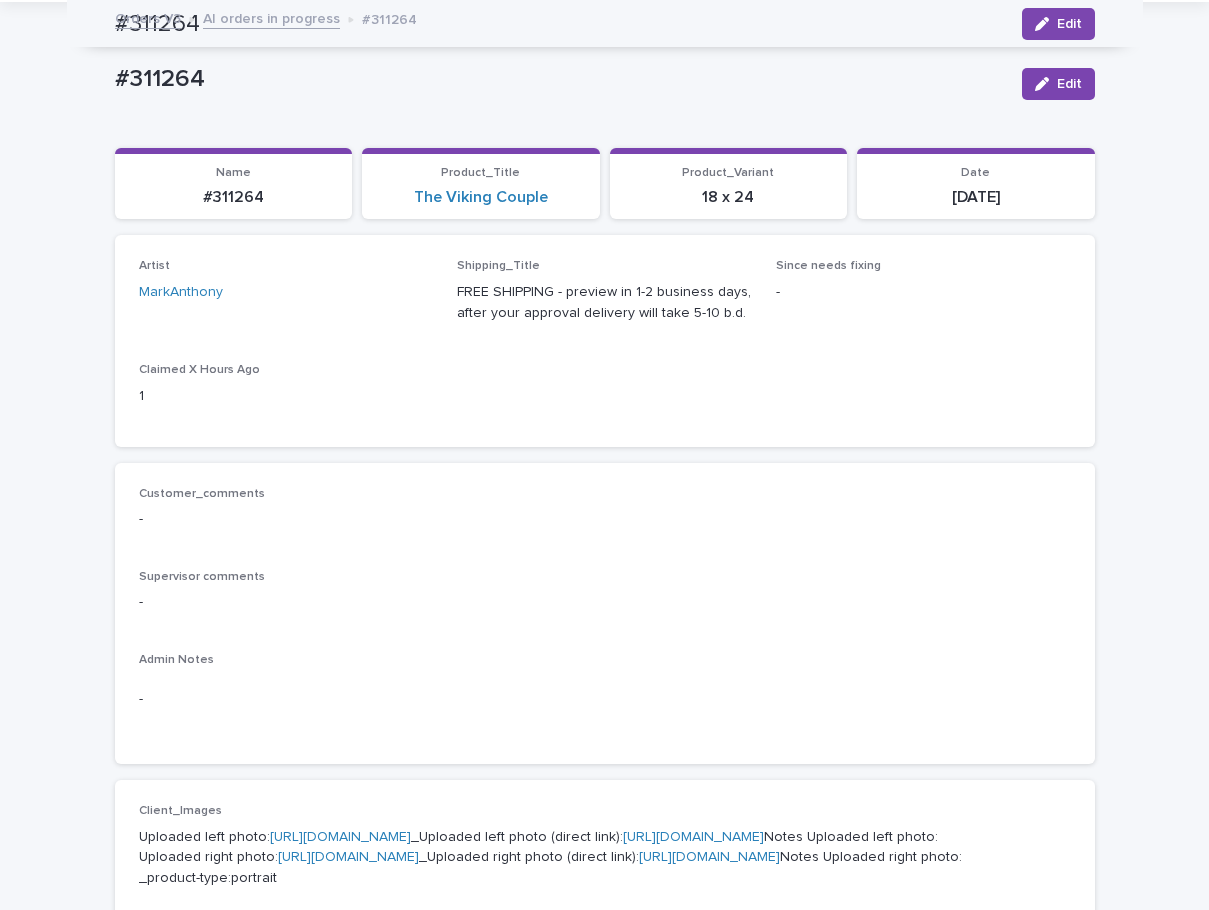scroll, scrollTop: 84, scrollLeft: 0, axis: vertical 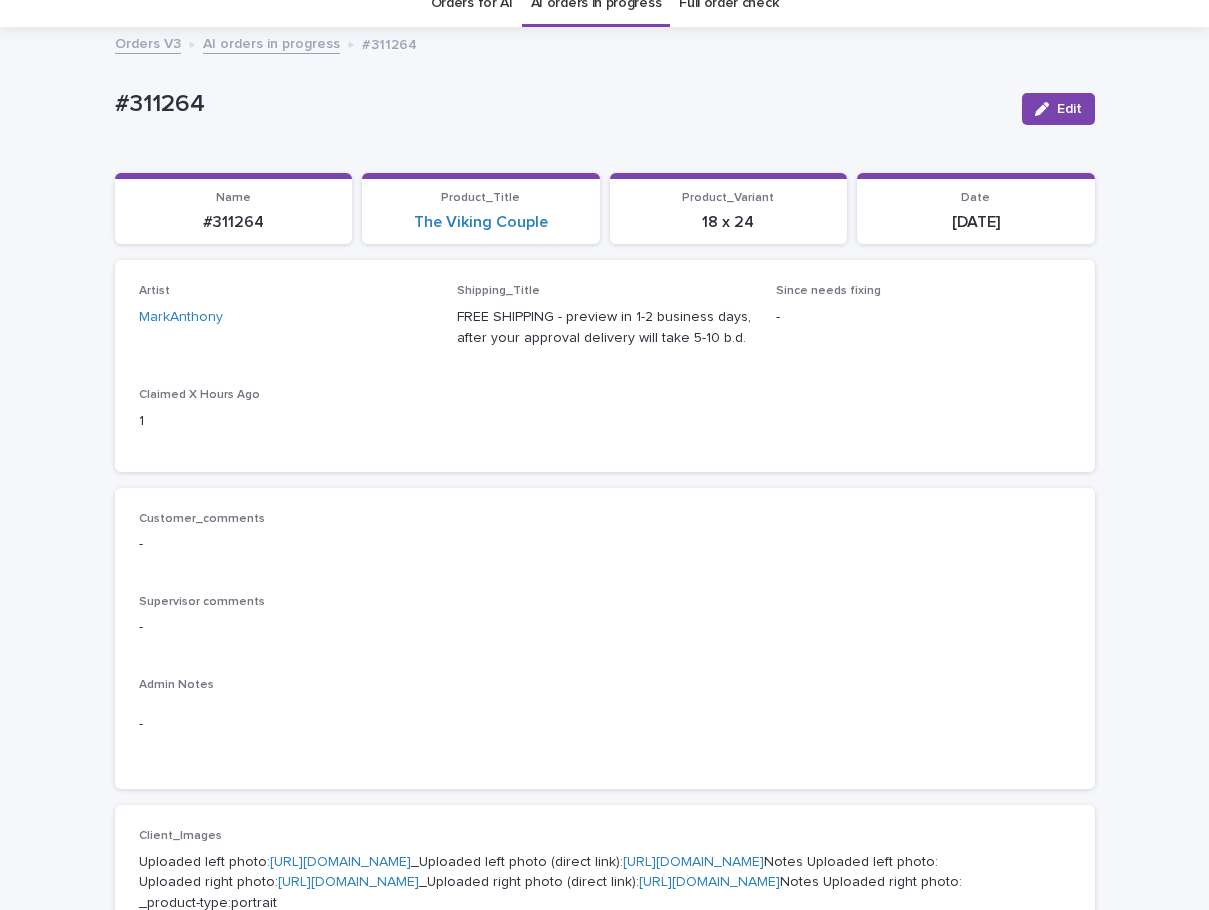 click on "Artist MarkAnthony   Shipping_Title FREE SHIPPING - preview in 1-2 business days, after your approval delivery will take 5-10 b.d. Since needs fixing - Claimed X Hours Ago 1" at bounding box center (605, 365) 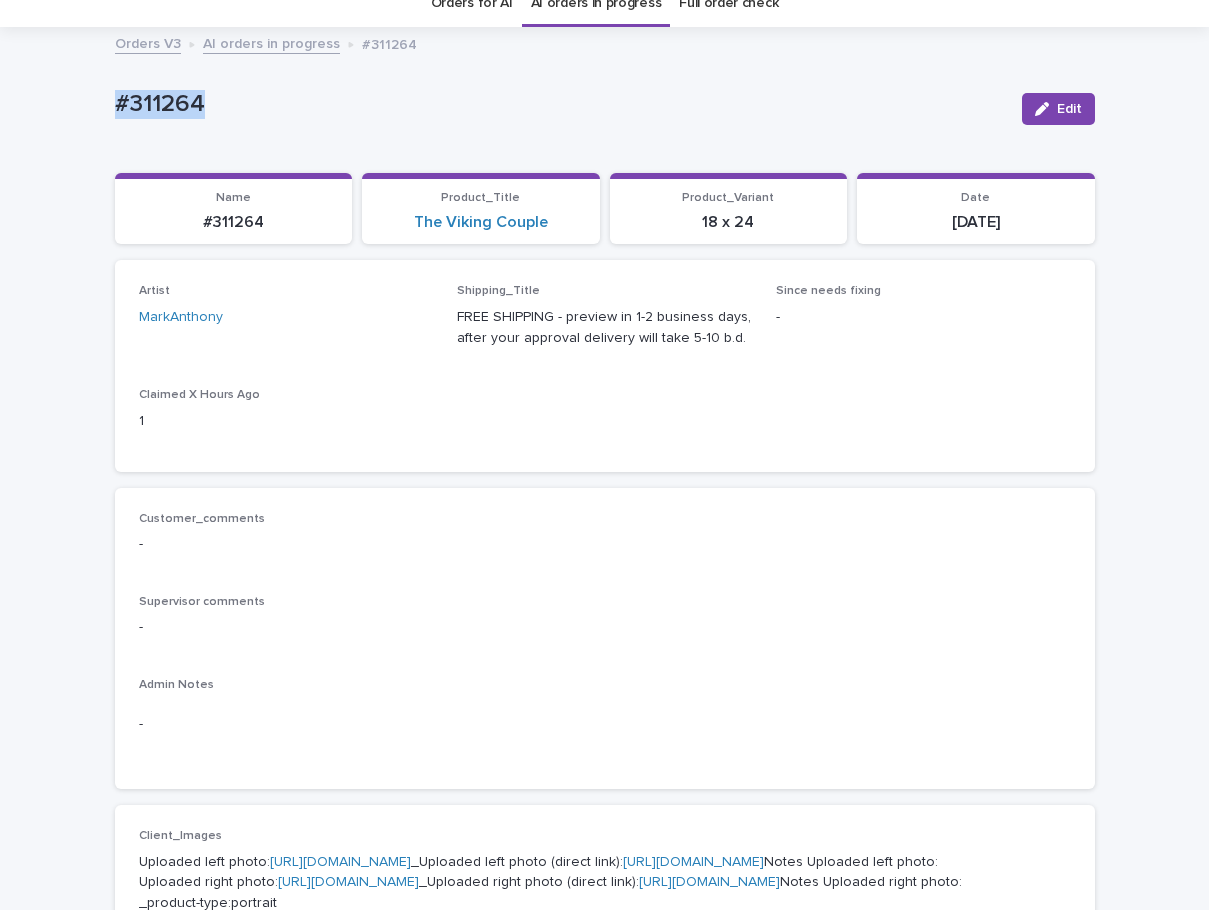 drag, startPoint x: 244, startPoint y: 93, endPoint x: 37, endPoint y: 119, distance: 208.62646 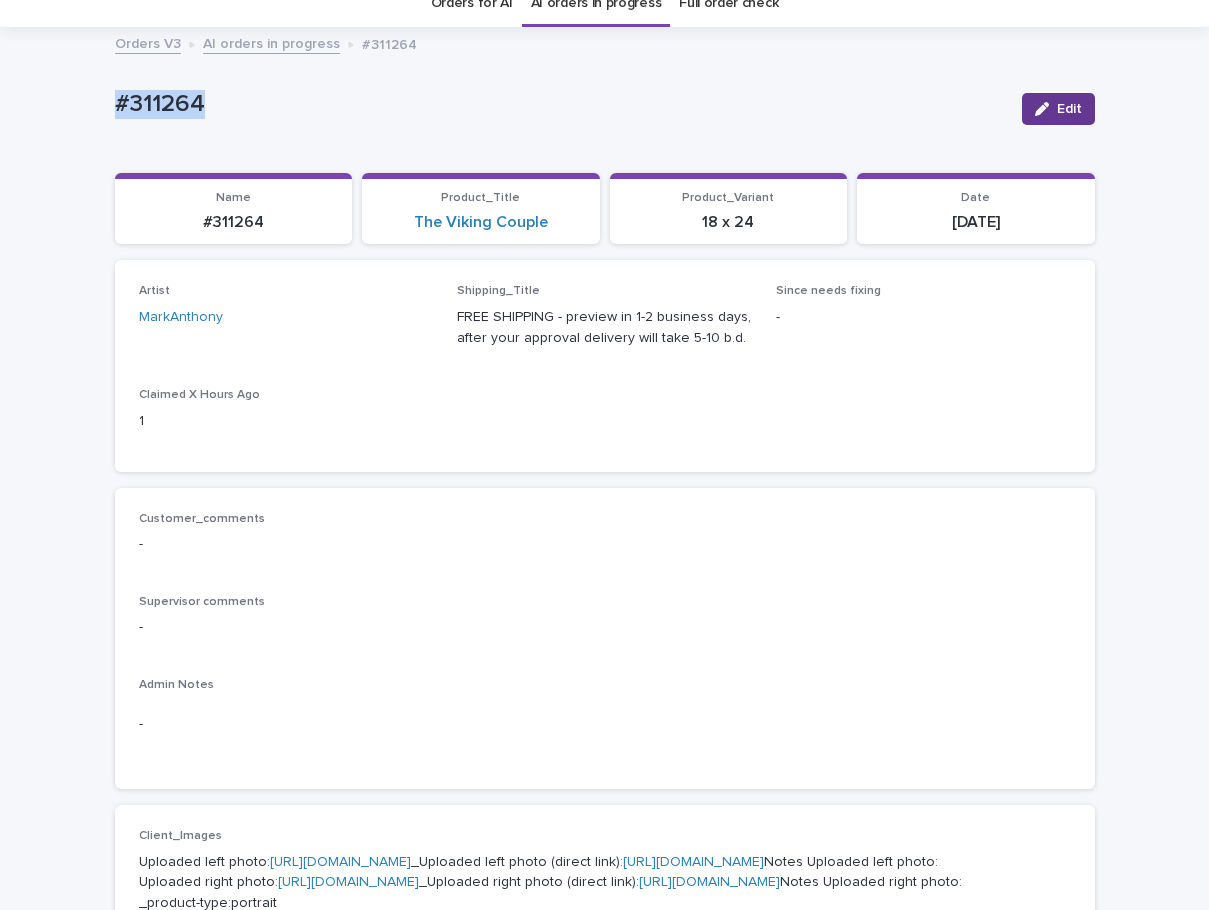 click on "Edit" at bounding box center [1069, 109] 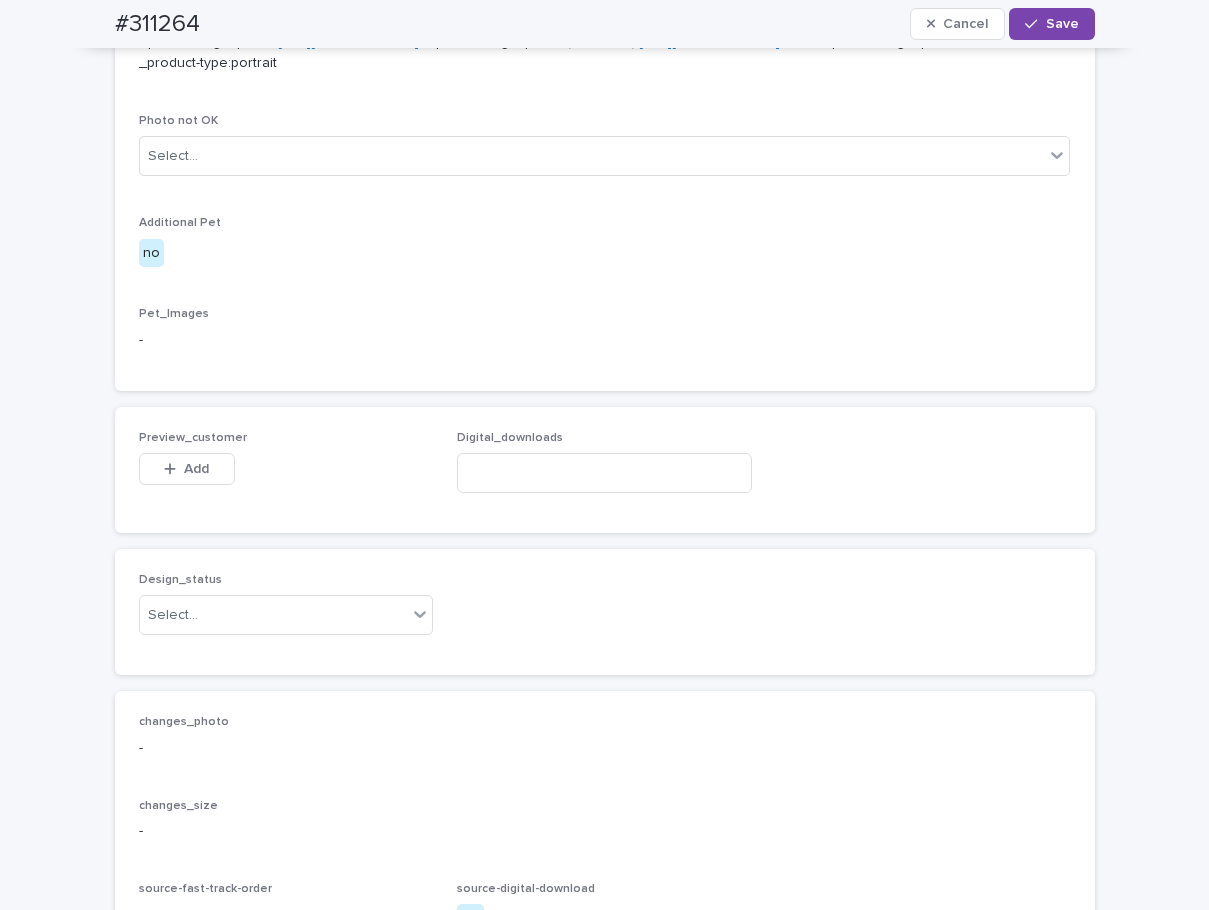 scroll, scrollTop: 1176, scrollLeft: 0, axis: vertical 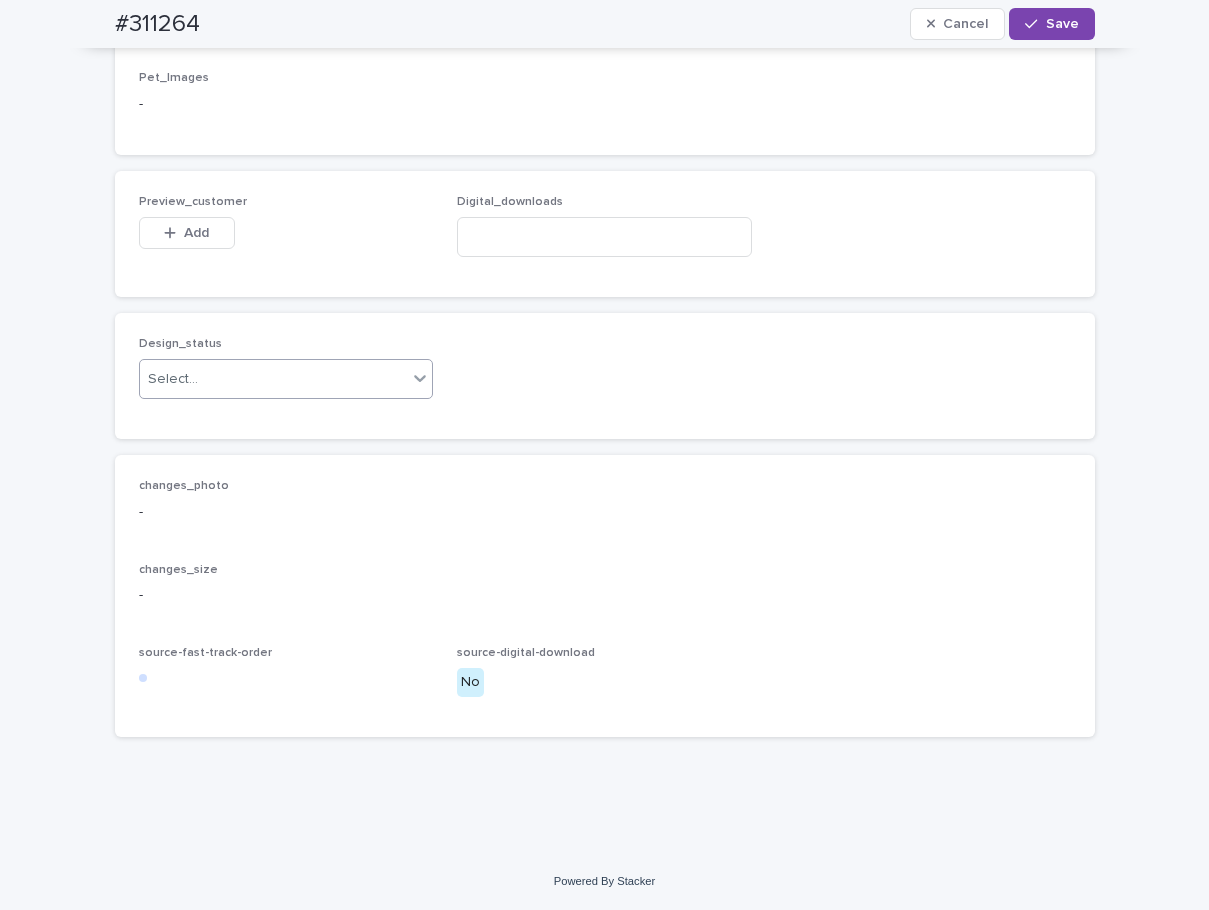 click on "Select..." at bounding box center (274, 379) 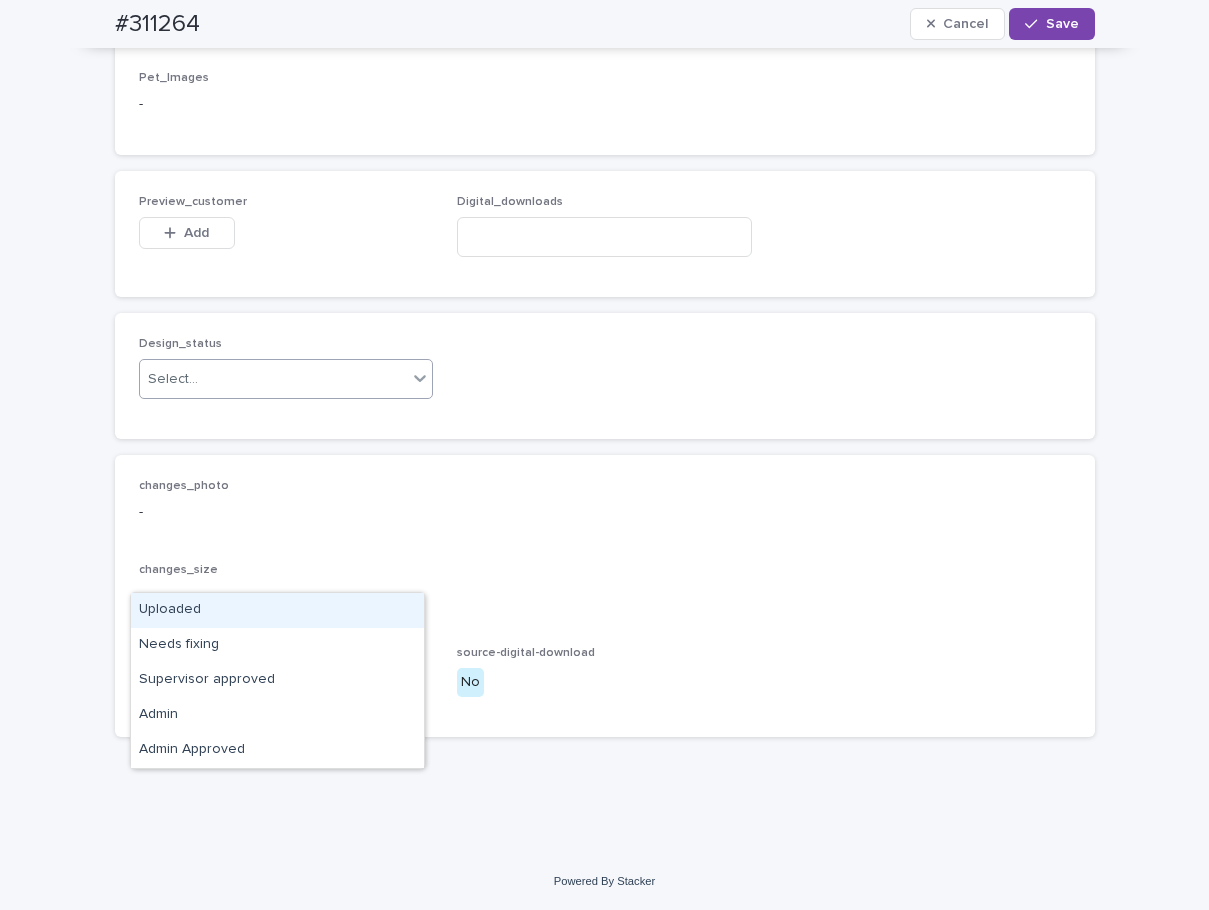 click on "Uploaded" at bounding box center (277, 610) 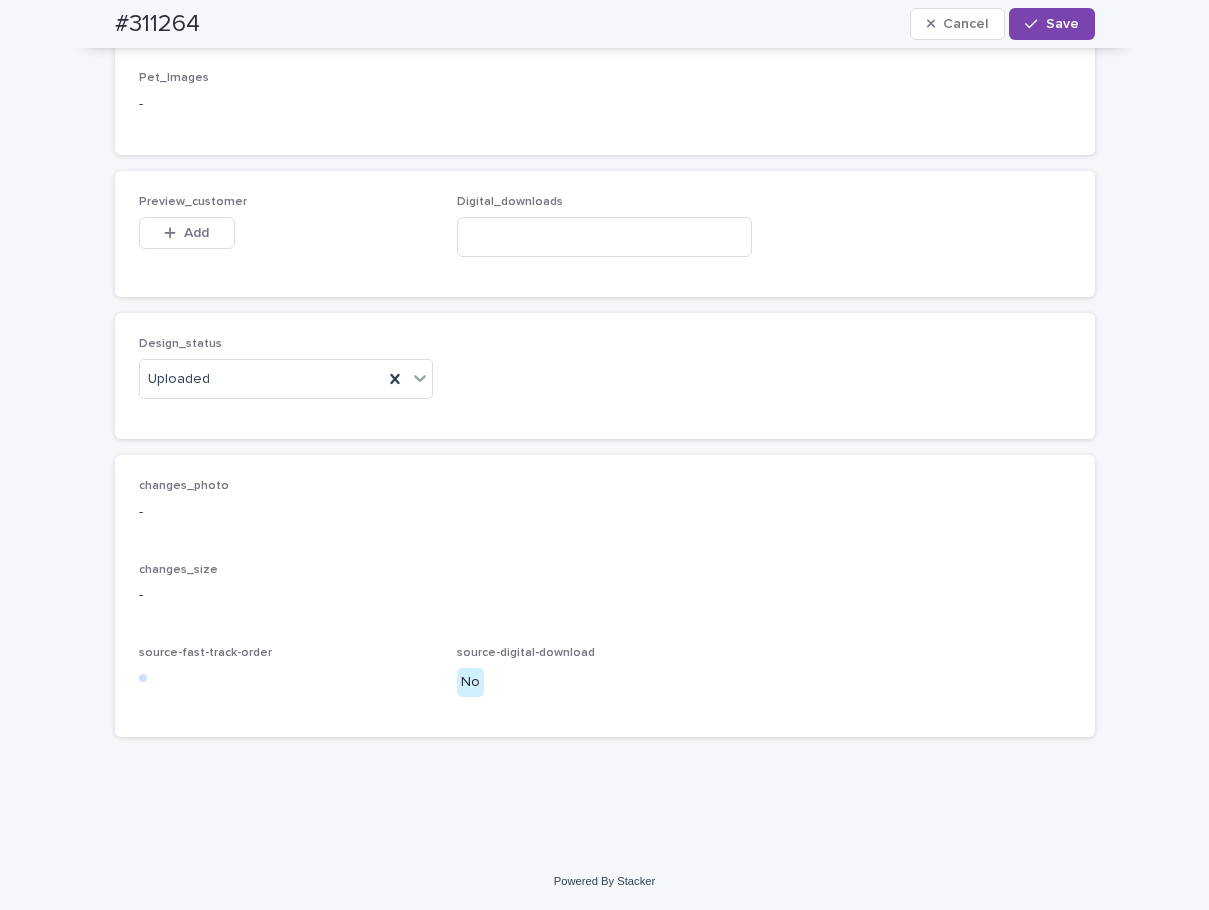 click on "Add" at bounding box center [187, 233] 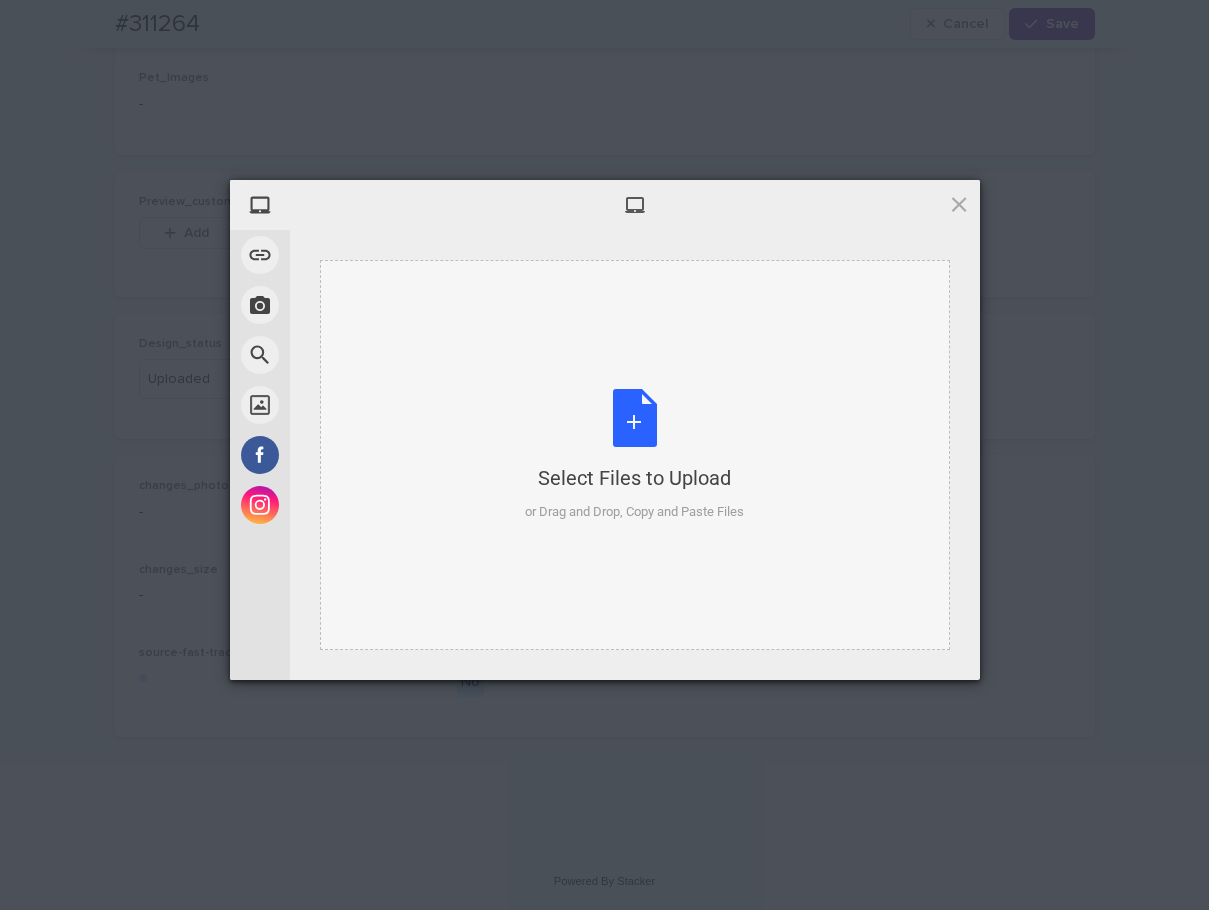 click on "Select Files to Upload
or Drag and Drop, Copy and Paste Files" at bounding box center (634, 455) 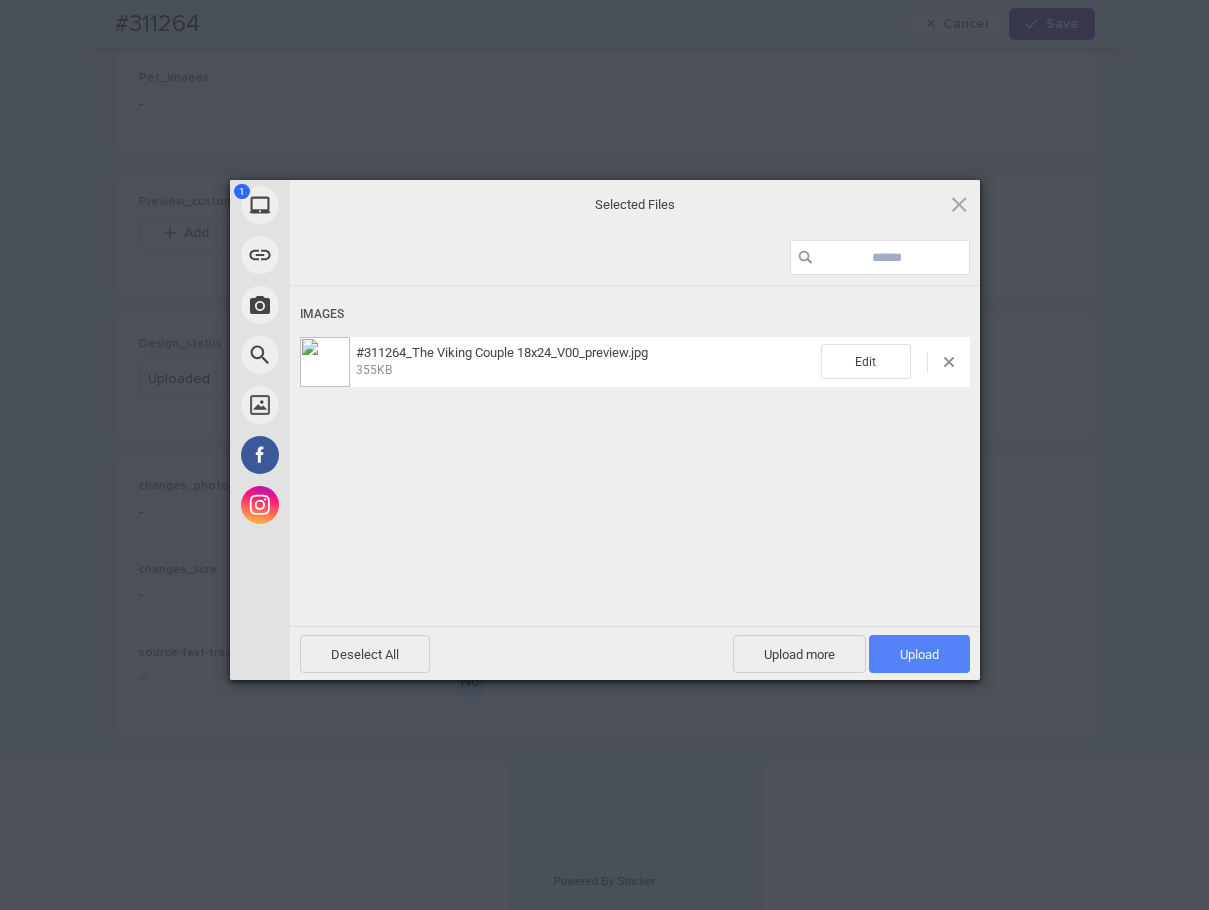 click on "Upload
1" at bounding box center [919, 654] 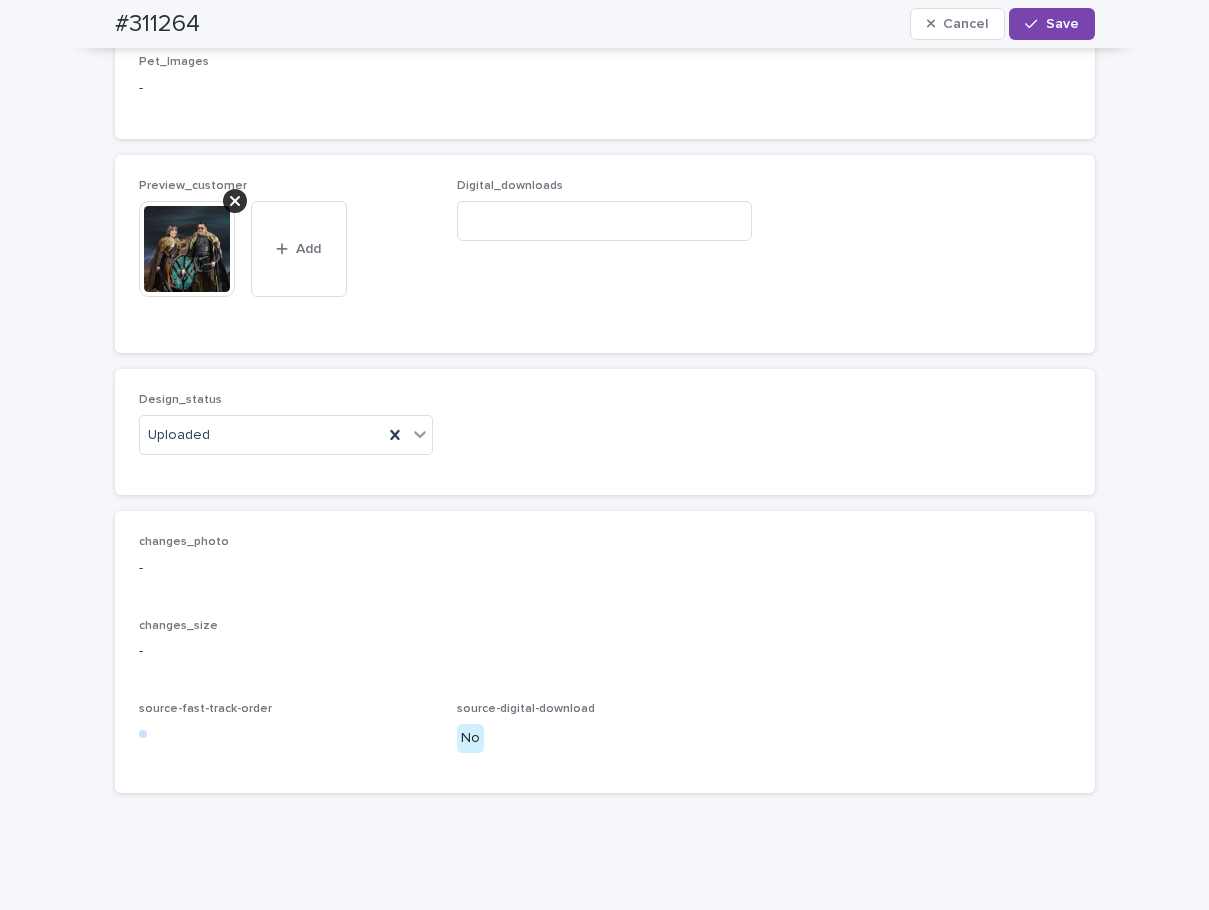 scroll, scrollTop: 1176, scrollLeft: 0, axis: vertical 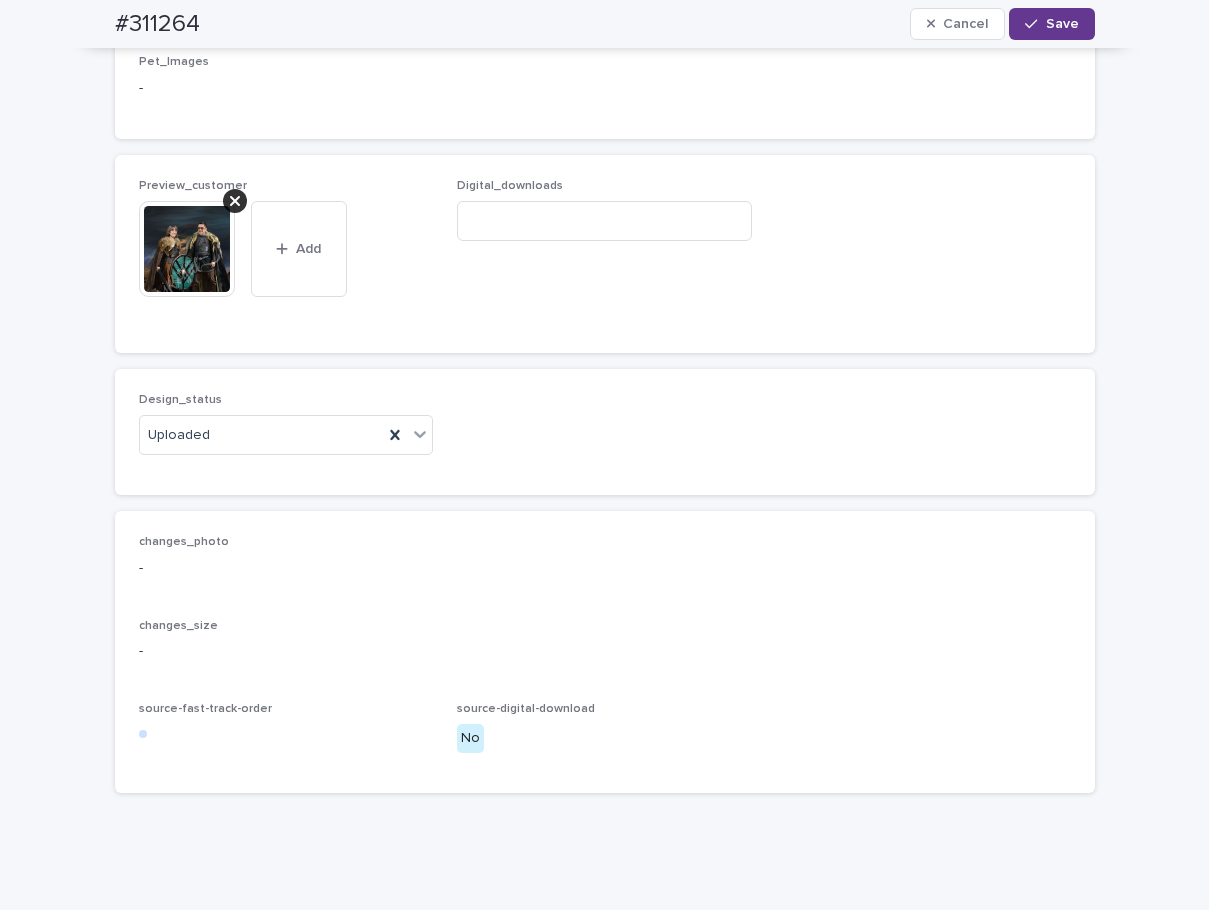 click on "Save" at bounding box center (1062, 24) 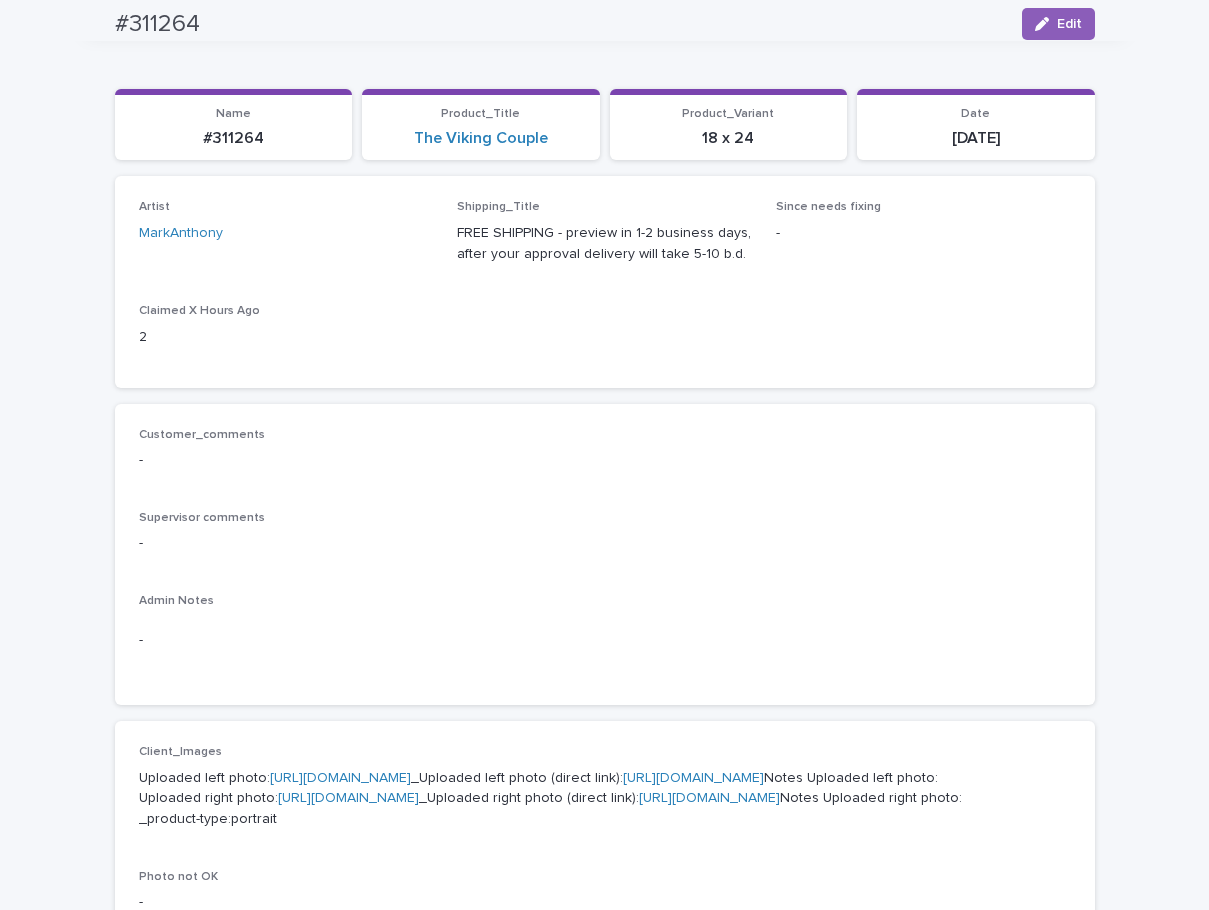 scroll, scrollTop: 0, scrollLeft: 0, axis: both 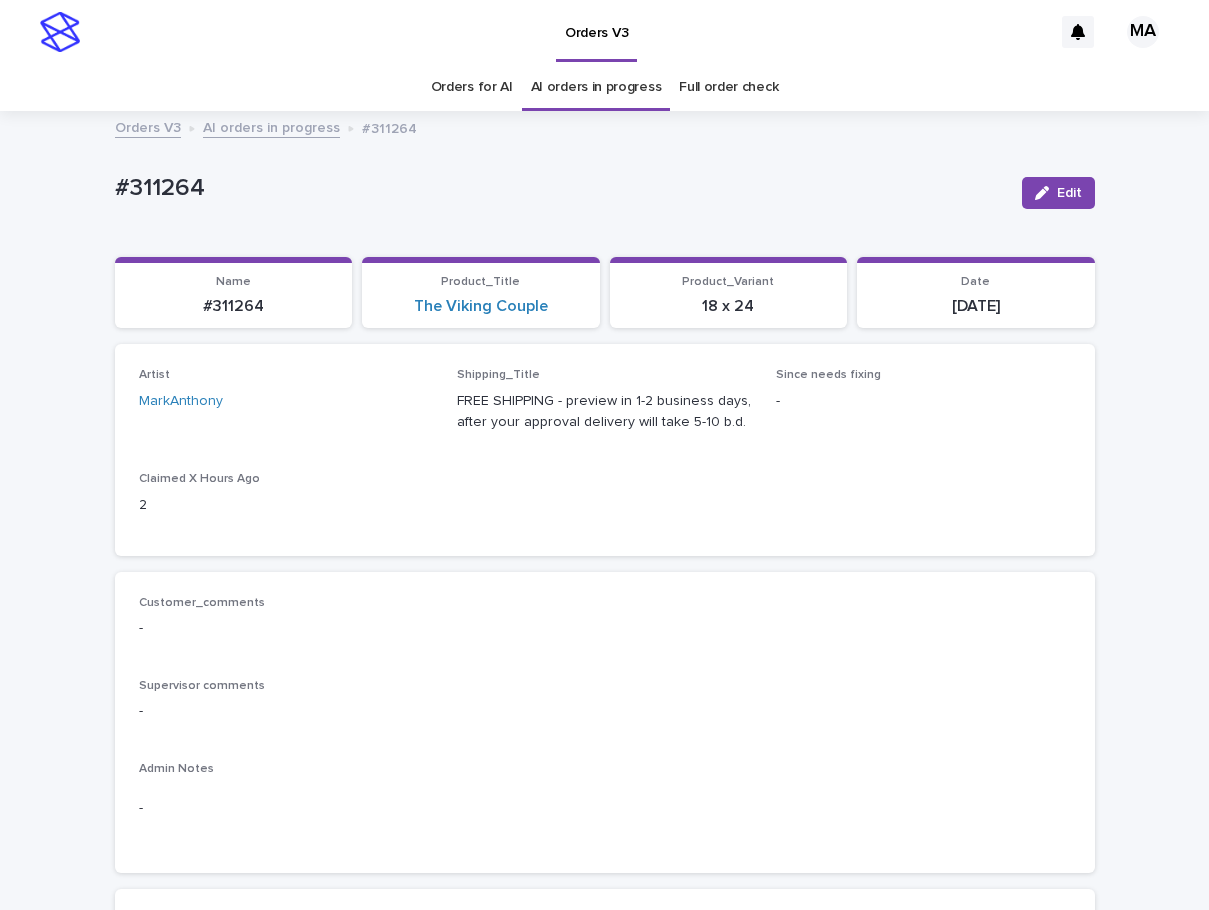 click on "AI orders in progress" at bounding box center (271, 126) 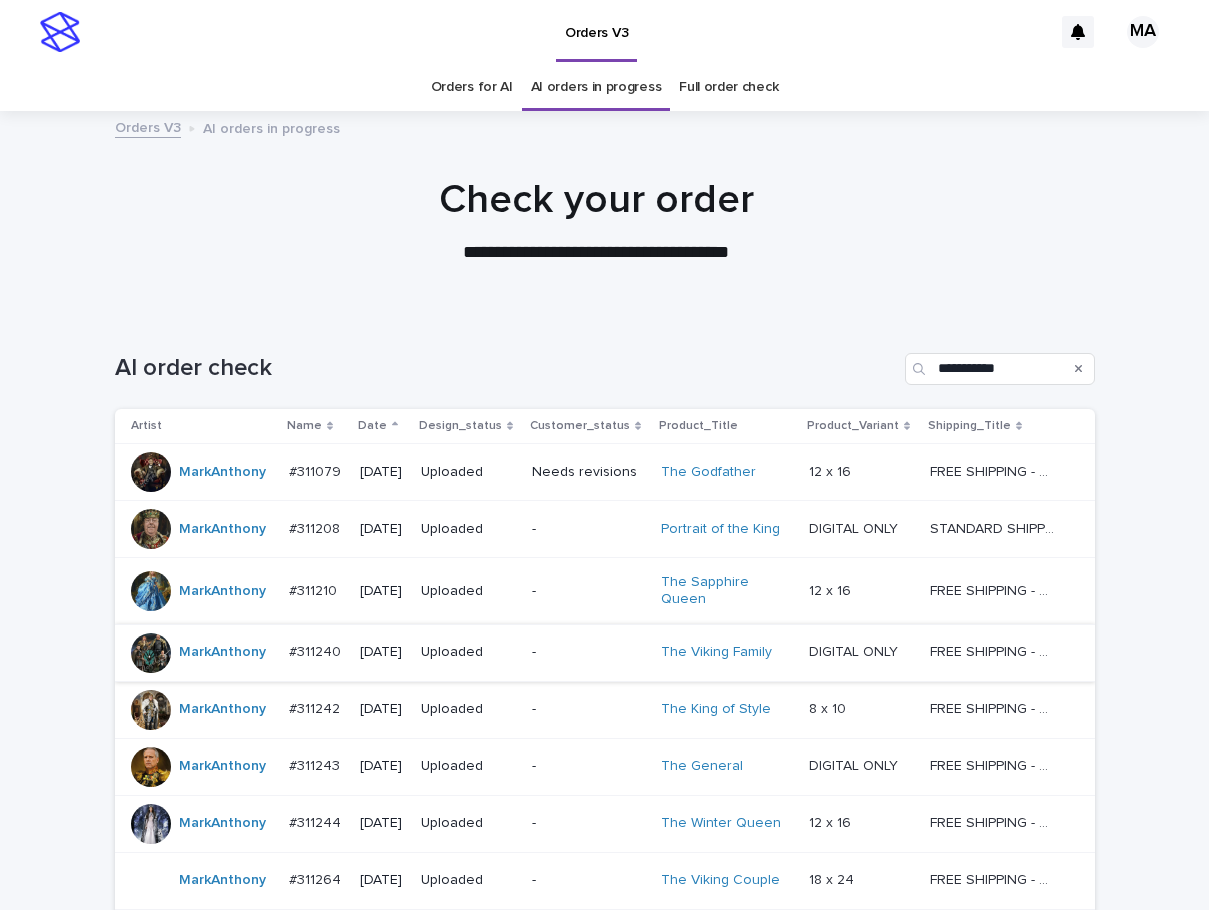 scroll, scrollTop: 227, scrollLeft: 0, axis: vertical 